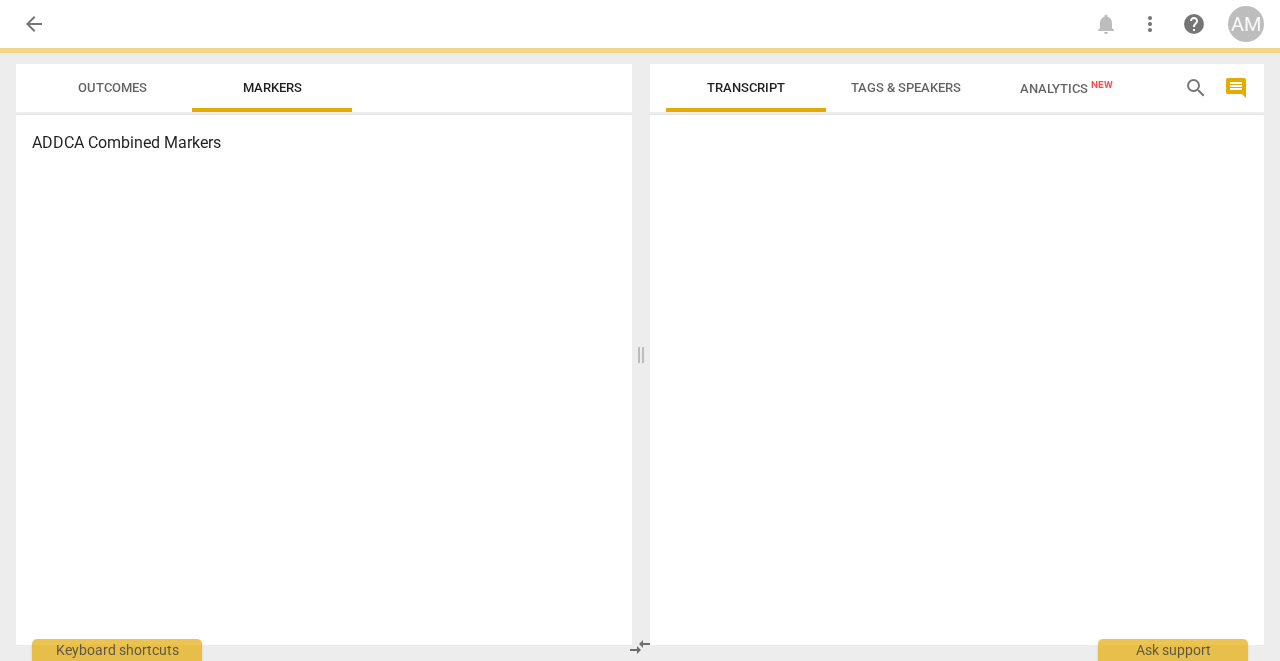 scroll, scrollTop: 0, scrollLeft: 0, axis: both 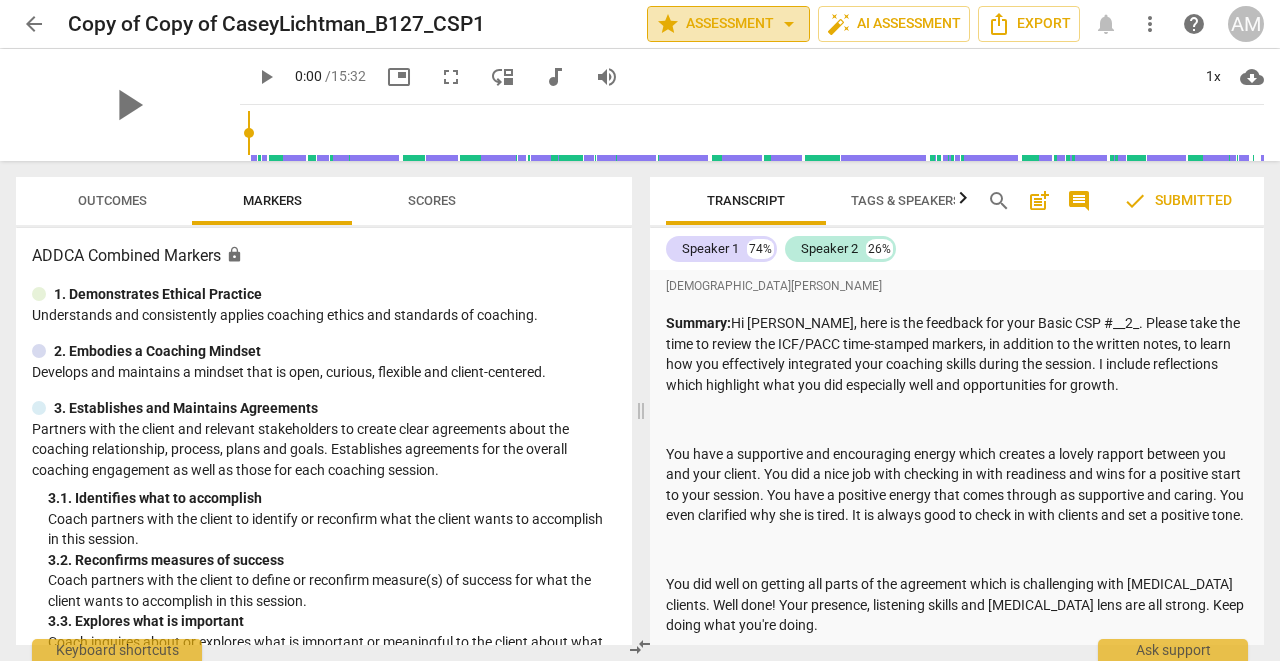click on "arrow_drop_down" at bounding box center (789, 24) 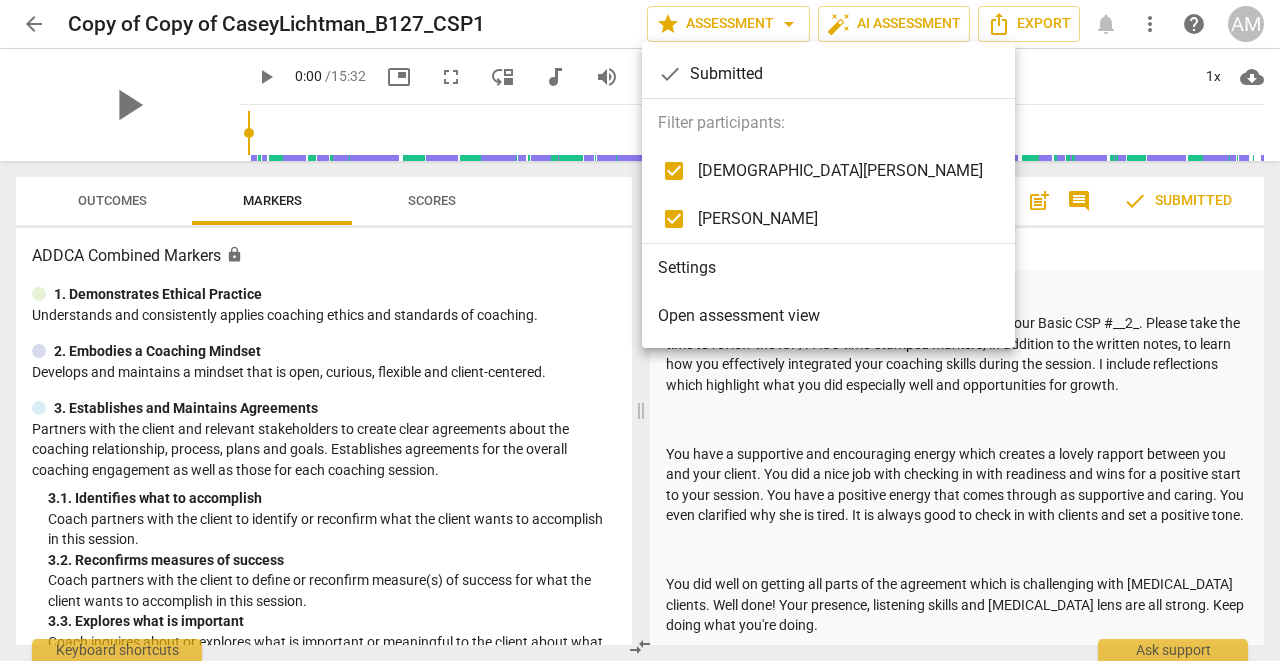 click at bounding box center [640, 330] 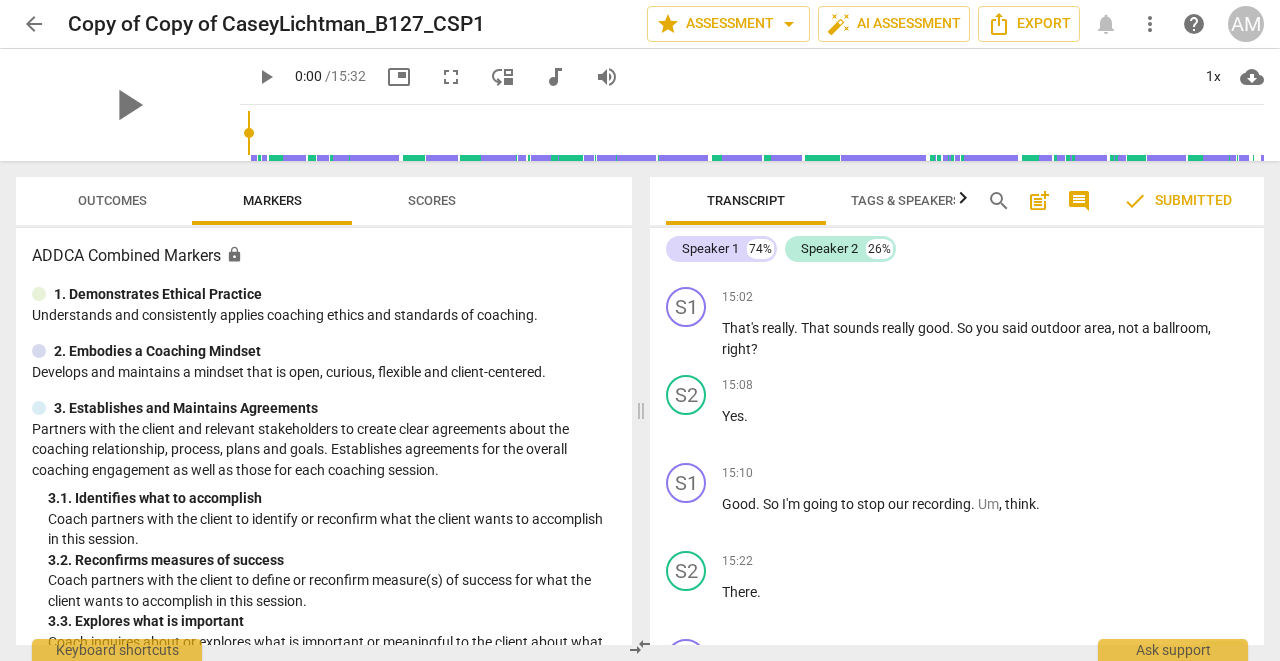 scroll, scrollTop: 8088, scrollLeft: 0, axis: vertical 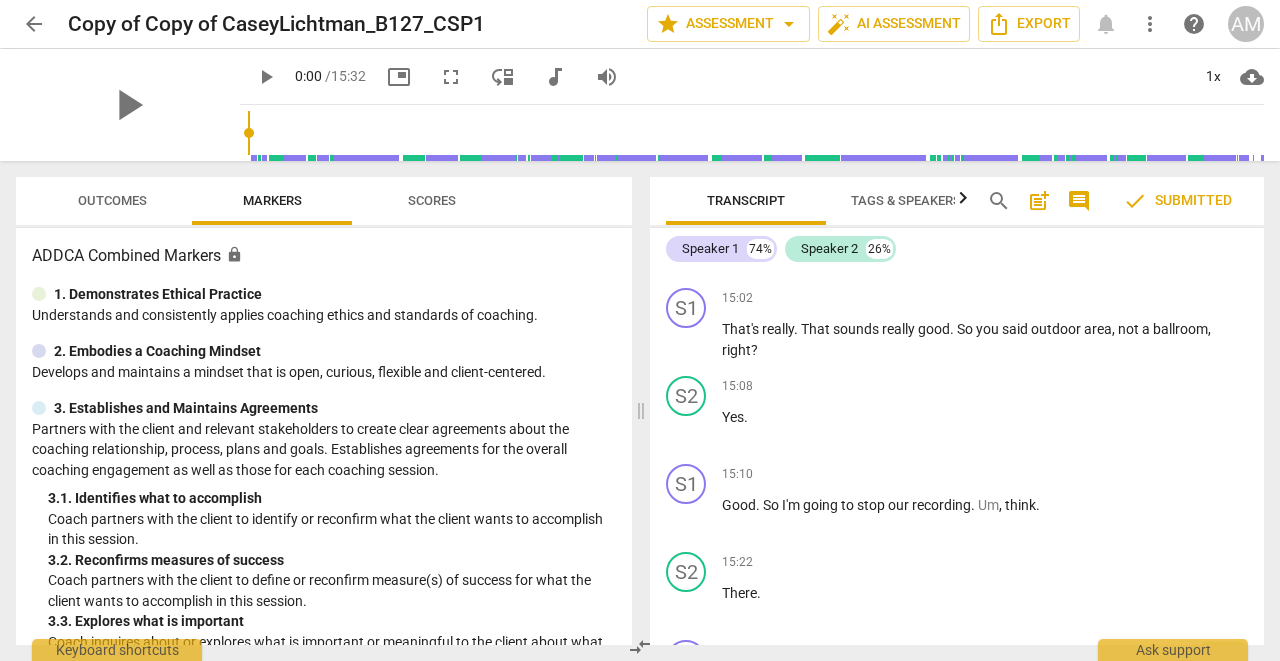 click on "Outcomes" at bounding box center [112, 200] 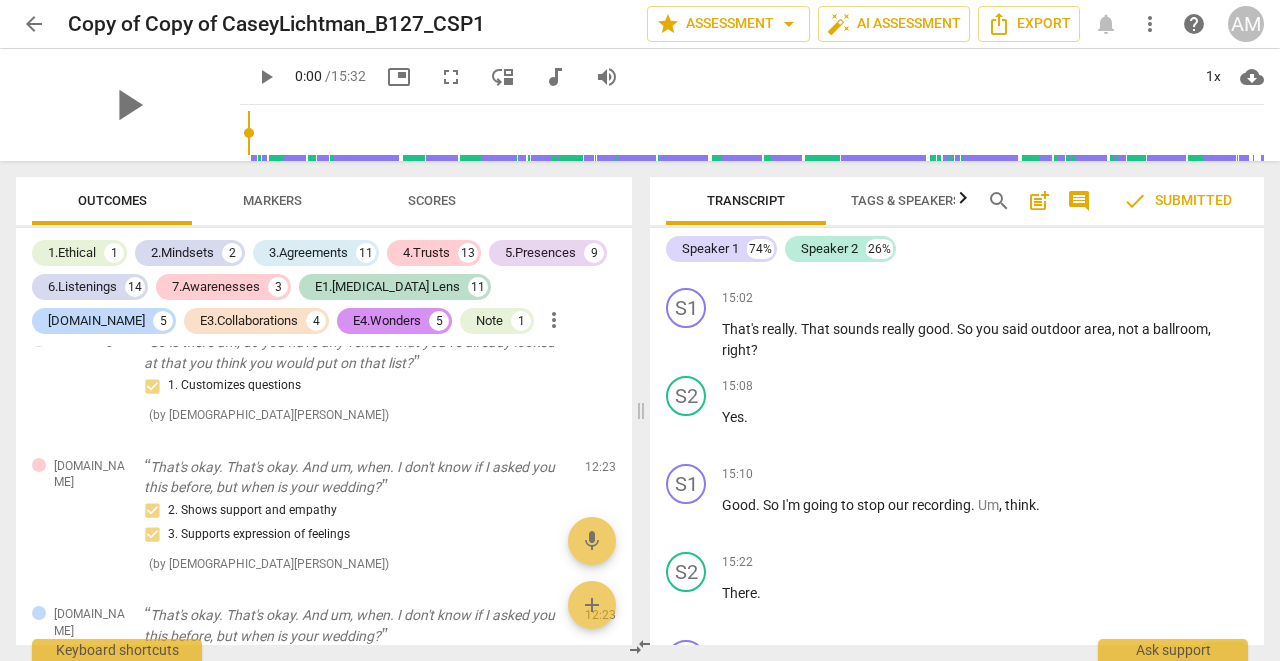 scroll, scrollTop: 9822, scrollLeft: 0, axis: vertical 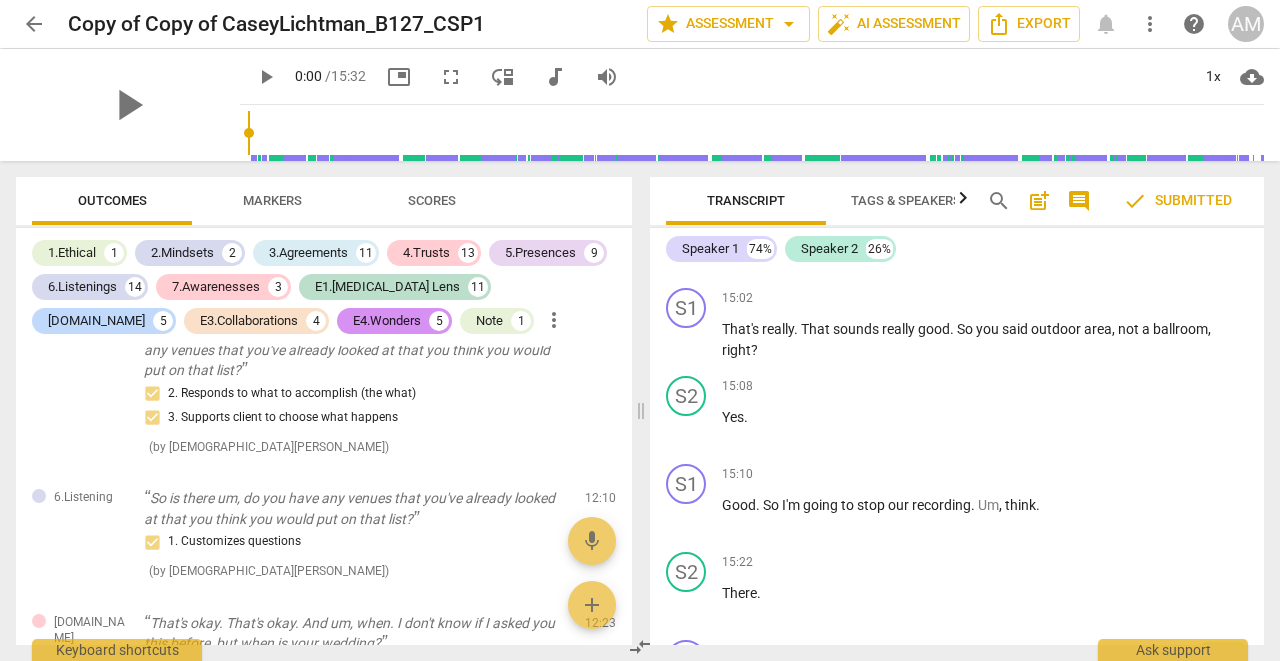 click on "arrow_back" at bounding box center [34, 24] 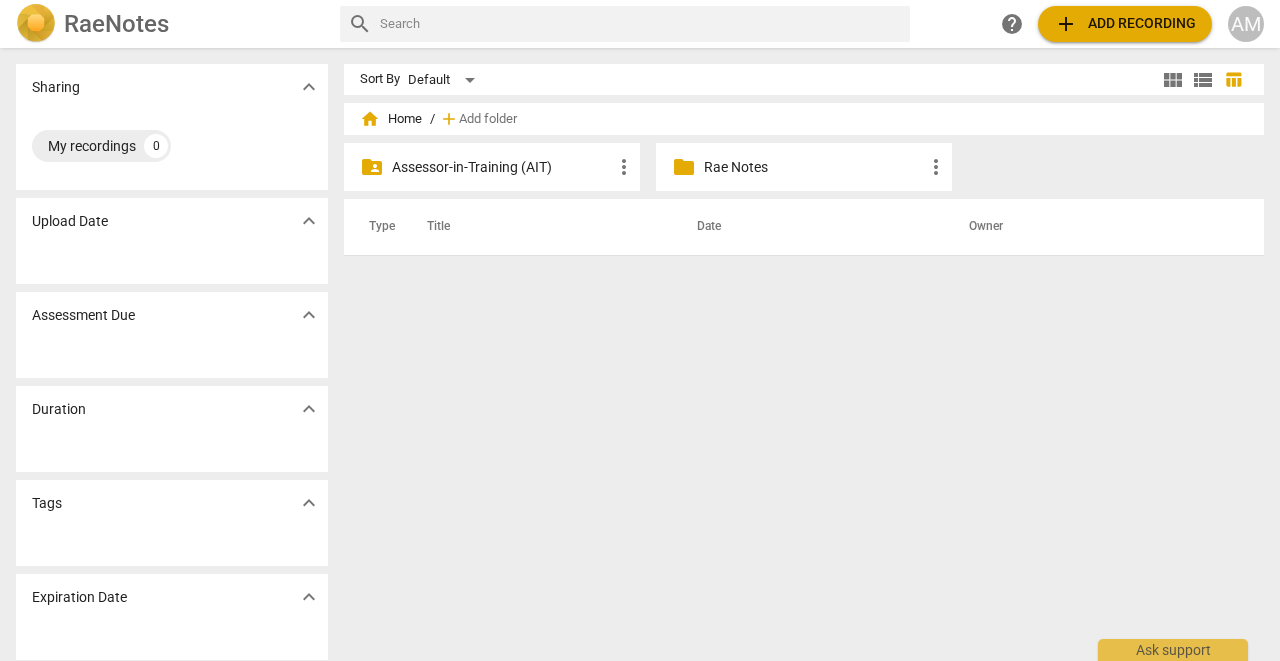 click on "Assessor-in-Training (AIT)" at bounding box center [502, 167] 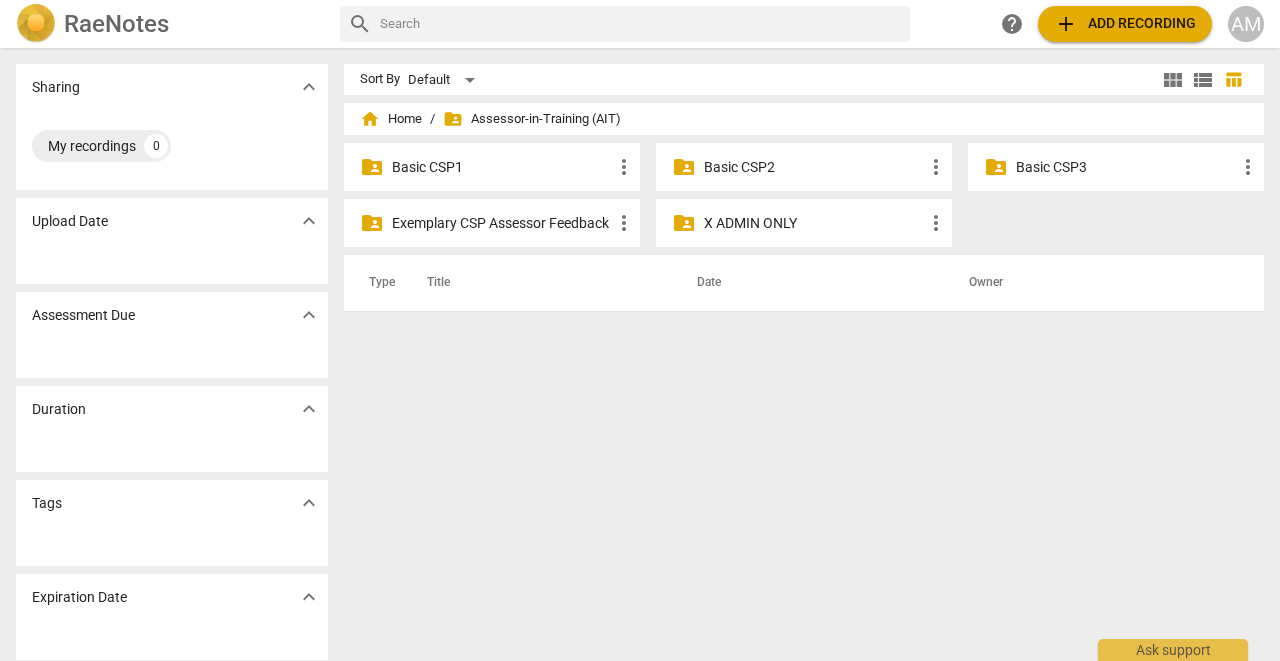 click on "Basic CSP2" at bounding box center (814, 167) 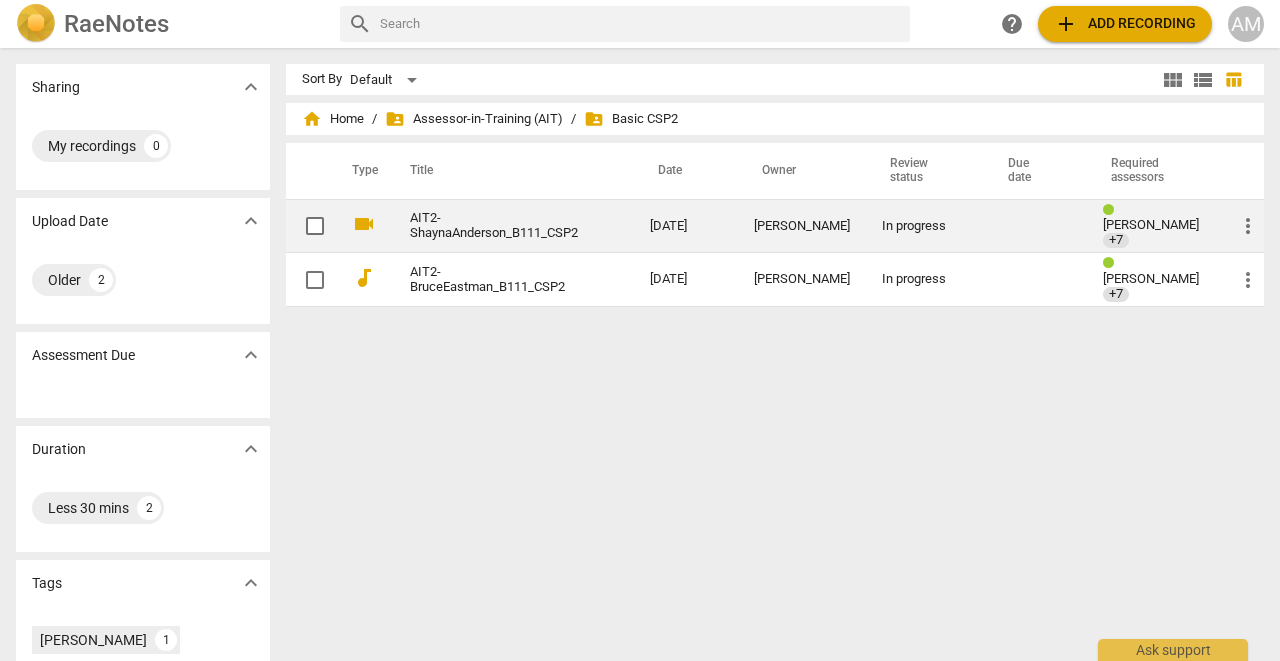 click on "AIT2-ShaynaAnderson_B111_CSP2" at bounding box center [494, 226] 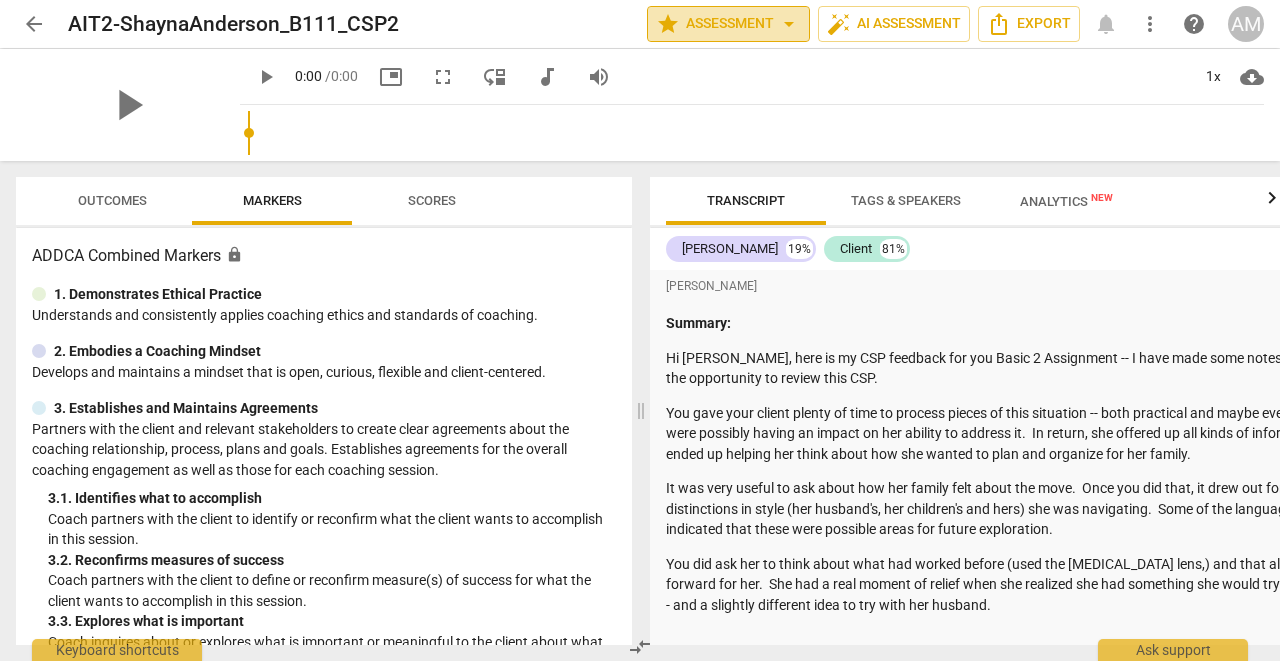 click on "arrow_drop_down" at bounding box center [789, 24] 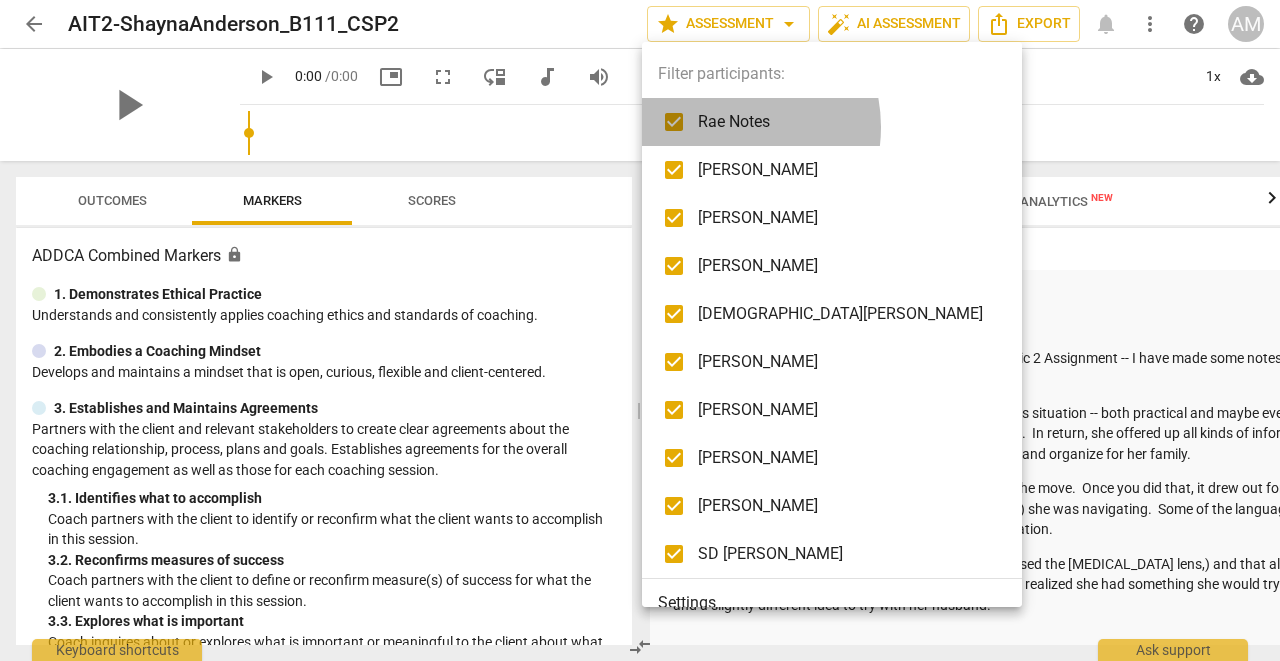 click on "Rae Notes" at bounding box center [847, 122] 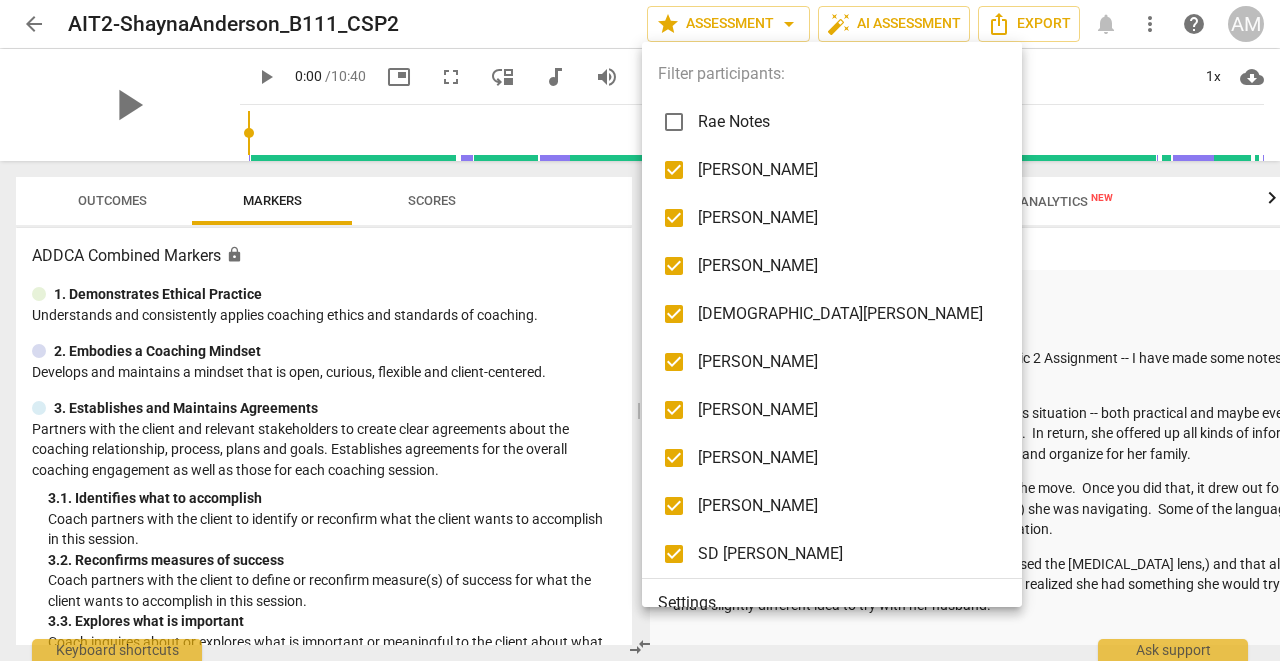 click on "[PERSON_NAME]" at bounding box center (847, 170) 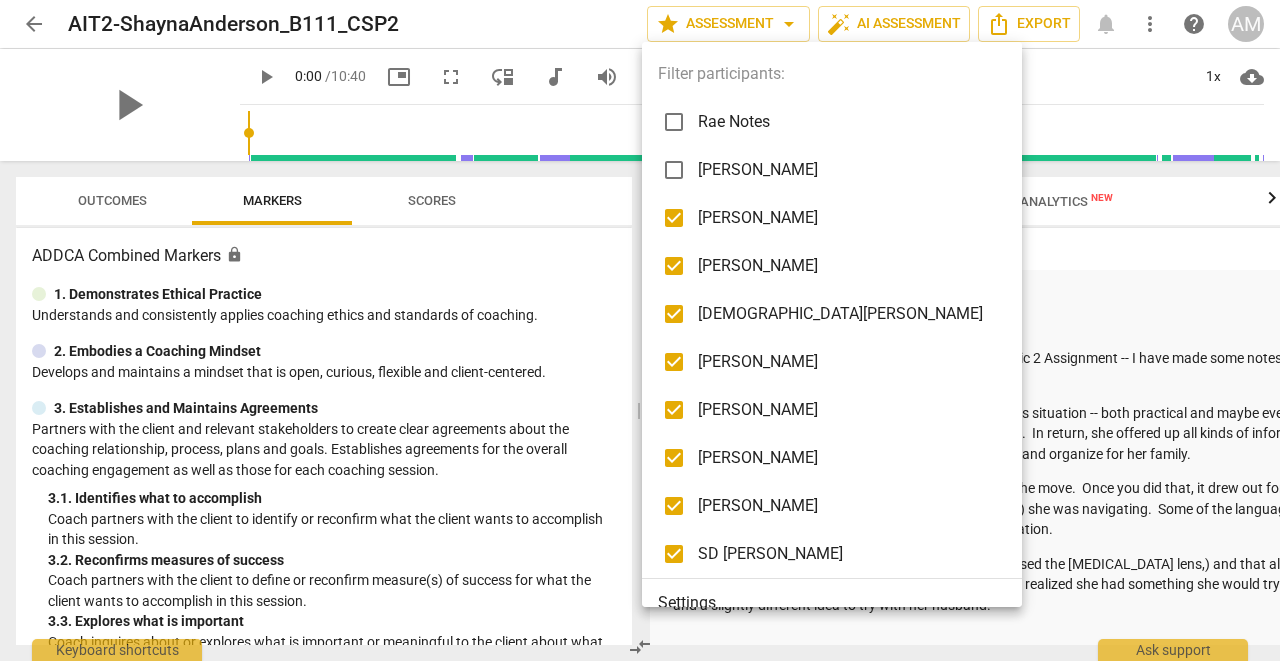 checkbox on "false" 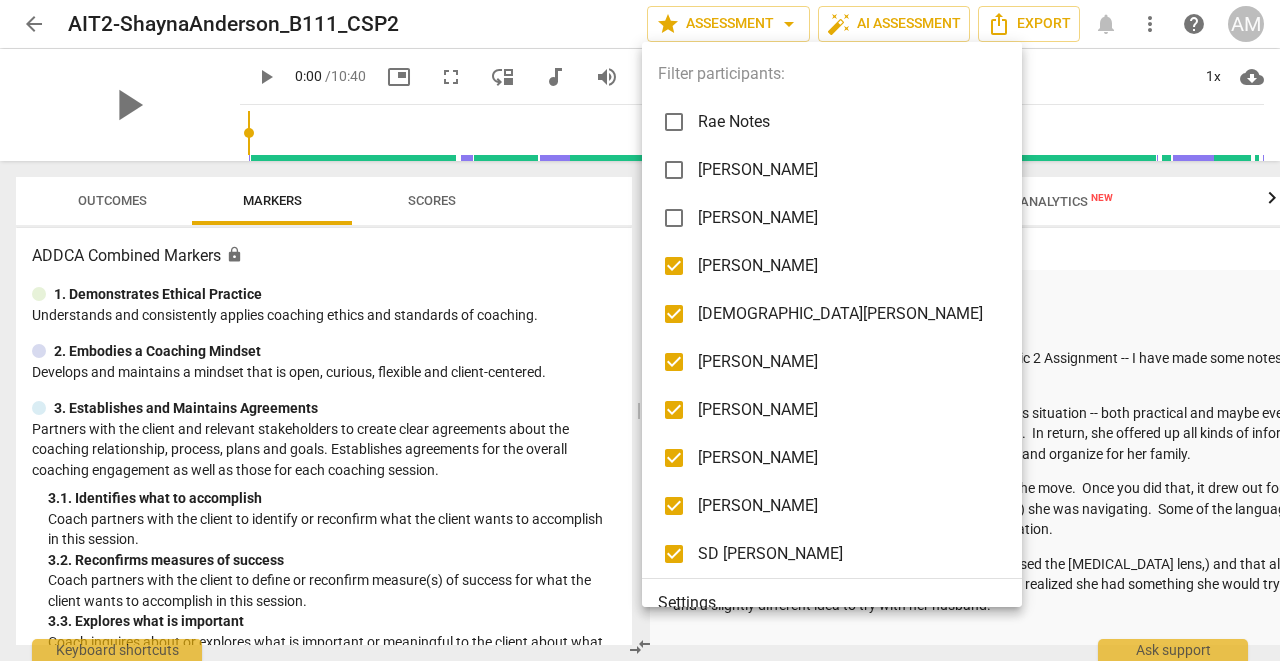 checkbox on "false" 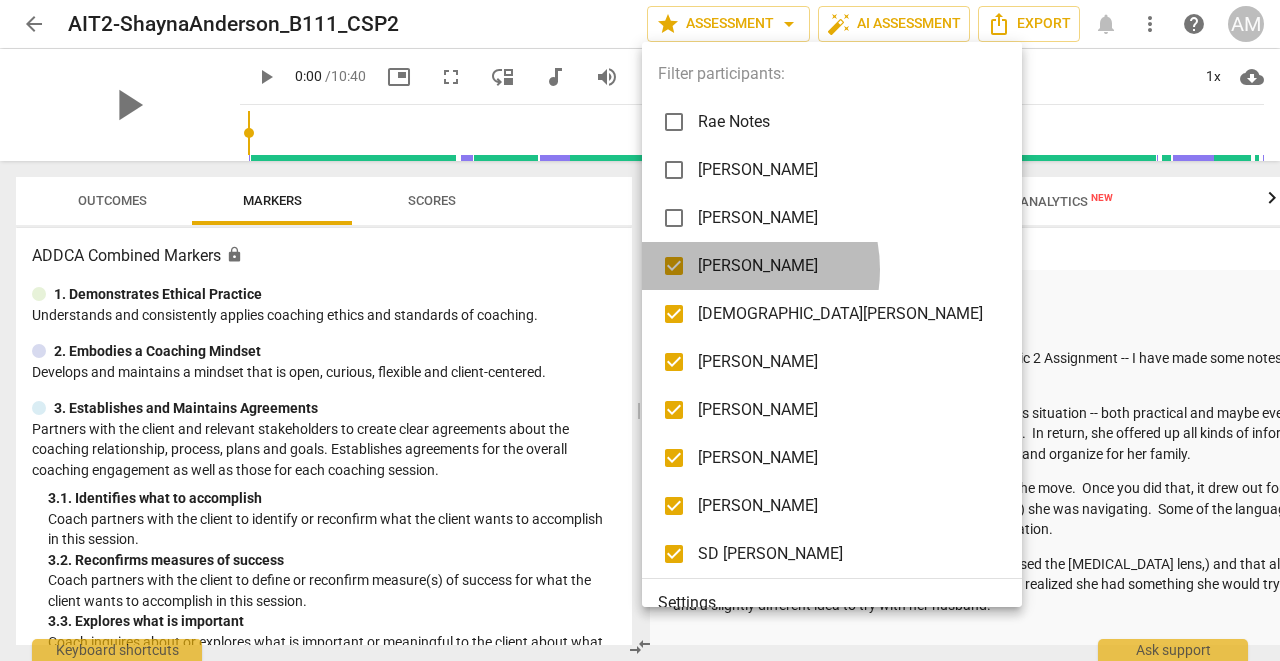 click on "[PERSON_NAME]" at bounding box center (847, 266) 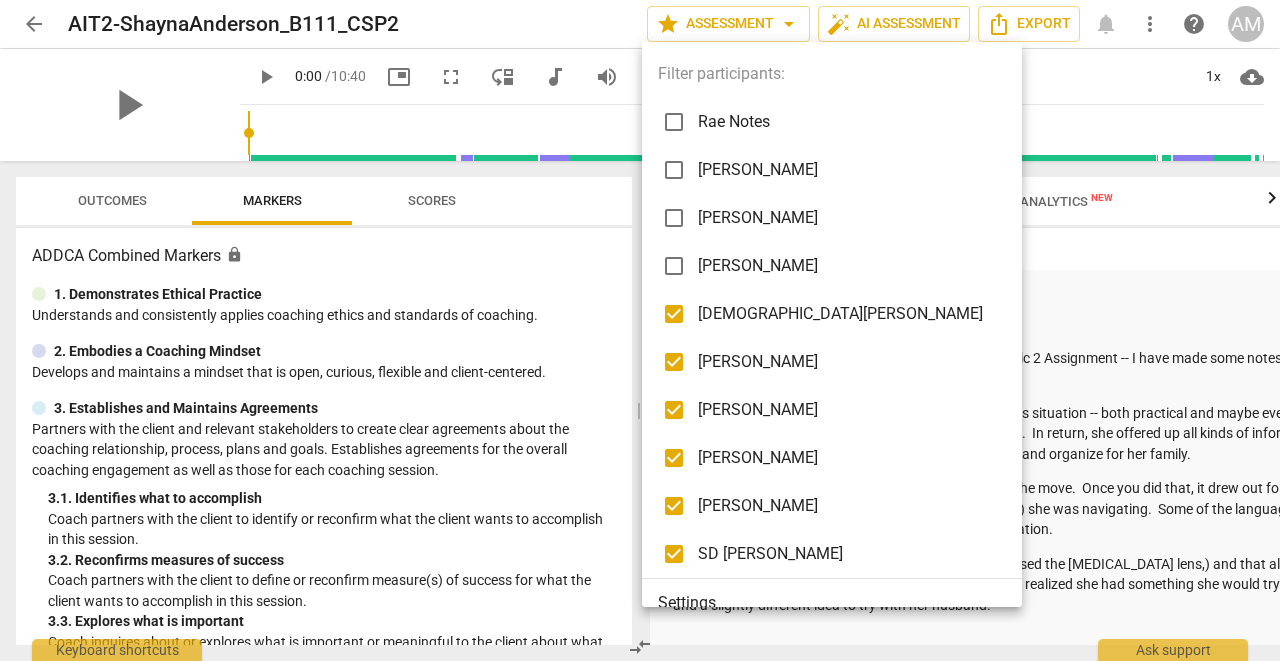 checkbox on "false" 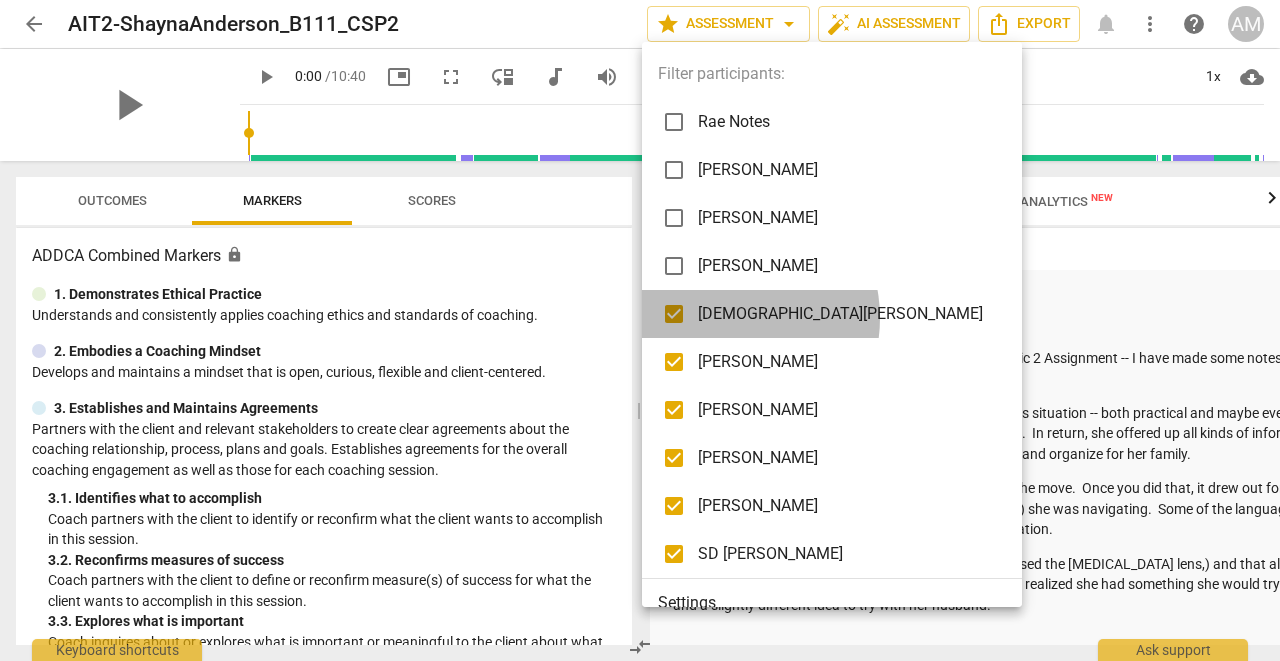 click on "[DEMOGRAPHIC_DATA][PERSON_NAME]" at bounding box center (847, 314) 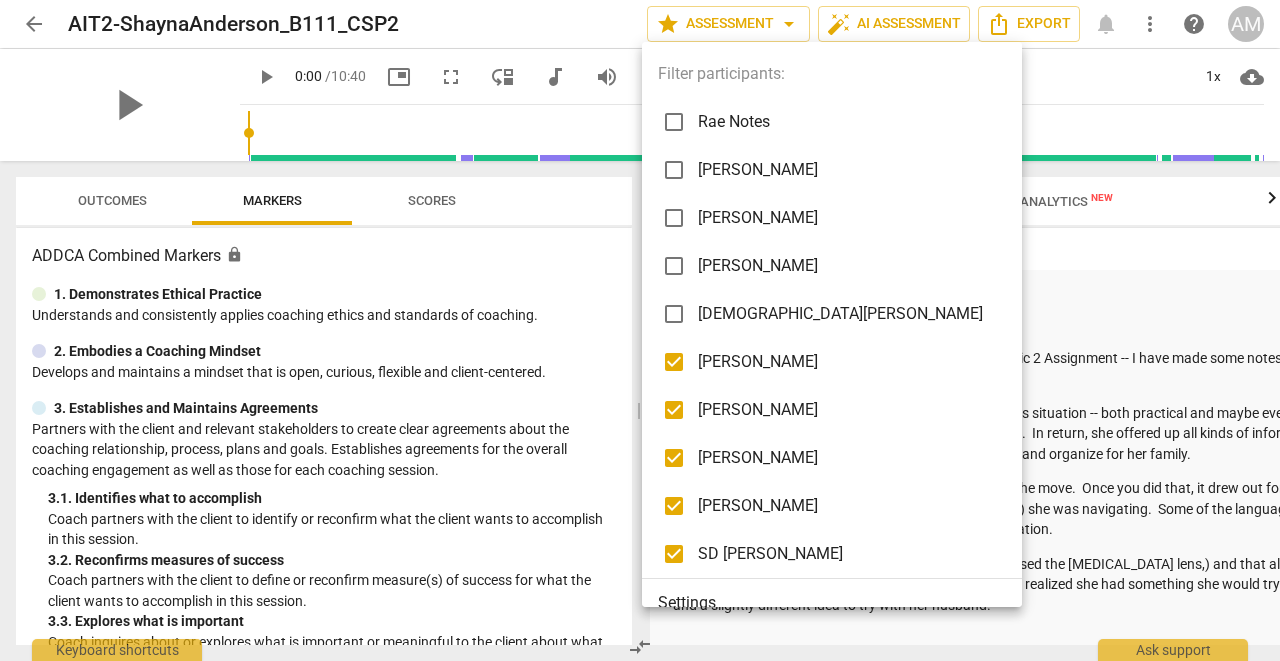 checkbox on "false" 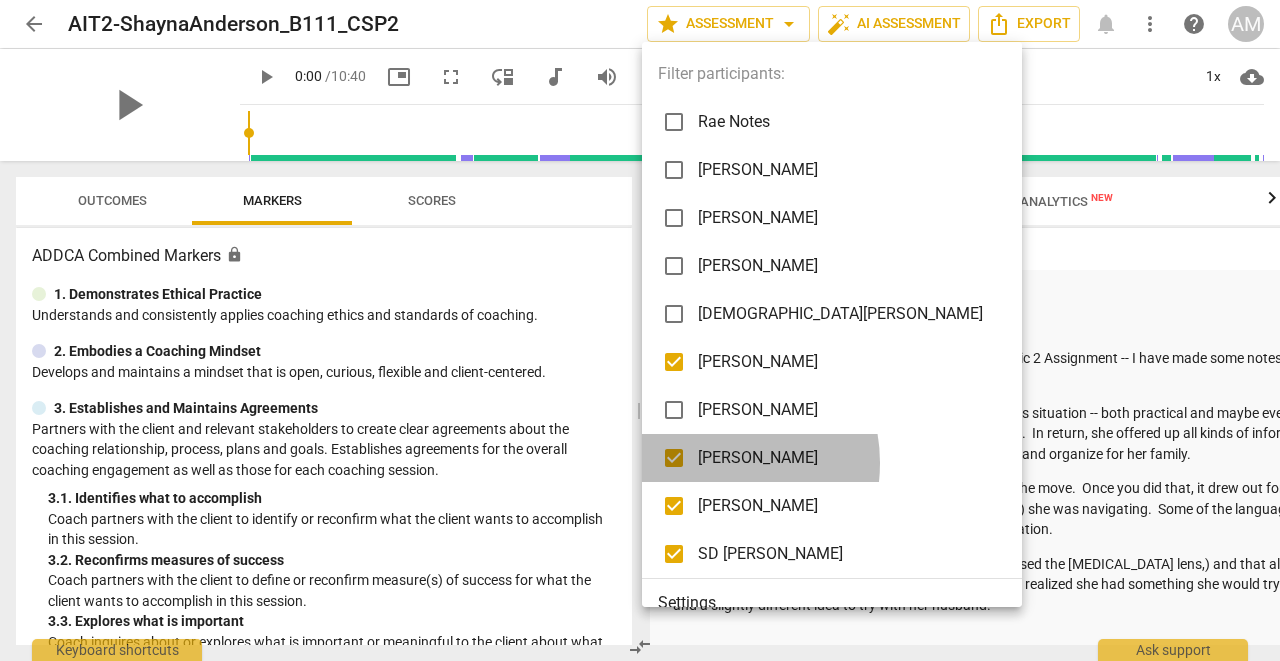 click on "[PERSON_NAME]" at bounding box center (847, 458) 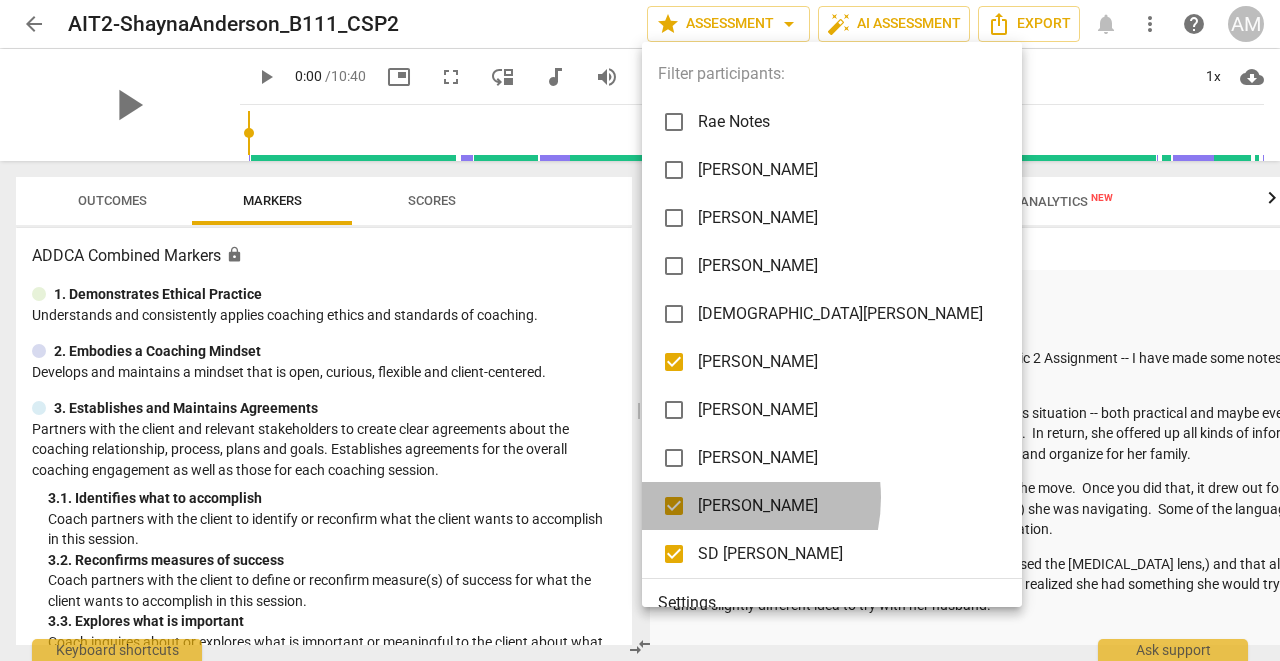 click on "[PERSON_NAME]" at bounding box center (847, 506) 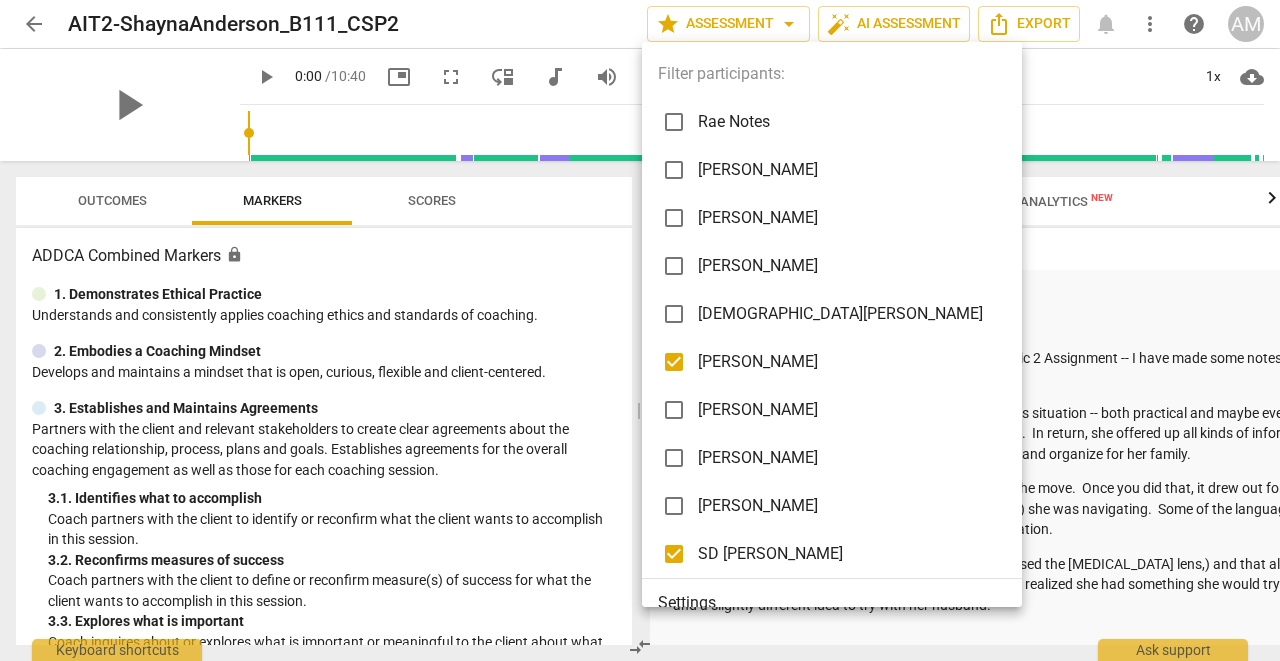 click on "SD [PERSON_NAME]" at bounding box center (847, 554) 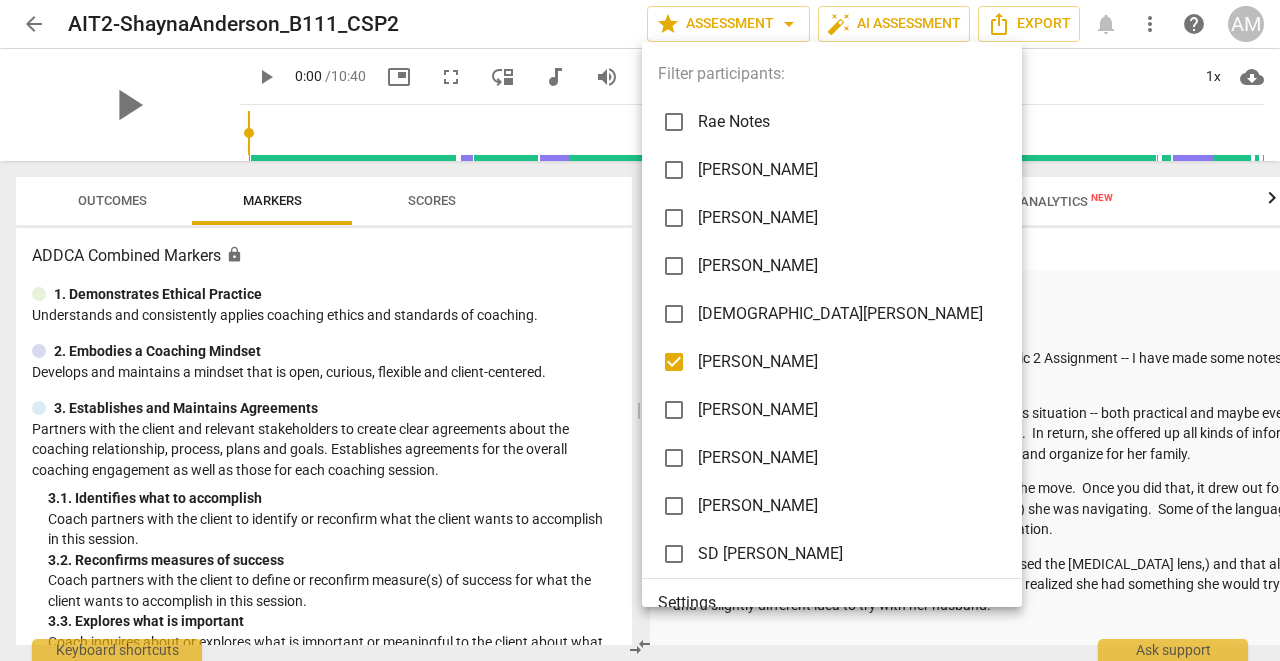 click at bounding box center [640, 330] 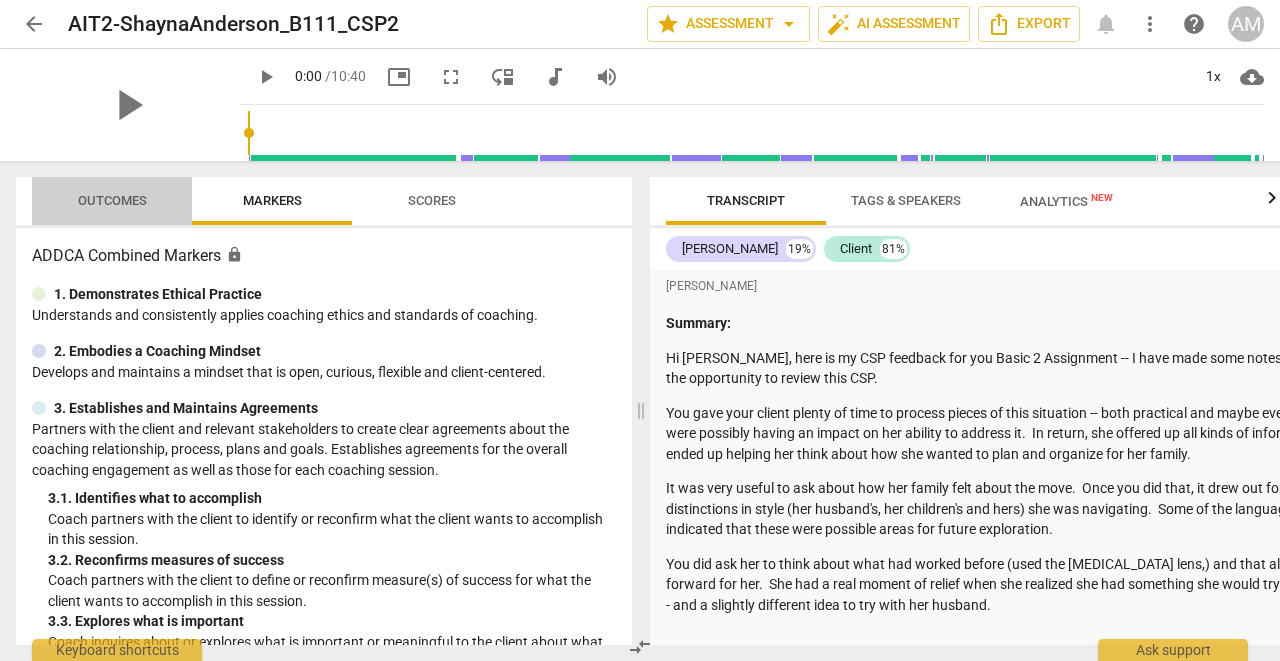 click on "Outcomes" at bounding box center [112, 200] 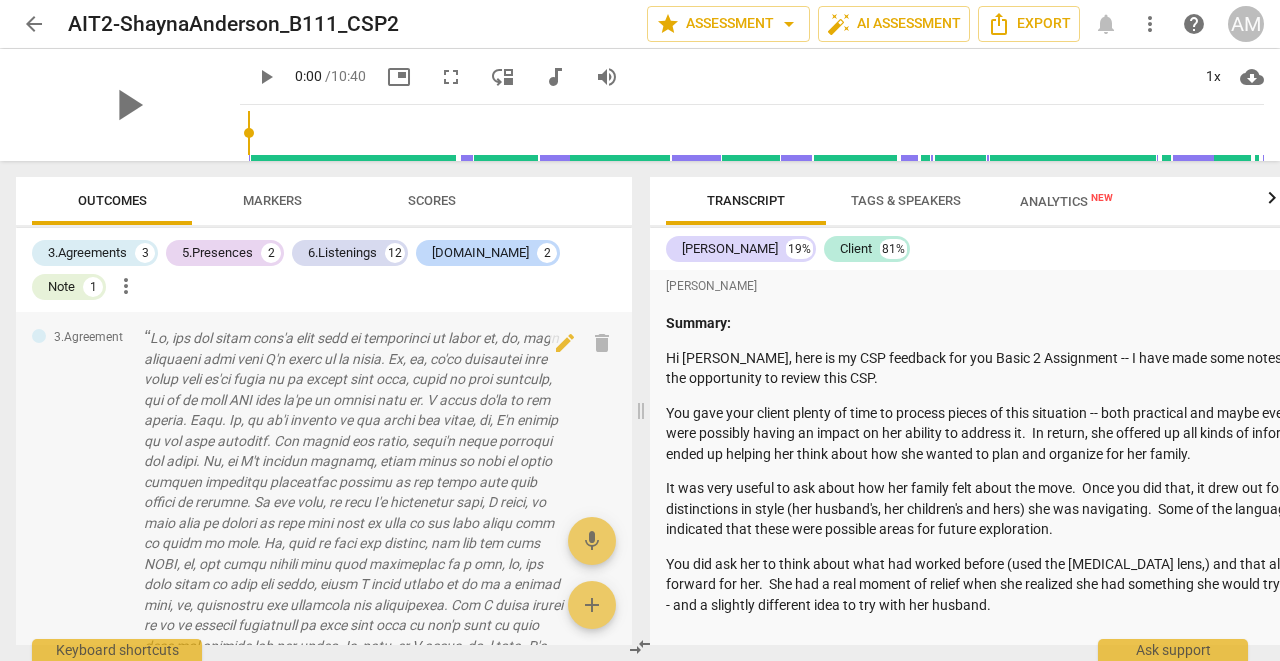 scroll, scrollTop: 0, scrollLeft: 0, axis: both 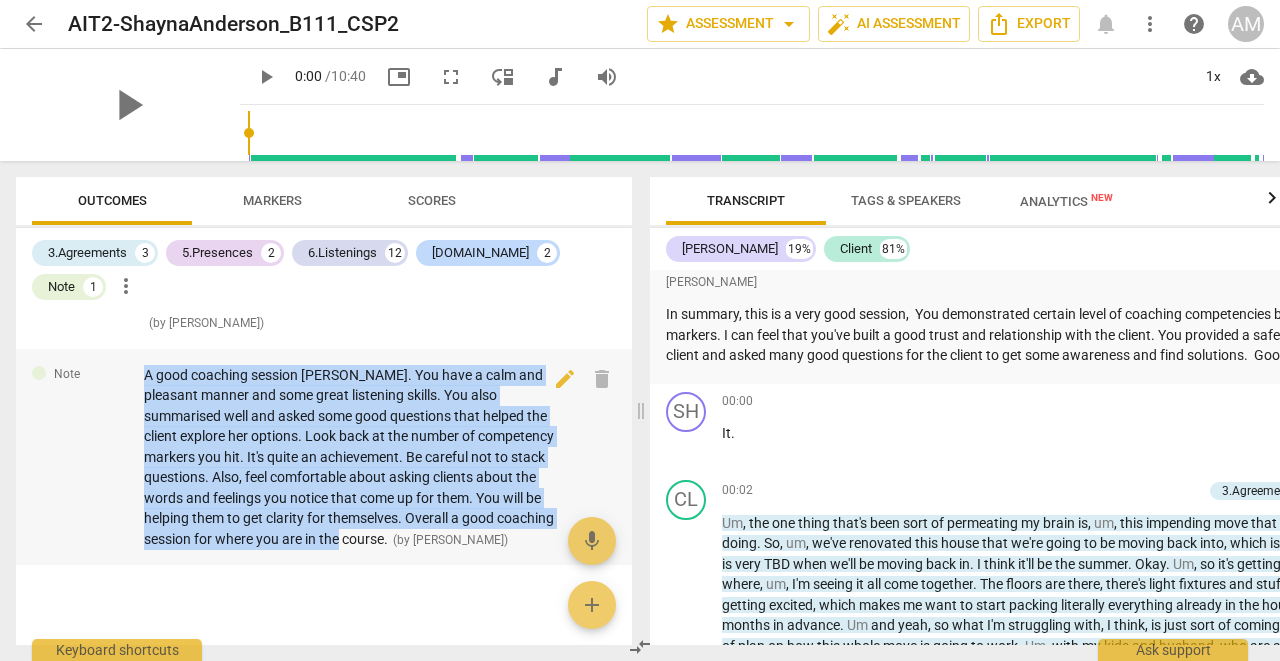 drag, startPoint x: 143, startPoint y: 363, endPoint x: 271, endPoint y: 528, distance: 208.82768 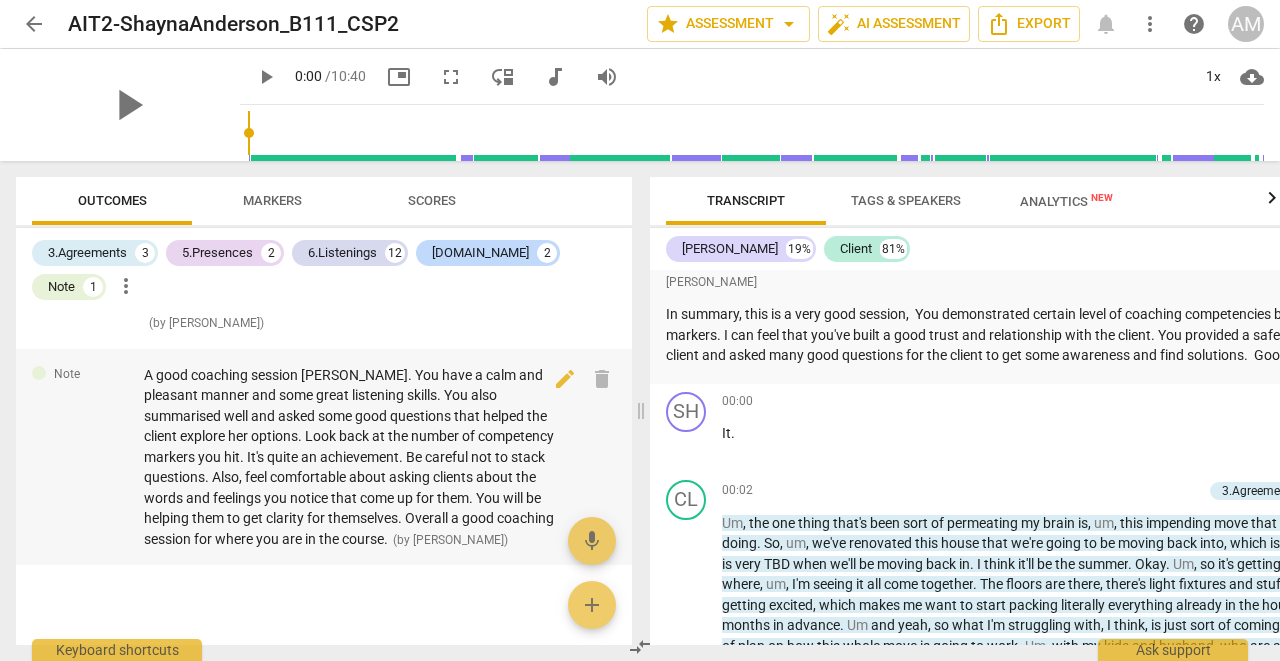 click on "Note A good coaching session [PERSON_NAME].  You have a calm and pleasant manner and some great listening skills. You also summarised well and asked some good questions that helped the client explore her options. Look back at the number of competency markers you hit. It's quite an achievement. Be careful not to stack questions. Also, feel comfortable about asking clients about the words and feelings you notice that come up for them. You will be helping them to get clarity for themselves. Overall a good coaching session for where you are in the course. ( by [PERSON_NAME] ) 10:40 edit delete" at bounding box center (324, 457) 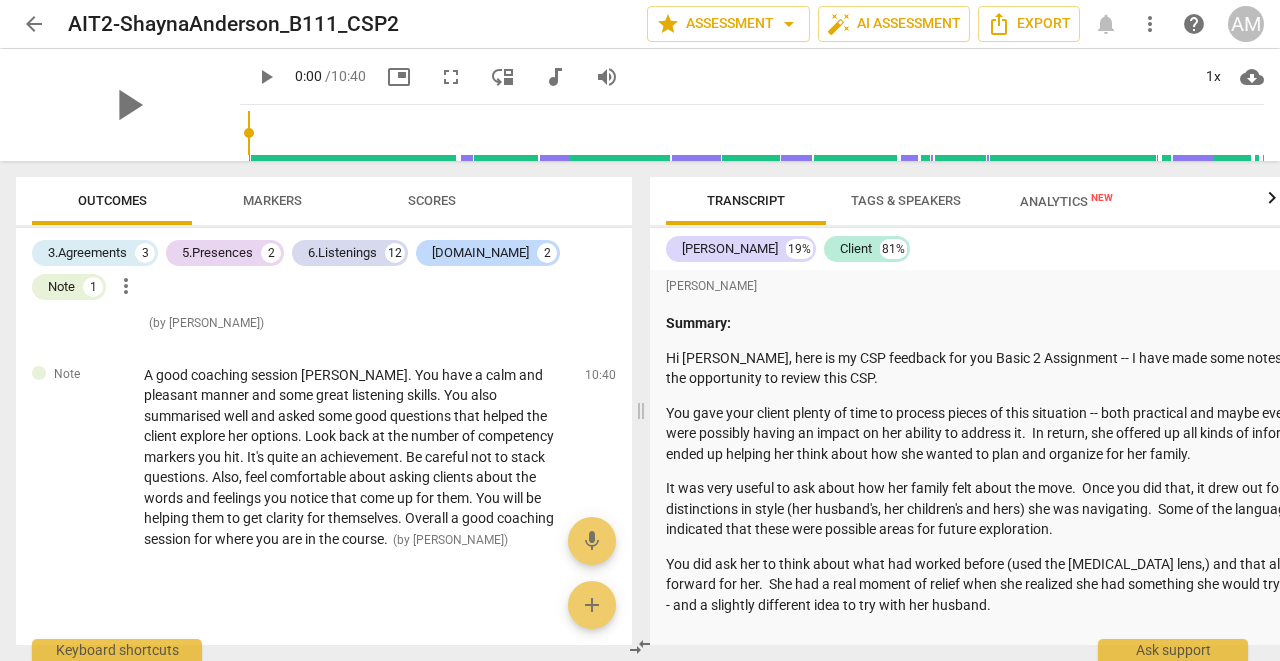 scroll, scrollTop: 0, scrollLeft: 0, axis: both 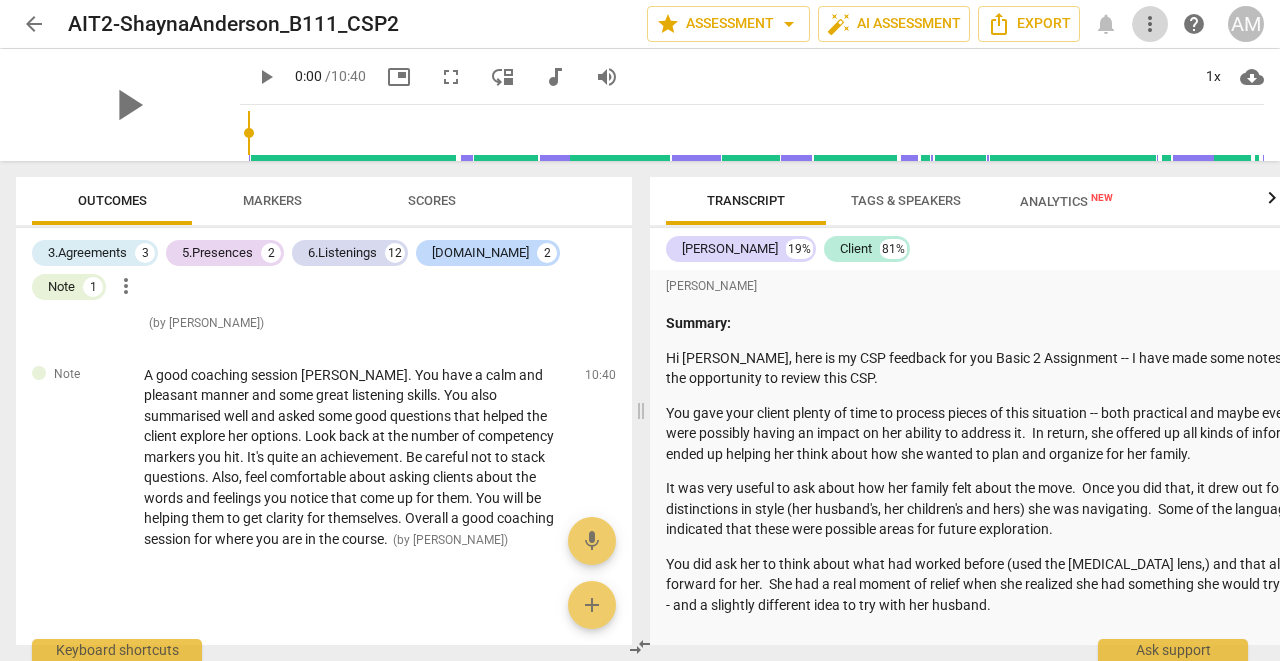 click on "more_vert" at bounding box center (1150, 24) 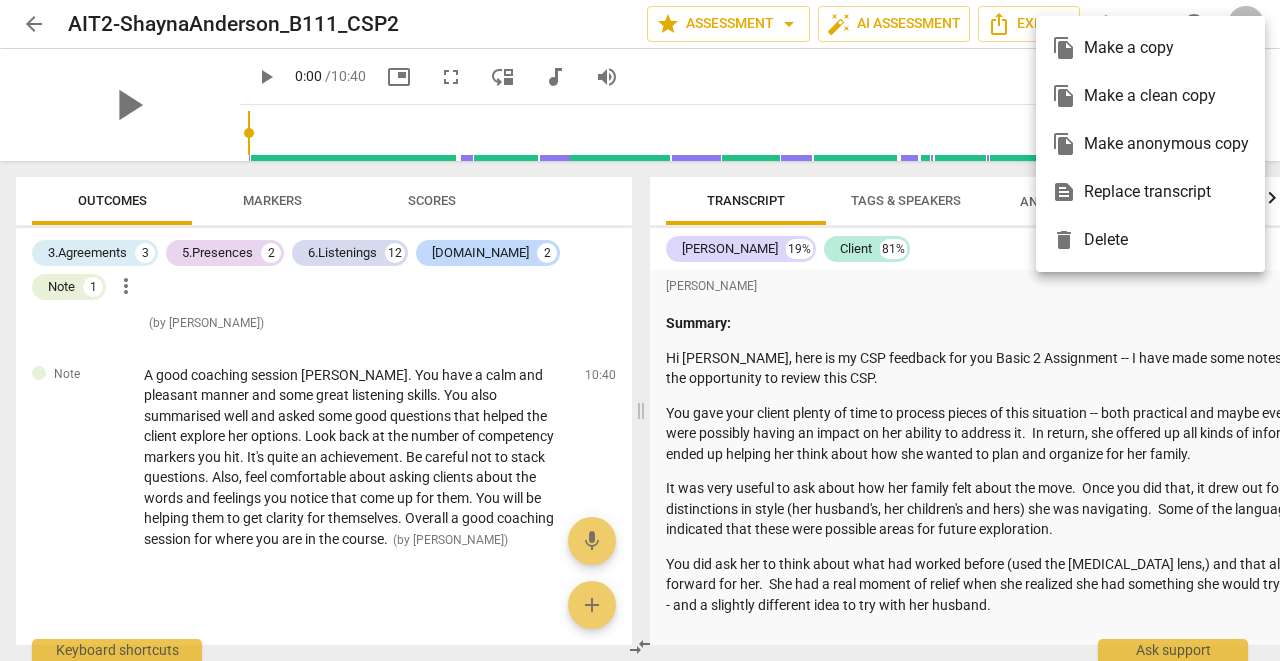 click on "file_copy    Make a copy" at bounding box center (1150, 48) 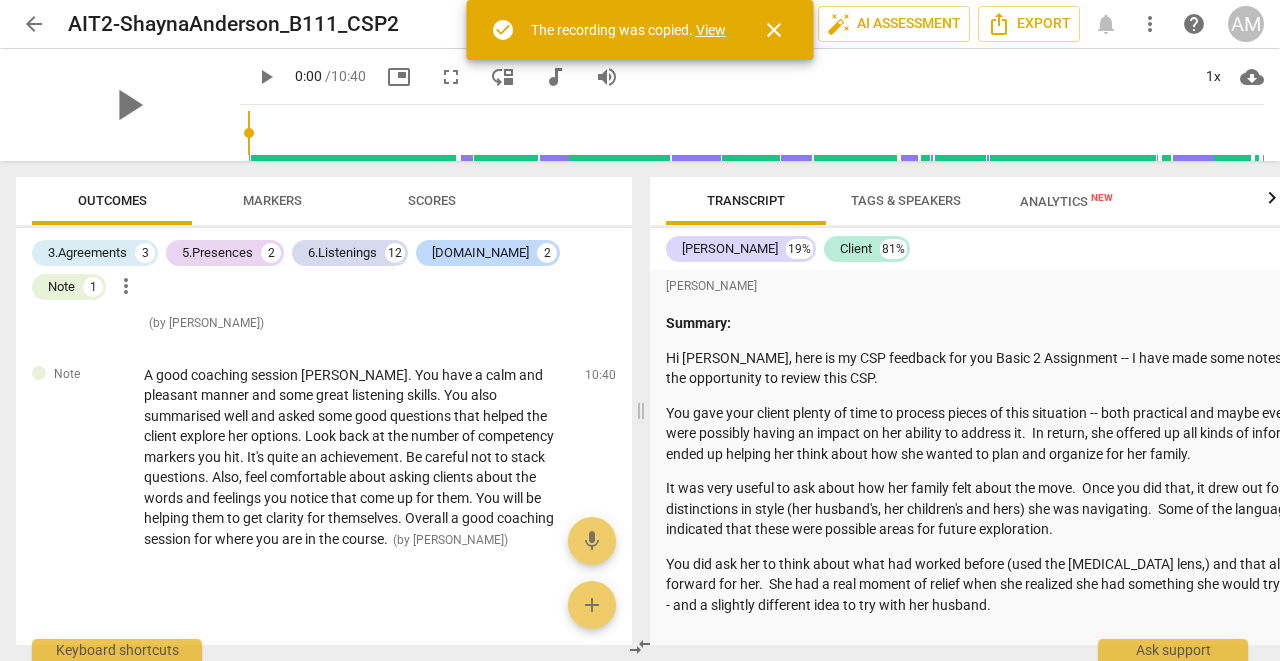 scroll, scrollTop: 0, scrollLeft: 0, axis: both 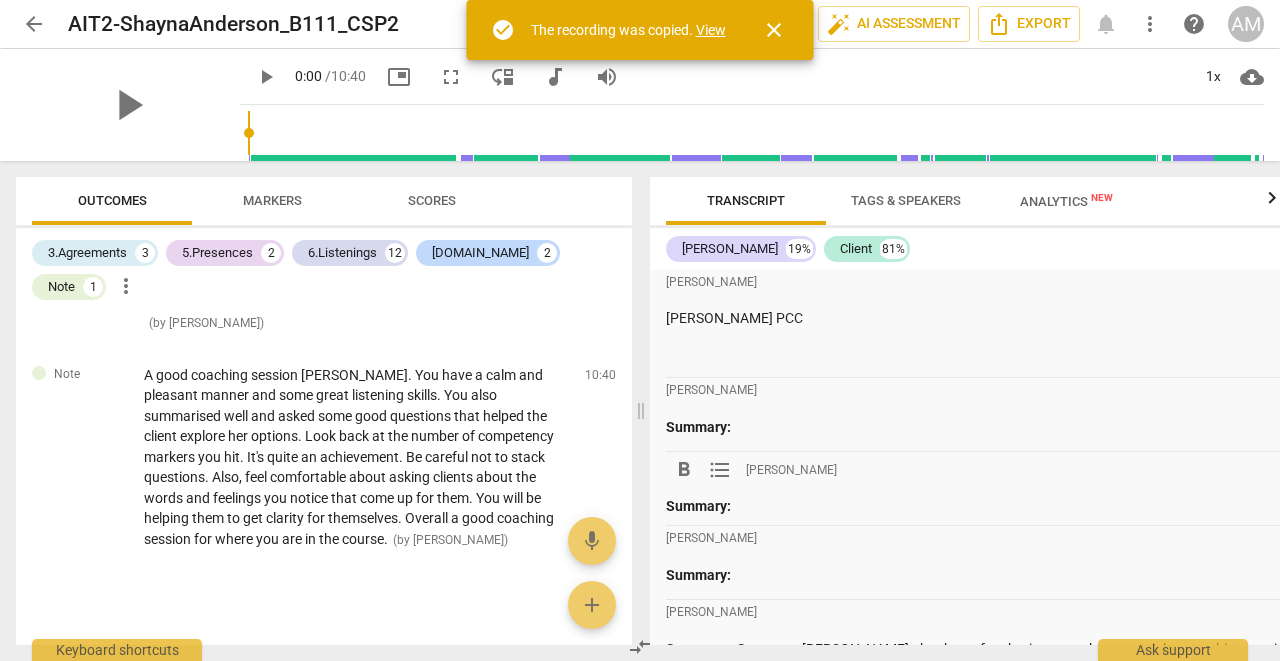 click on "Summary:" at bounding box center (1033, 506) 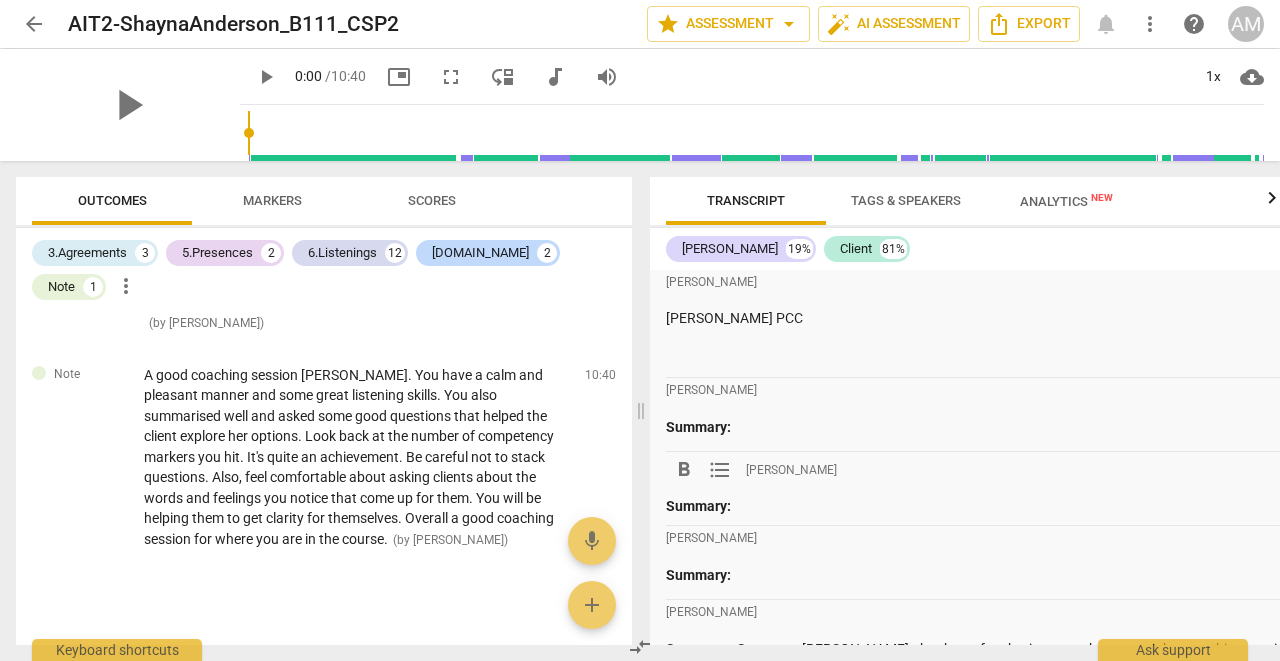 scroll, scrollTop: 0, scrollLeft: 51, axis: horizontal 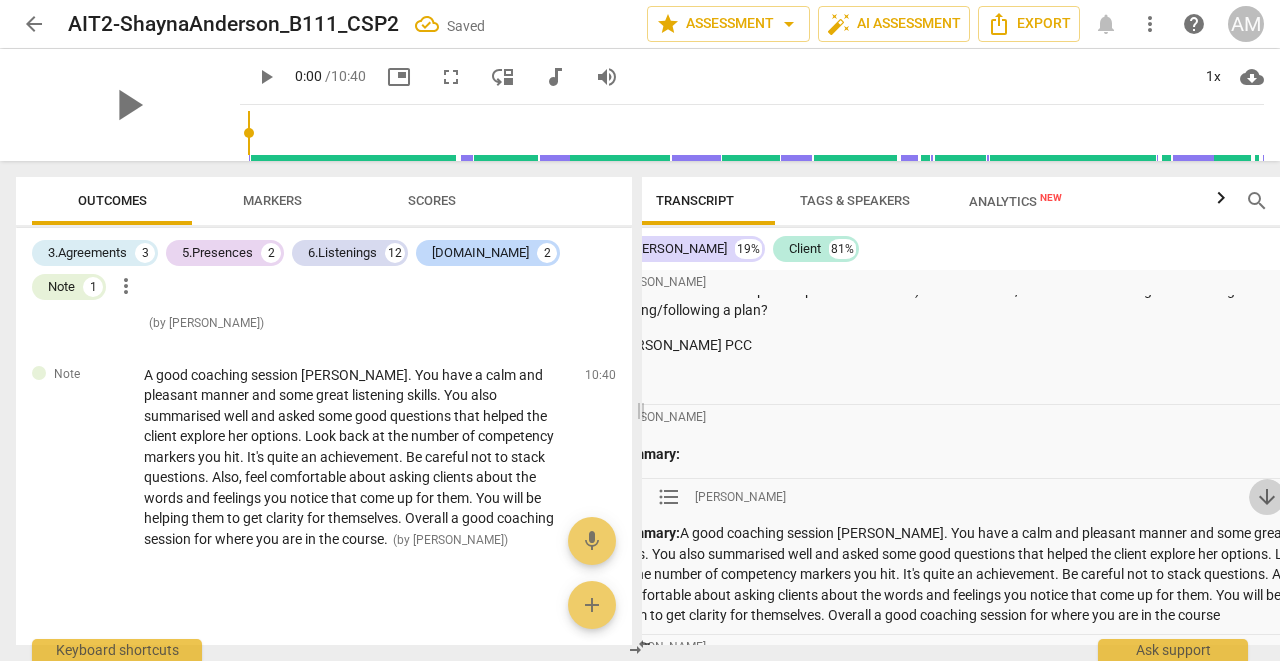 click on "arrow_downward" at bounding box center [1267, 497] 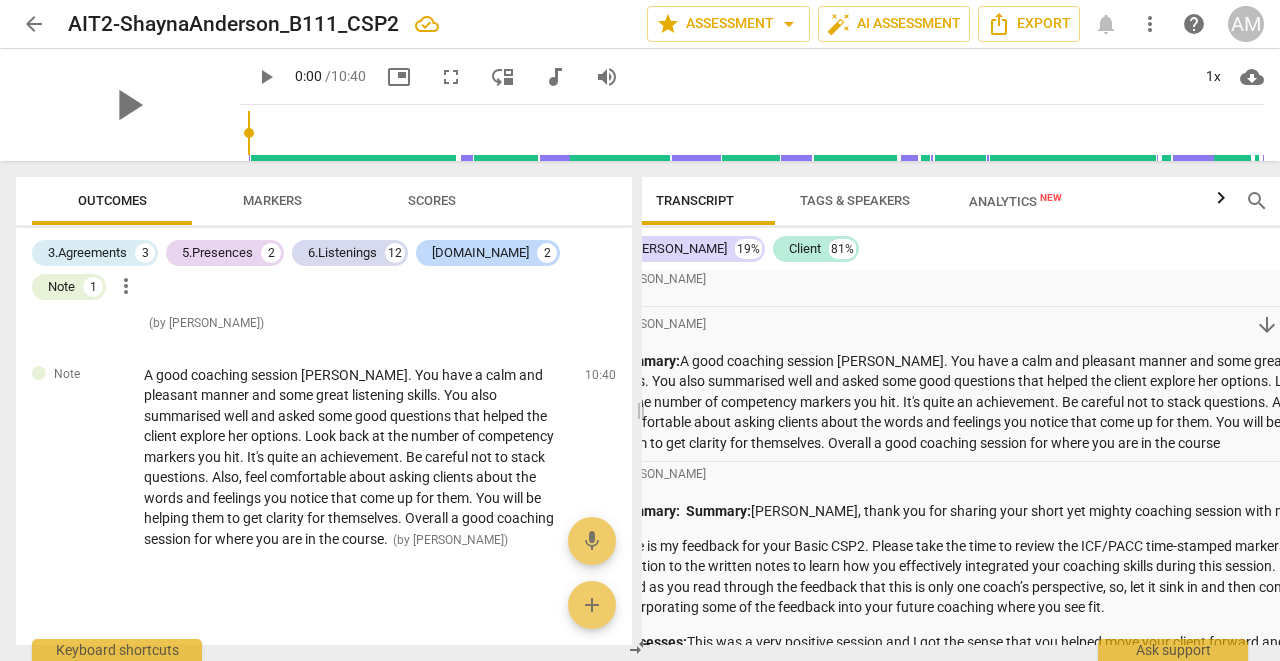 scroll, scrollTop: 766, scrollLeft: 0, axis: vertical 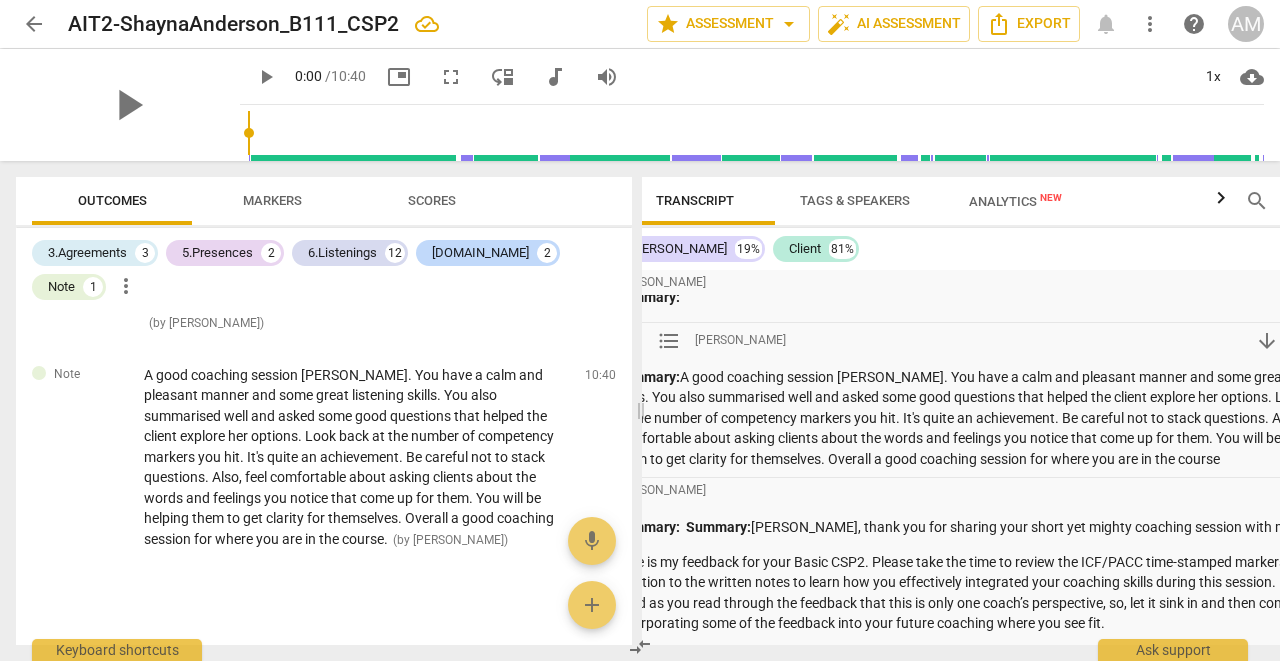 click on "arrow_downward" at bounding box center [1267, 341] 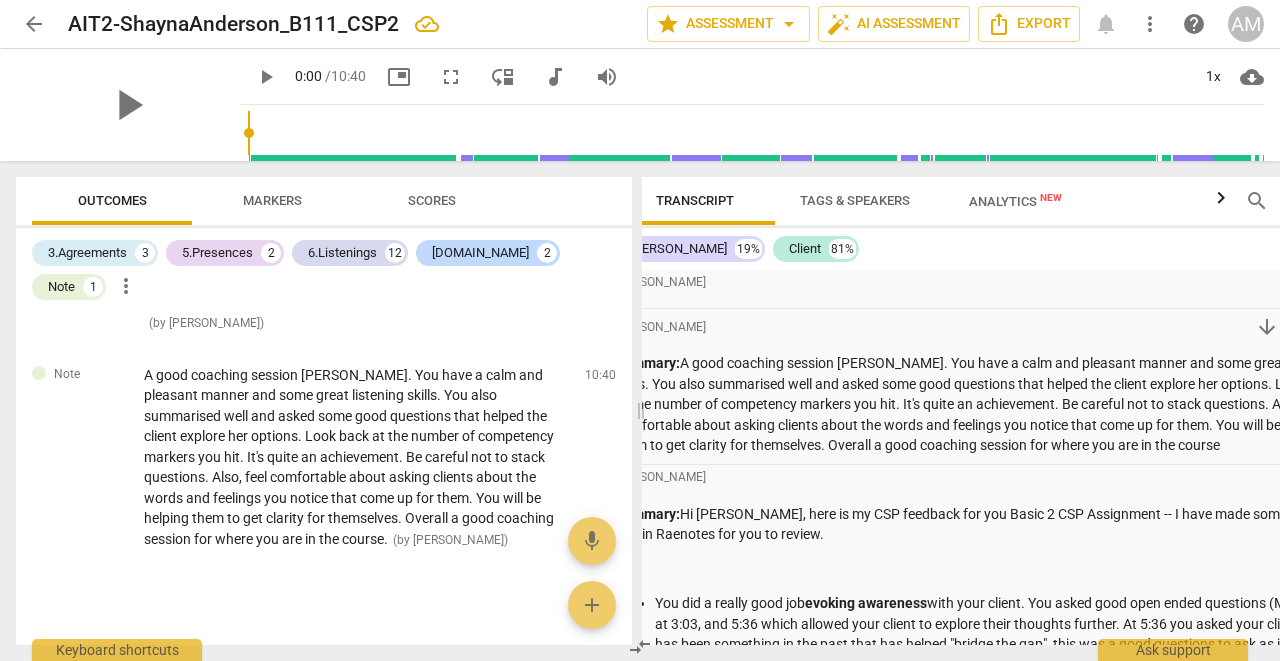 scroll, scrollTop: 1551, scrollLeft: 0, axis: vertical 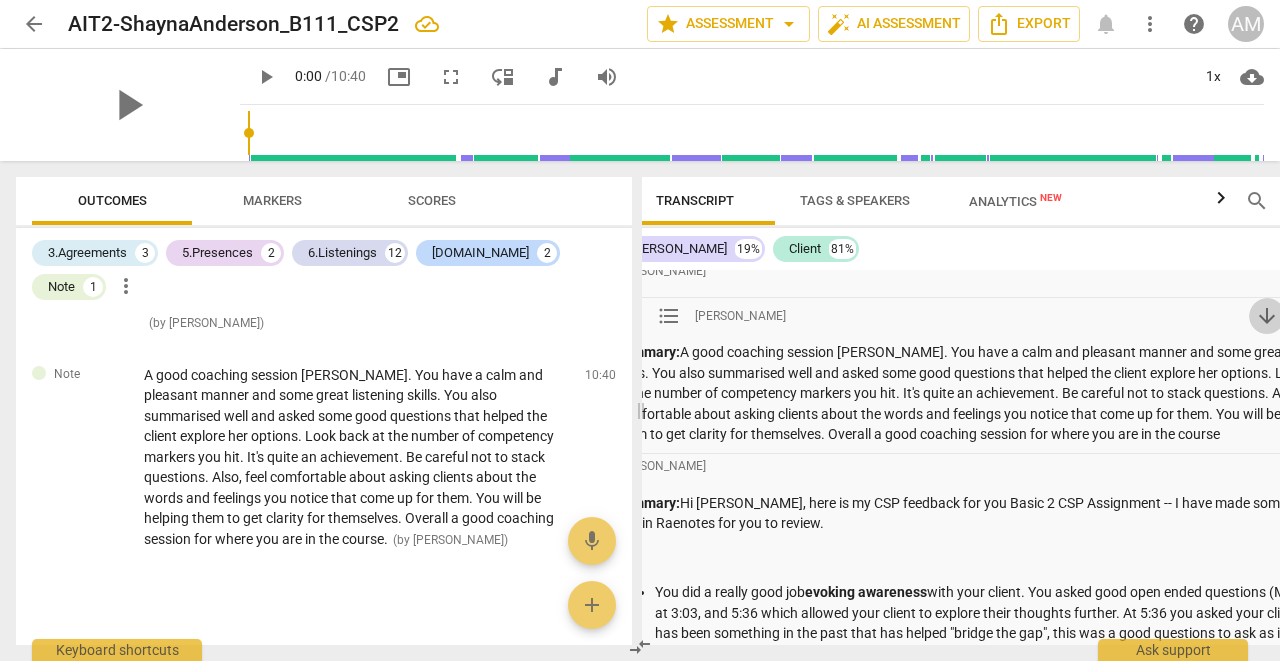 click on "arrow_downward" at bounding box center [1267, 316] 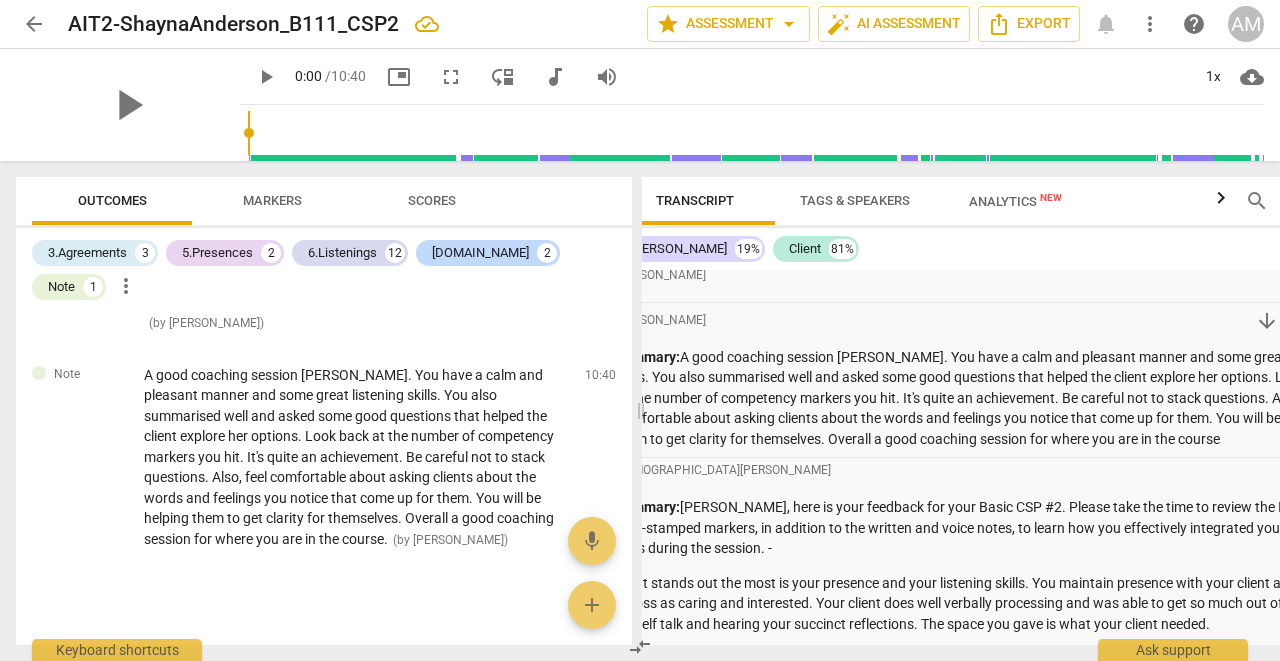 scroll, scrollTop: 2461, scrollLeft: 0, axis: vertical 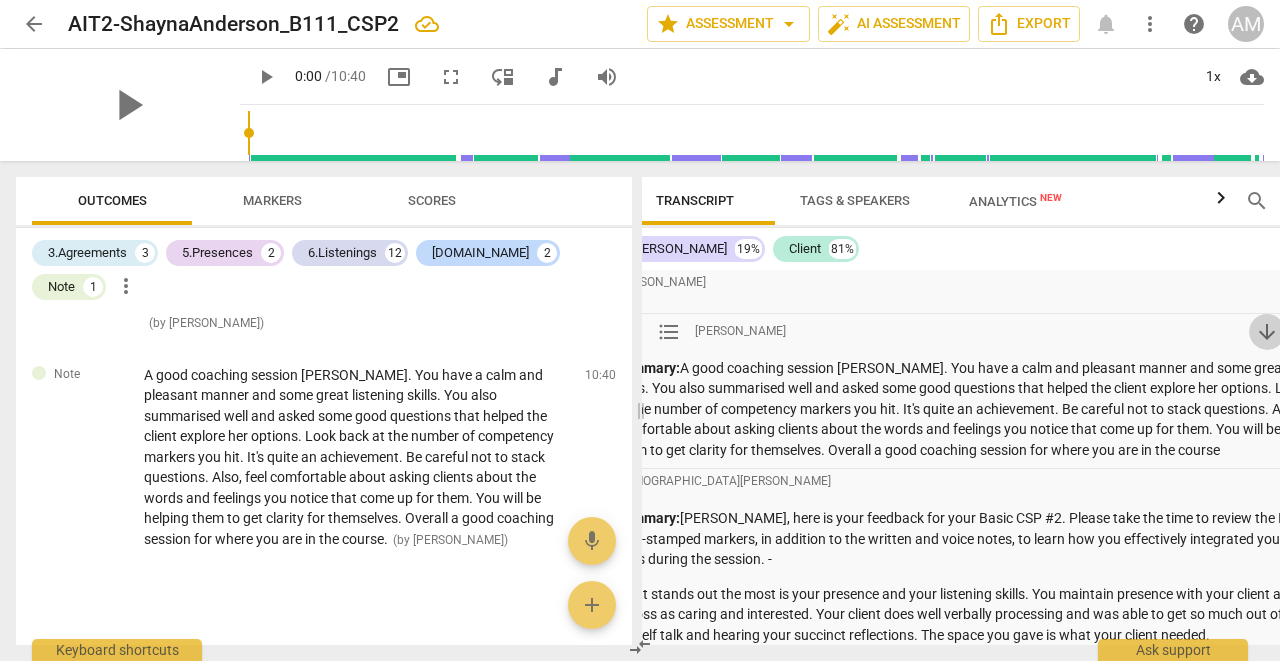 click on "arrow_downward" at bounding box center [1267, 332] 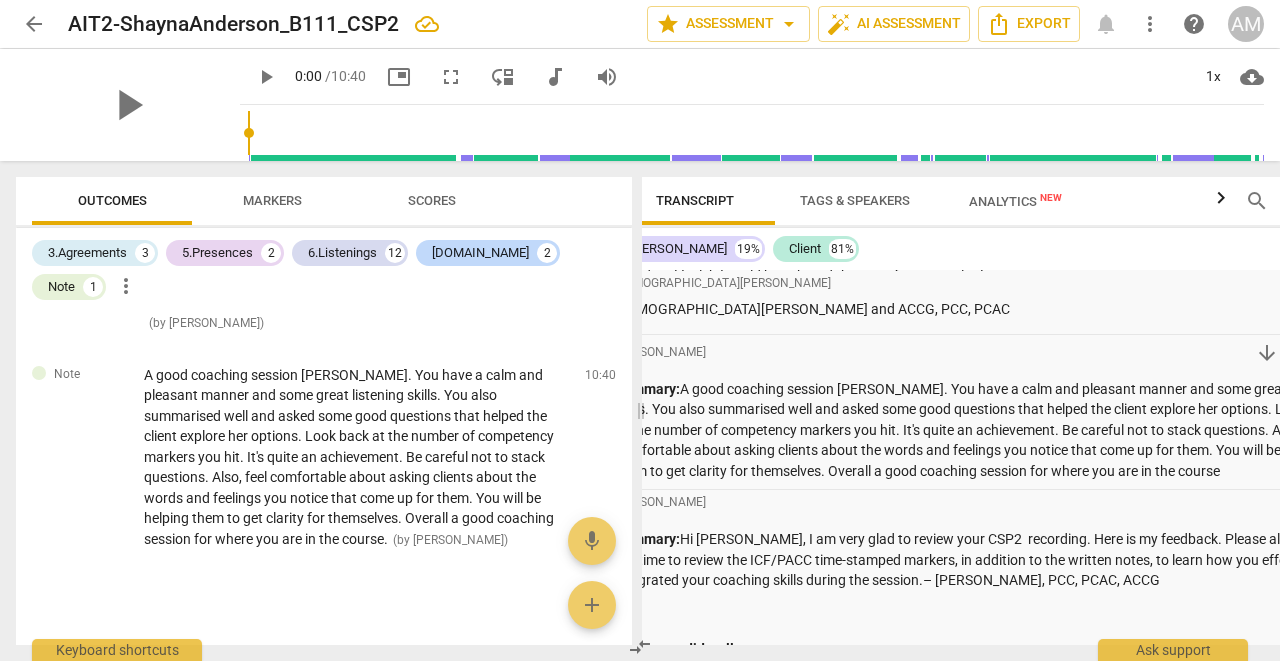 scroll, scrollTop: 2919, scrollLeft: 0, axis: vertical 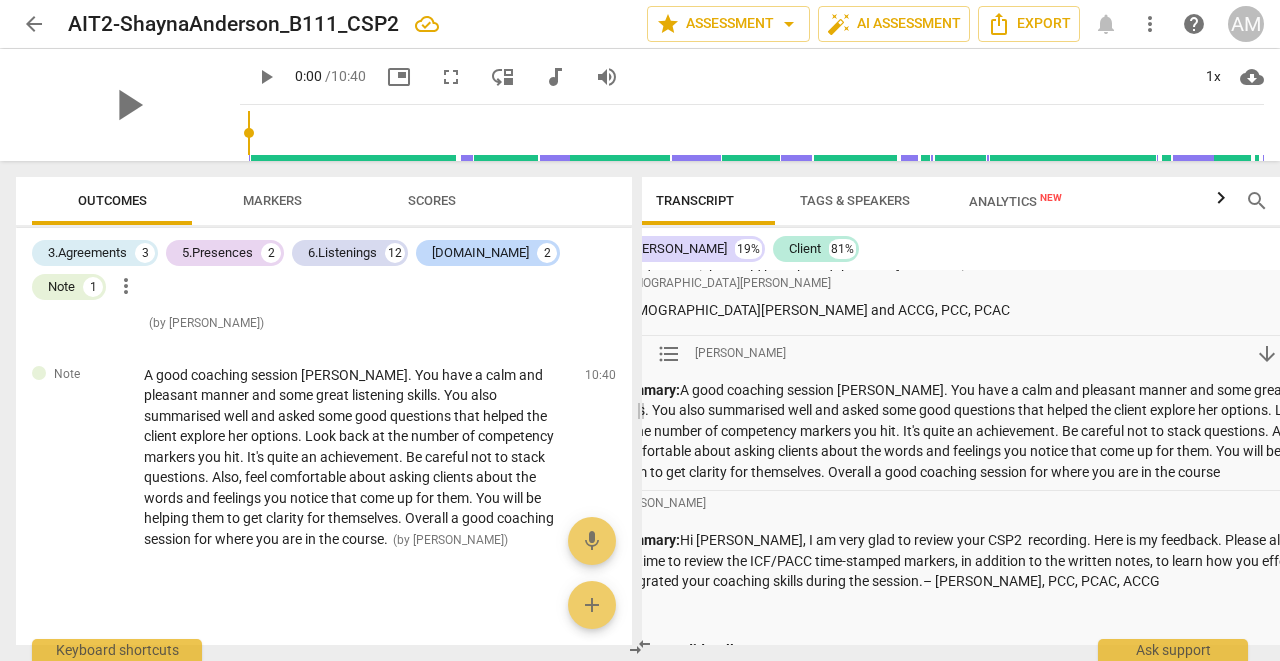 click on "arrow_downward" at bounding box center [1267, 354] 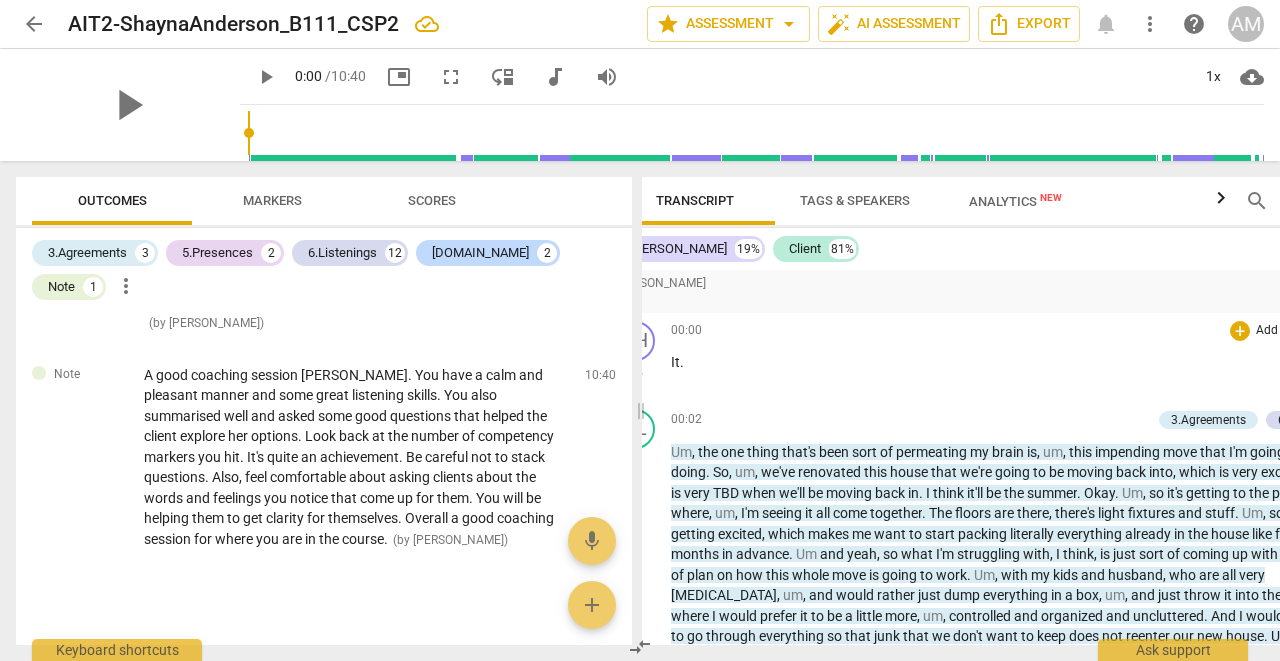 scroll, scrollTop: 4224, scrollLeft: 0, axis: vertical 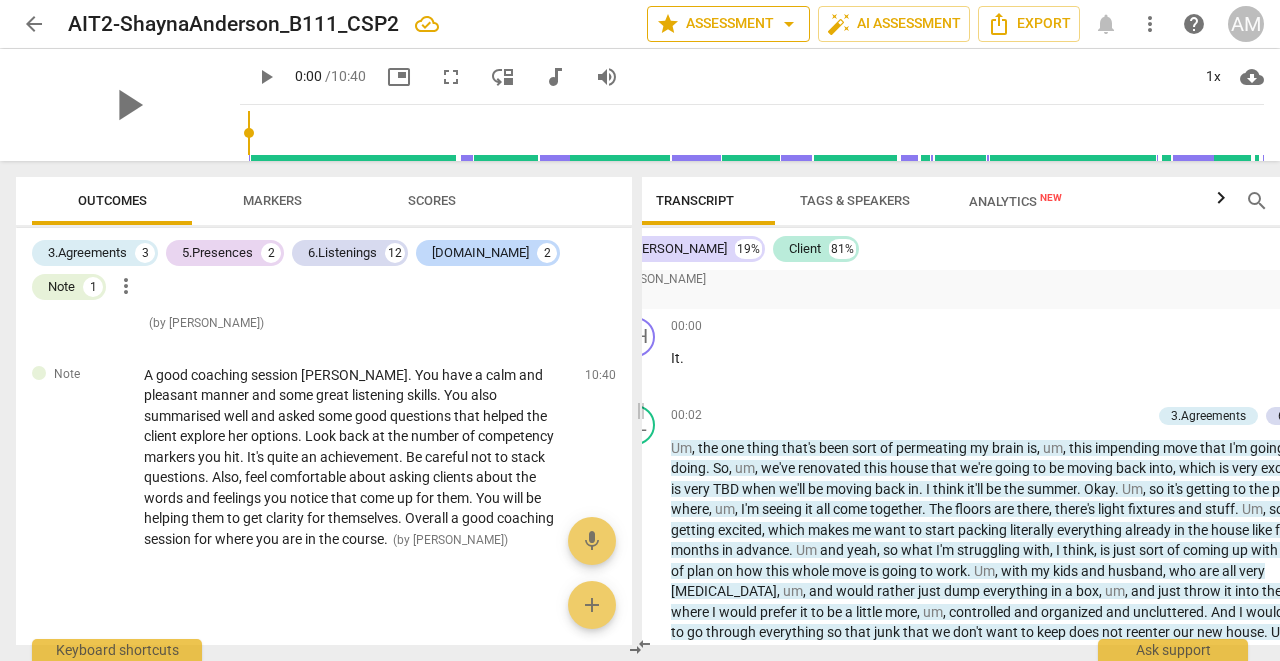 click on "arrow_drop_down" at bounding box center [789, 24] 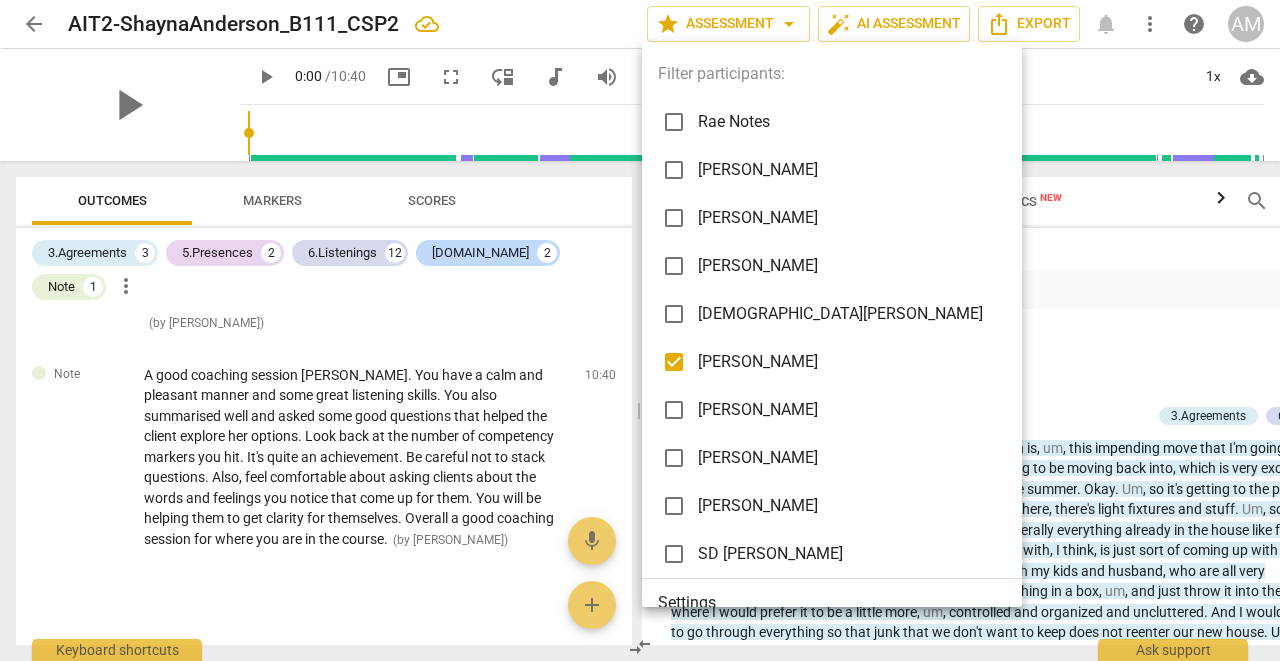 click at bounding box center (640, 330) 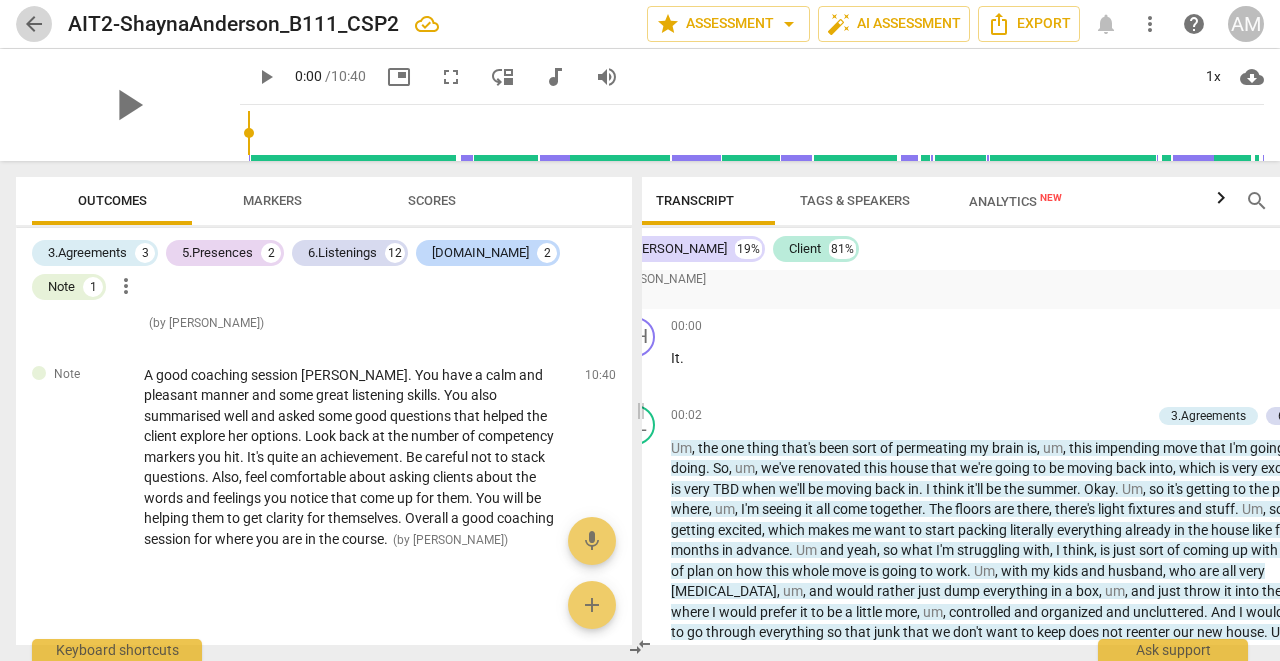 click on "arrow_back" at bounding box center (34, 24) 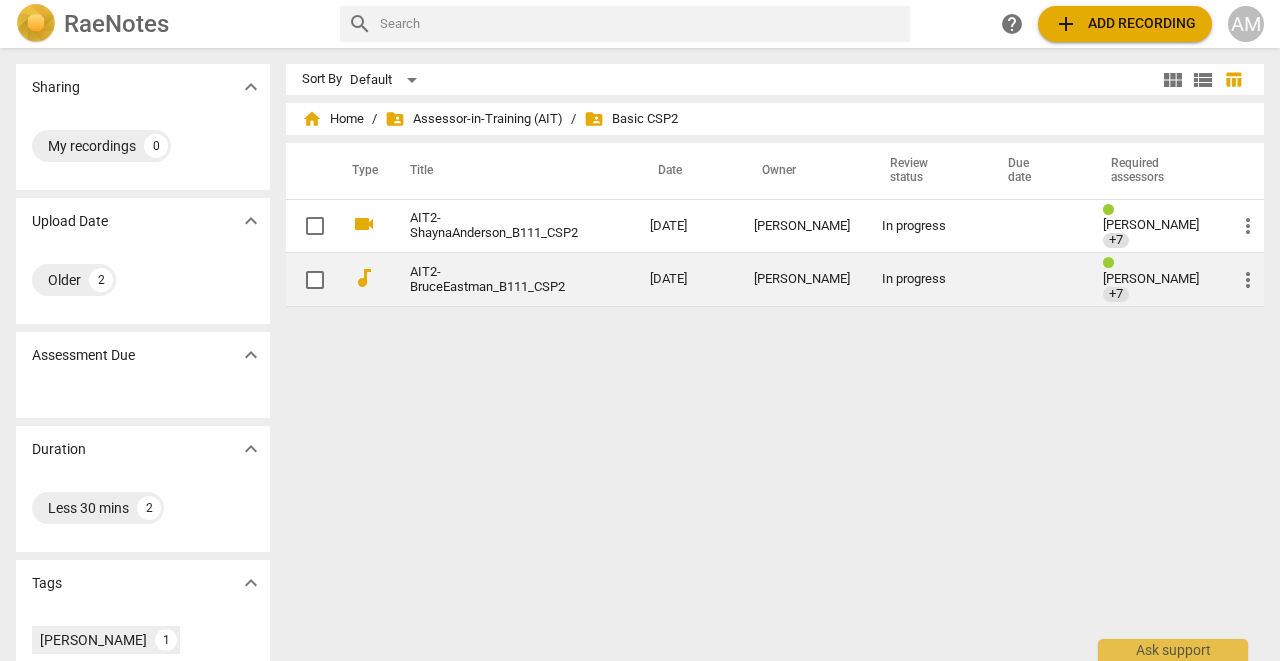 click on "AIT2-BruceEastman_B111_CSP2" at bounding box center (494, 280) 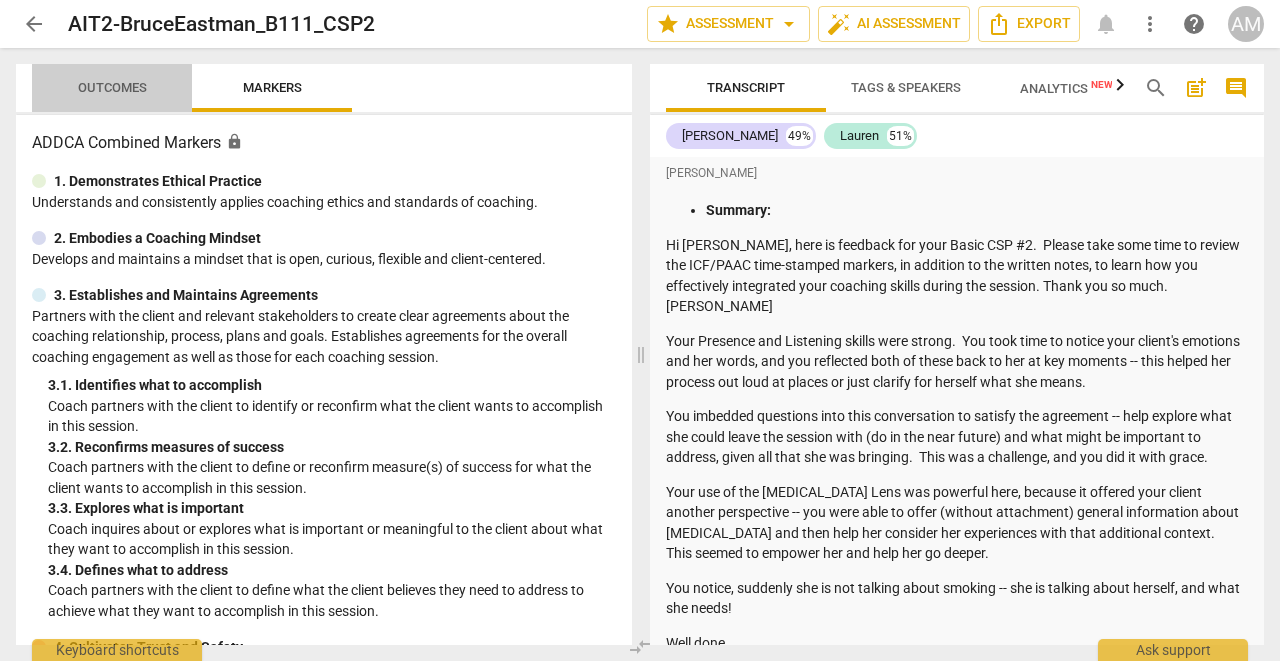 click on "arrow_back AIT2-BruceEastman_B111_CSP2 edit star    Assessment   arrow_drop_down auto_fix_high    AI Assessment    Export notifications more_vert help AM Outcomes Markers ADDCA Combined Markers lock 1. Demonstrates Ethical Practice Understands and consistently applies coaching ethics and standards of coaching. 2. Embodies a Coaching Mindset Develops and maintains a mindset that is open, curious, flexible and client-centered. 3. Establishes and Maintains Agreements Partners with the client and relevant stakeholders to create clear agreements about the coaching relationship, process, plans and goals. Establishes agreements for the overall coaching engagement as well as those for each coaching session. 3. 1. Identifies what to accomplish Coach partners with the client to identify or reconfirm what the client wants to accomplish in this session. 3. 2. Reconfirms measures of success 3. 3. Explores what is important 3. 4. Defines what to address 4. Cultivates Trust and Safety 4. 4. 4. 4. 5. 5. 5. 5. 5. 6. 6." at bounding box center (640, 330) 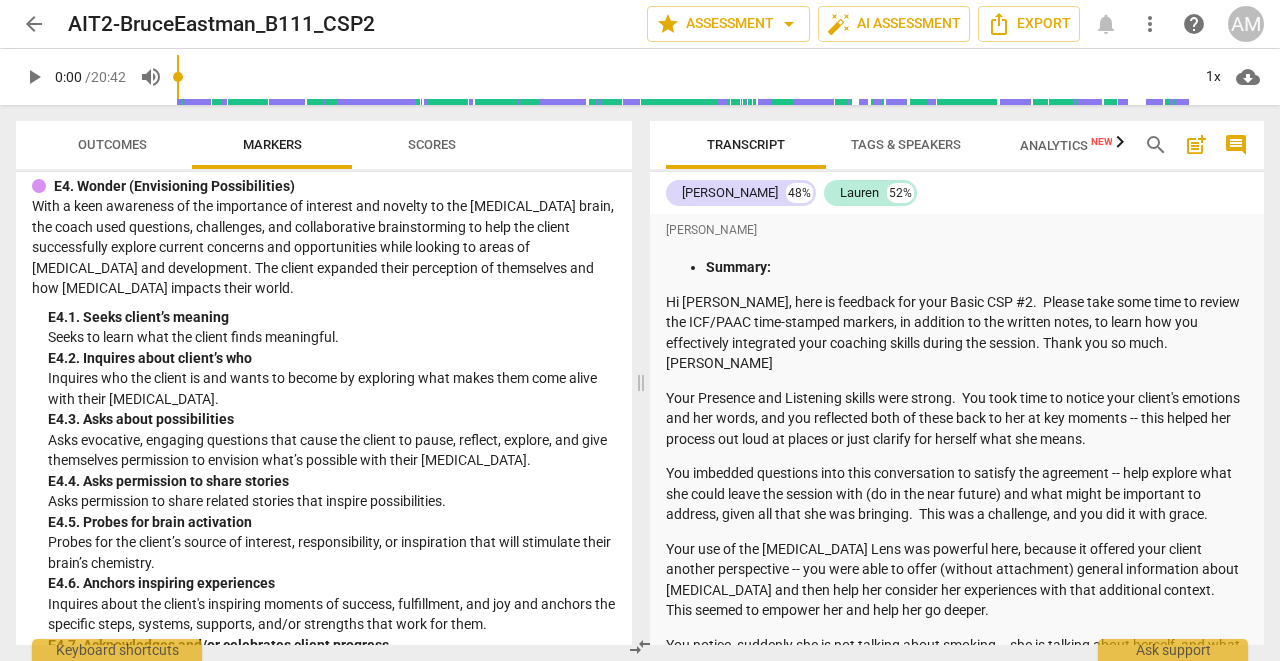 scroll, scrollTop: 4828, scrollLeft: 0, axis: vertical 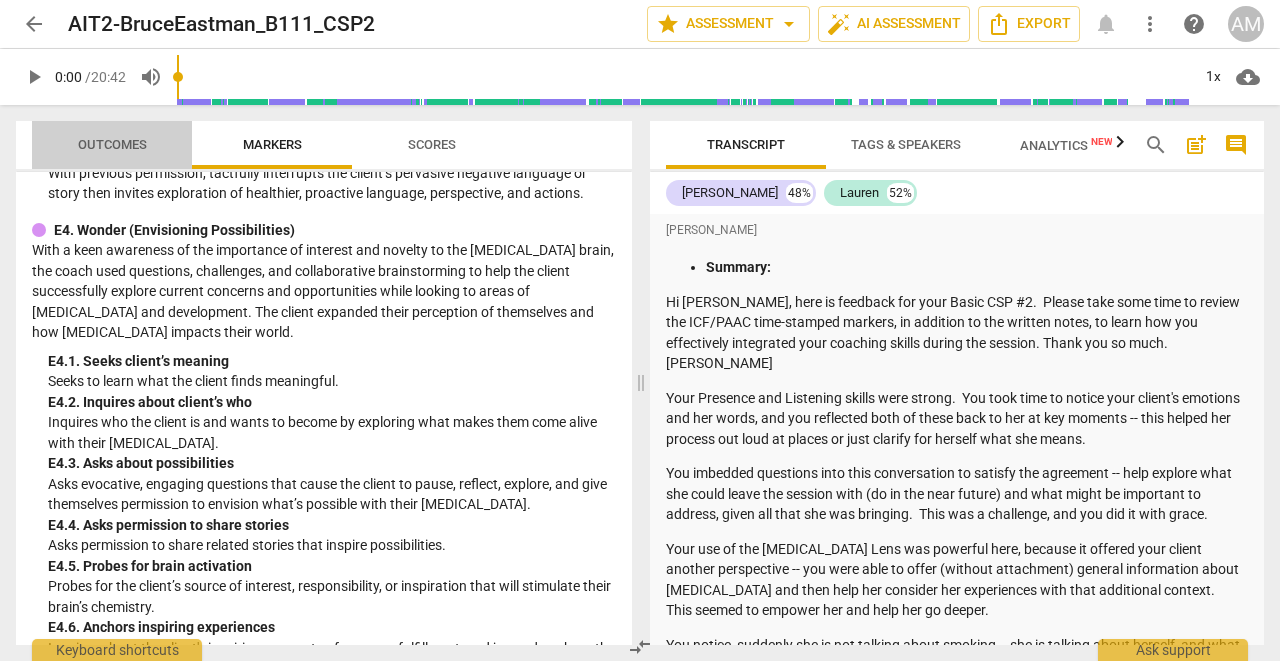 click on "Outcomes" at bounding box center [112, 145] 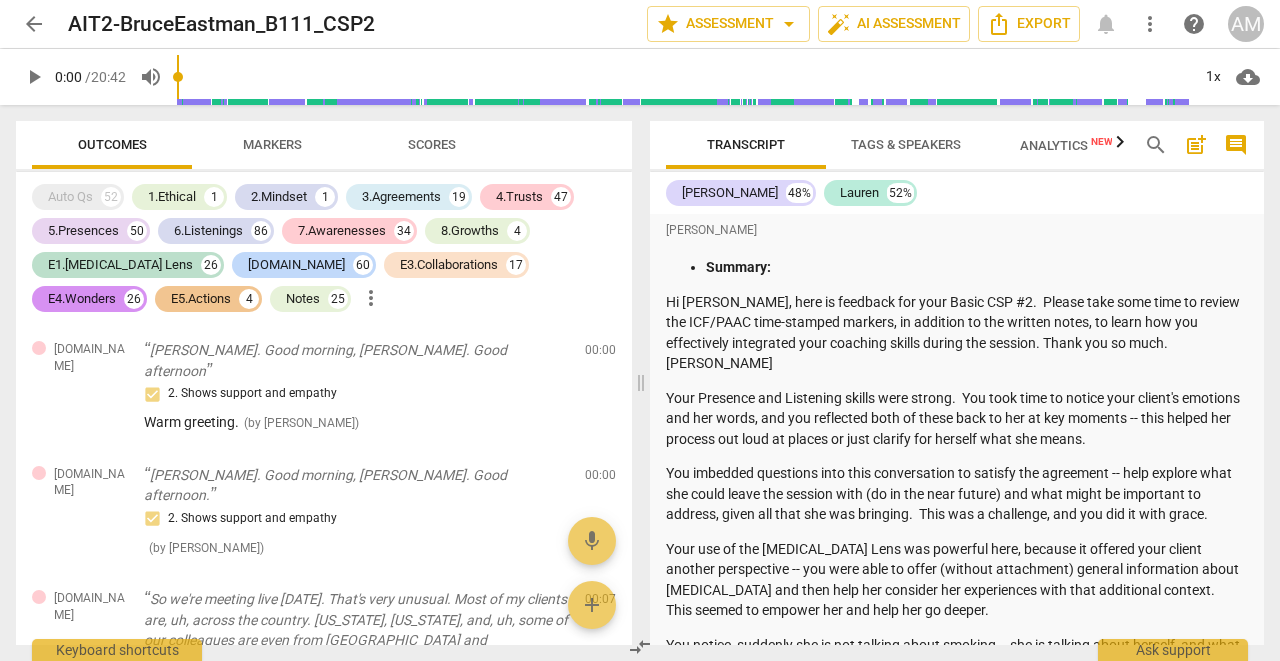 click on "Outcomes" at bounding box center (112, 144) 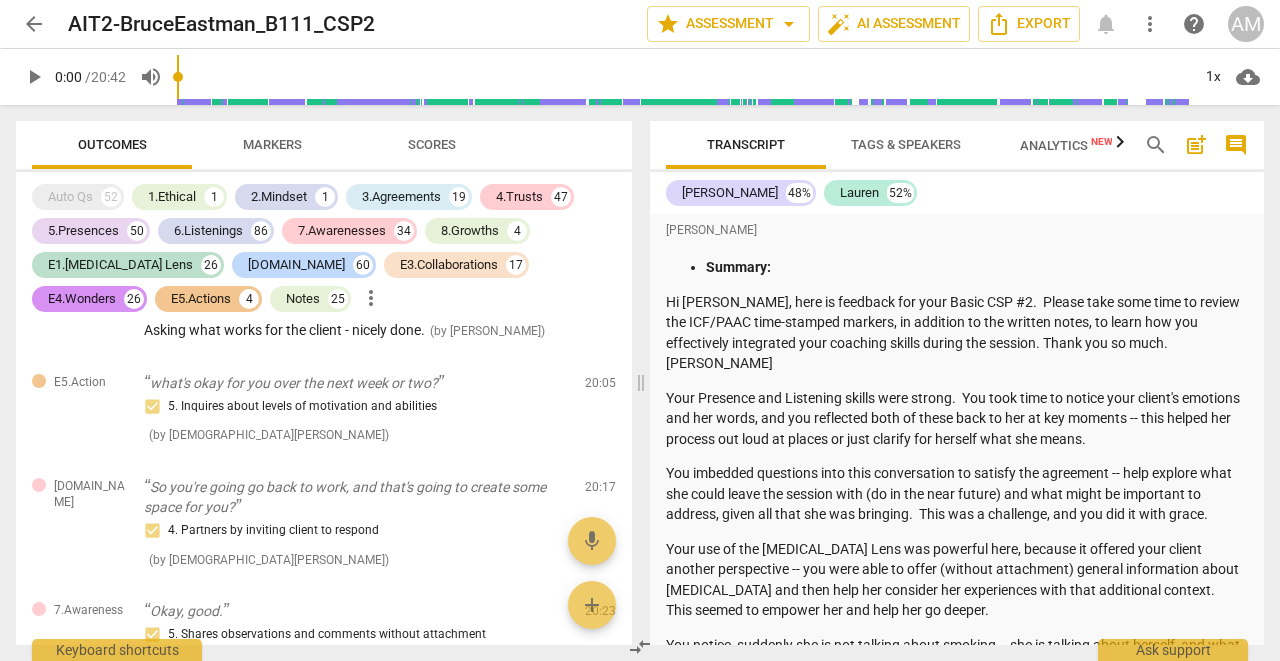 scroll, scrollTop: 68850, scrollLeft: 0, axis: vertical 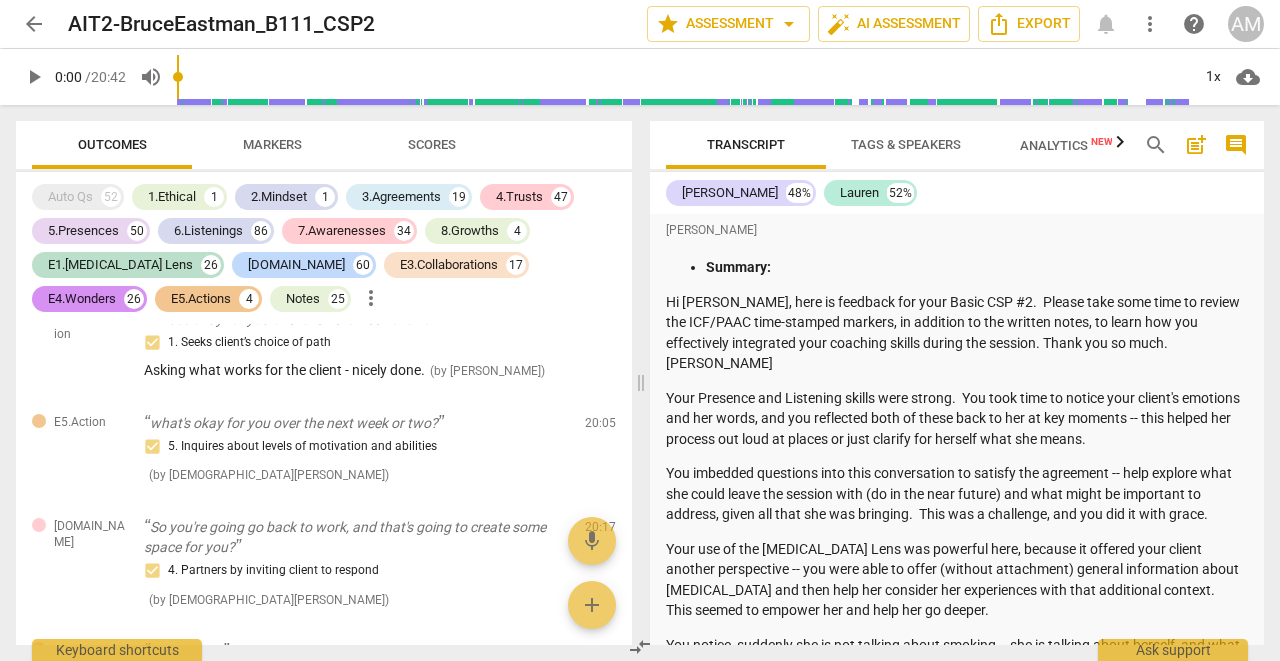 drag, startPoint x: 144, startPoint y: 386, endPoint x: 511, endPoint y: 594, distance: 421.84476 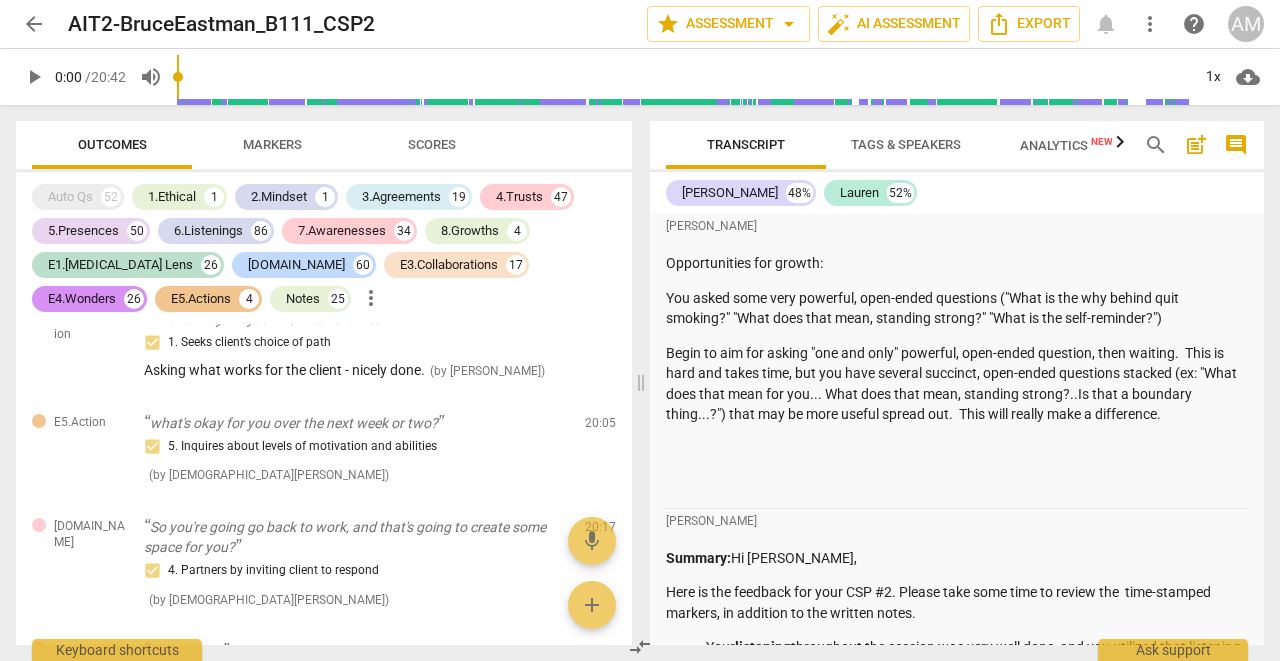 scroll, scrollTop: 505, scrollLeft: 0, axis: vertical 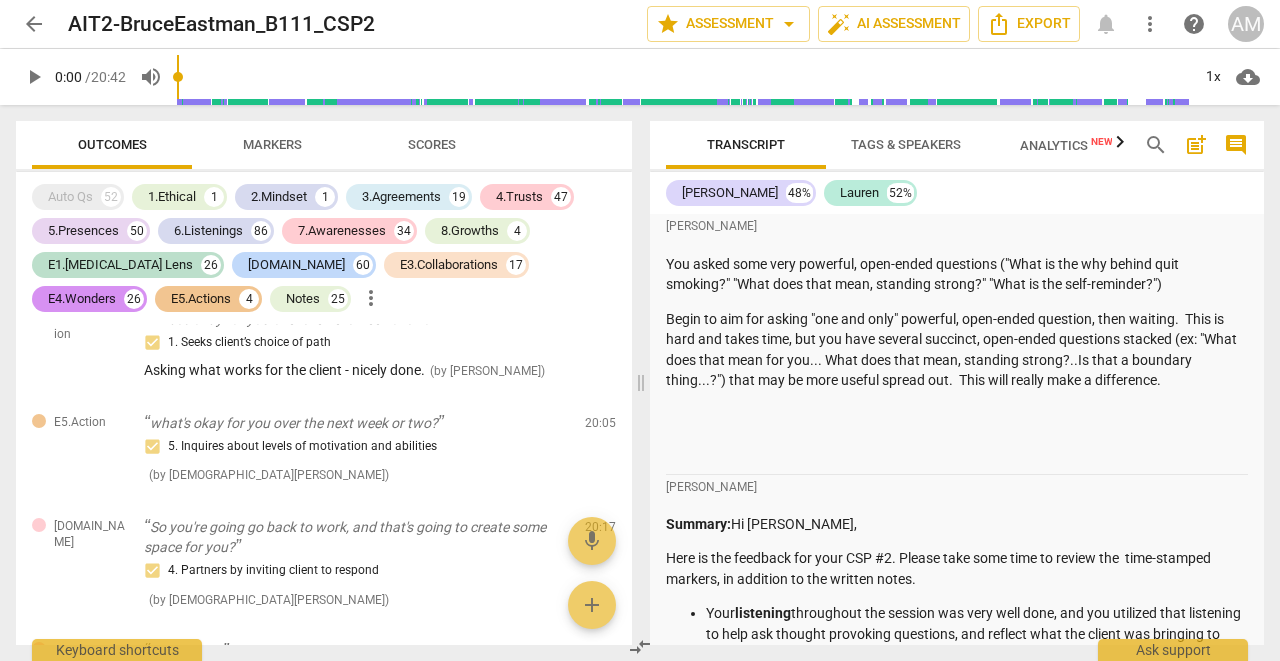click on "Note [PERSON_NAME] some great coaching outcomes from this session. You showed the client a lot of empathy and support and built good rapport with her. Excellent presence throughout the session allowed you to make useful observations and question her on the words and feelings she expressed. You also were curious about her who which allowed her to build self awareness.Take a look back at all the competency markers you hit. It's quite an achievement. Watch the stacking of questions. Also, you spoke 48% to the client's 52%. A good benchmark is for the coach to speak no more than one third of the session or about half of what the client does. Overall a very good session for where you are in the course. ( by [PERSON_NAME] ) 20:42 edit delete" at bounding box center [324, 1494] 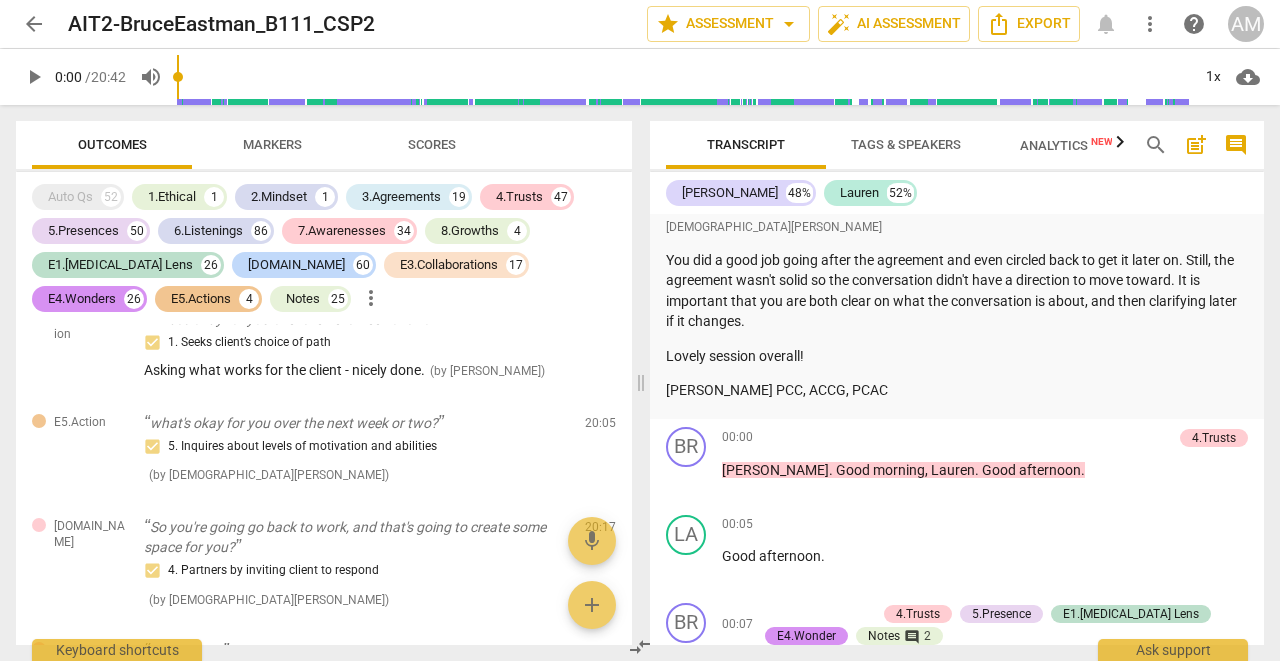 scroll, scrollTop: 2498, scrollLeft: 0, axis: vertical 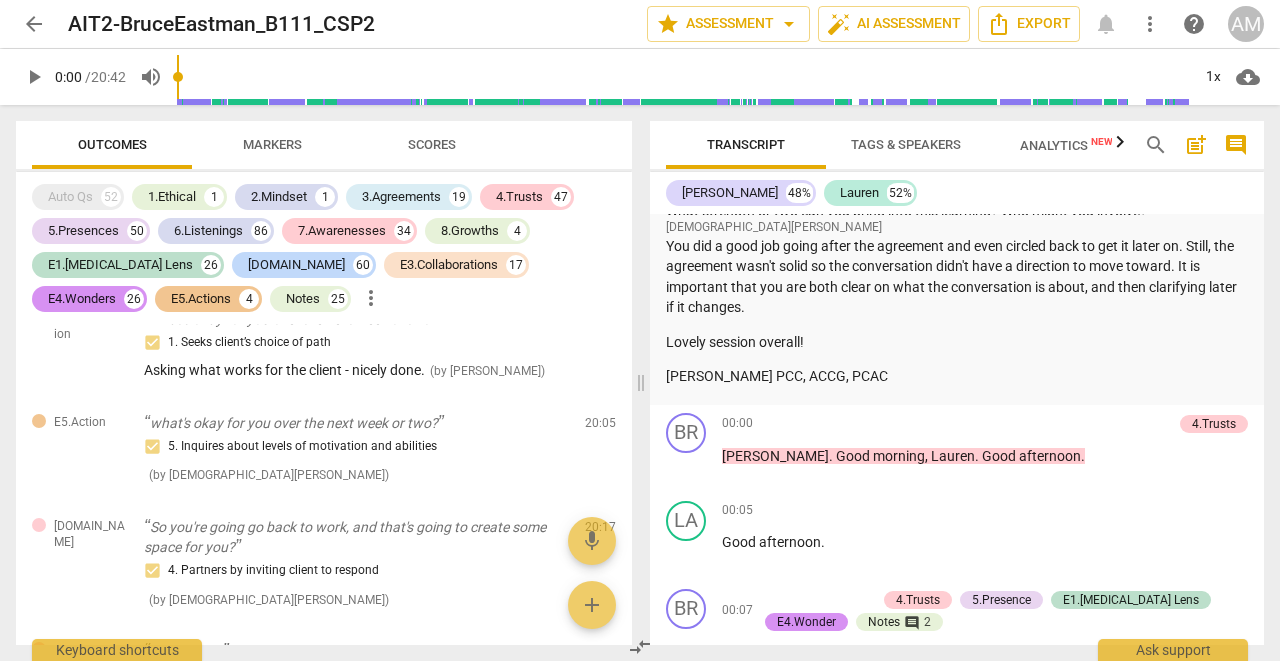 click on "Summary:   Hi [PERSON_NAME], here is the feedback for your Basic CSP #_2__. Please take the time to review the ICF/PACC time-stamped markers, in addition to the written and notes, to learn how you effectively integrated your coaching skills during the session. There is also a summary voice note at the XX:XX which highlights what you did especially well and opportunities for growth -  What you did well: You have a good rapport with your client and seem to have a connection, based on some of the conversation, outside coaching sessions.  Your client did a lot of processing and you gave her a plenty of space for that. There are so many markers for Safety, and the marked time stamps aren't going to capture all of them! Way to receive your client for all that she brings to the session. You have good use of your [MEDICAL_DATA] lens and clearly want to contribute what you know to your client. Be sure to ask before sharing your [MEDICAL_DATA] knowledge. Opportunities for growth:  Lovely session overall! [PERSON_NAME] PCC, ACCG, PCAC" at bounding box center (957, 2) 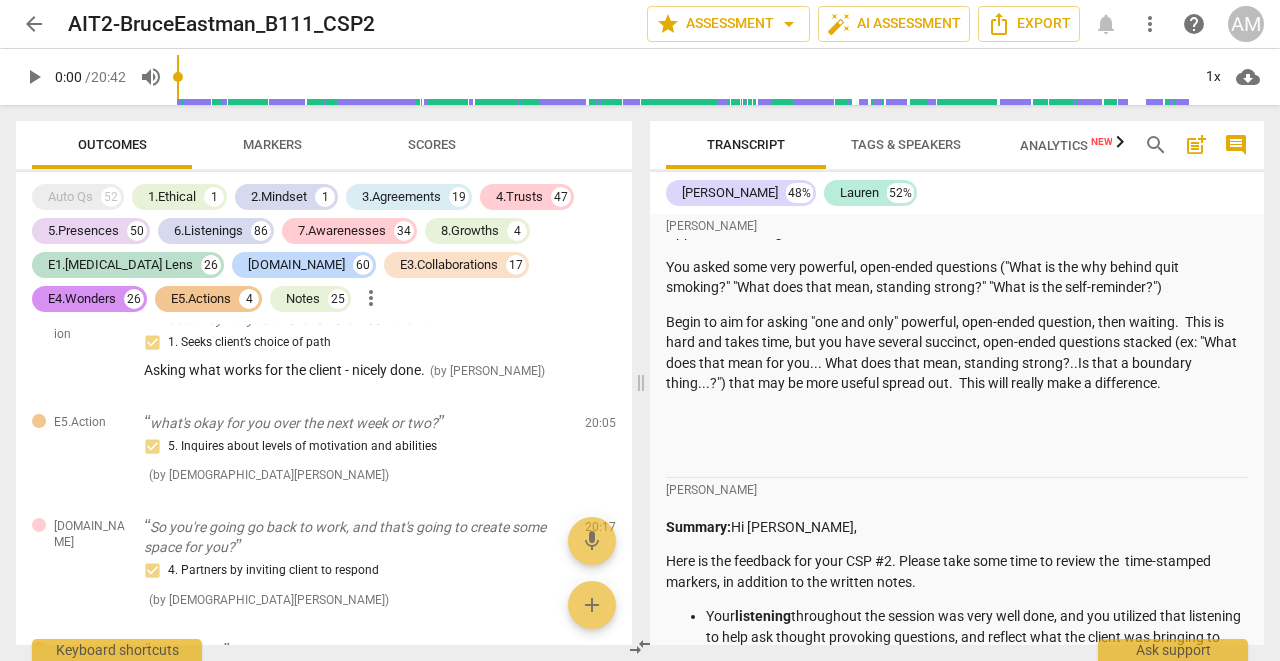 scroll, scrollTop: 563, scrollLeft: 0, axis: vertical 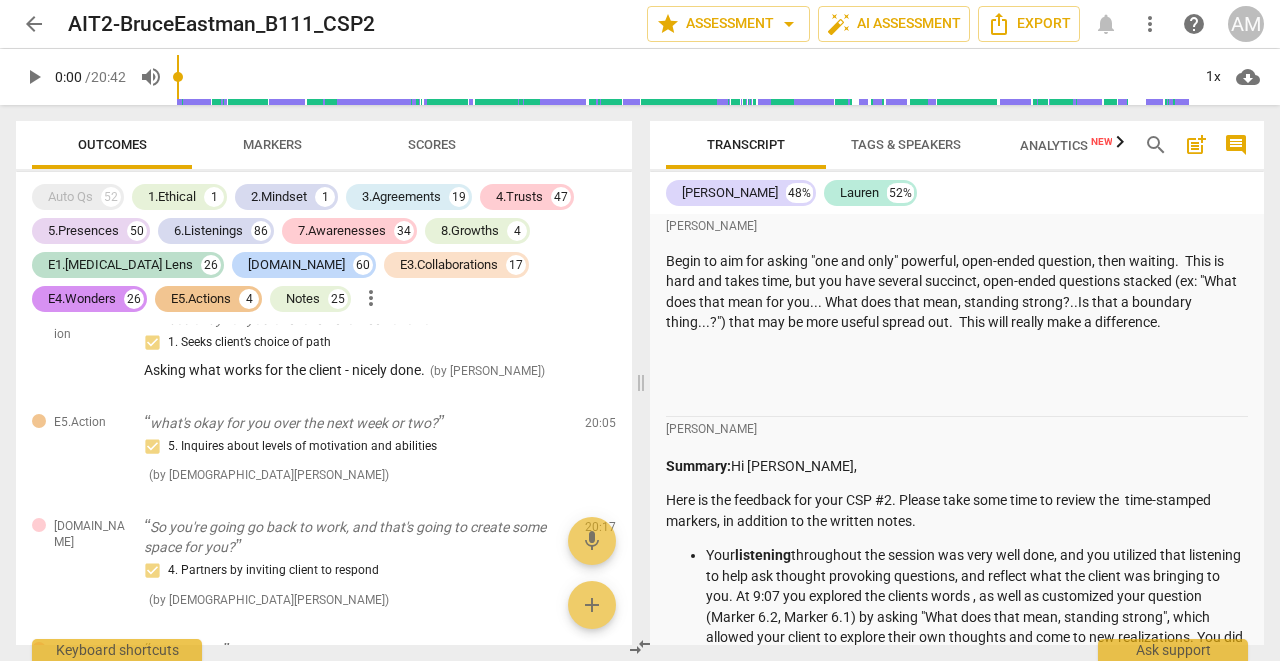 click on "Summary:    Hi [PERSON_NAME], here is feedback for your Basic CSP #2.  Please take some time to review the ICF/PAAC time-stamped markers, in addition to the written notes, to learn how you effectively integrated your coaching skills during the session. Thank you so much.  [PERSON_NAME] Your Presence and Listening skills were strong.  You took time to notice your client's emotions and her words, and you reflected both of these back to her at key moments -- this helped her process out loud at places or just clarify for herself what she means. You imbedded questions into this conversation to satisfy the agreement -- help explore what she could leave the session with (do in the near future) and what might be important to address, given all that she was bringing.  This was a challenge, and you did it with grace.   You notice, suddenly she is not talking about smoking -- she is talking about herself, and what she needs! Well done. Opportunities for growth:" at bounding box center [957, 48] 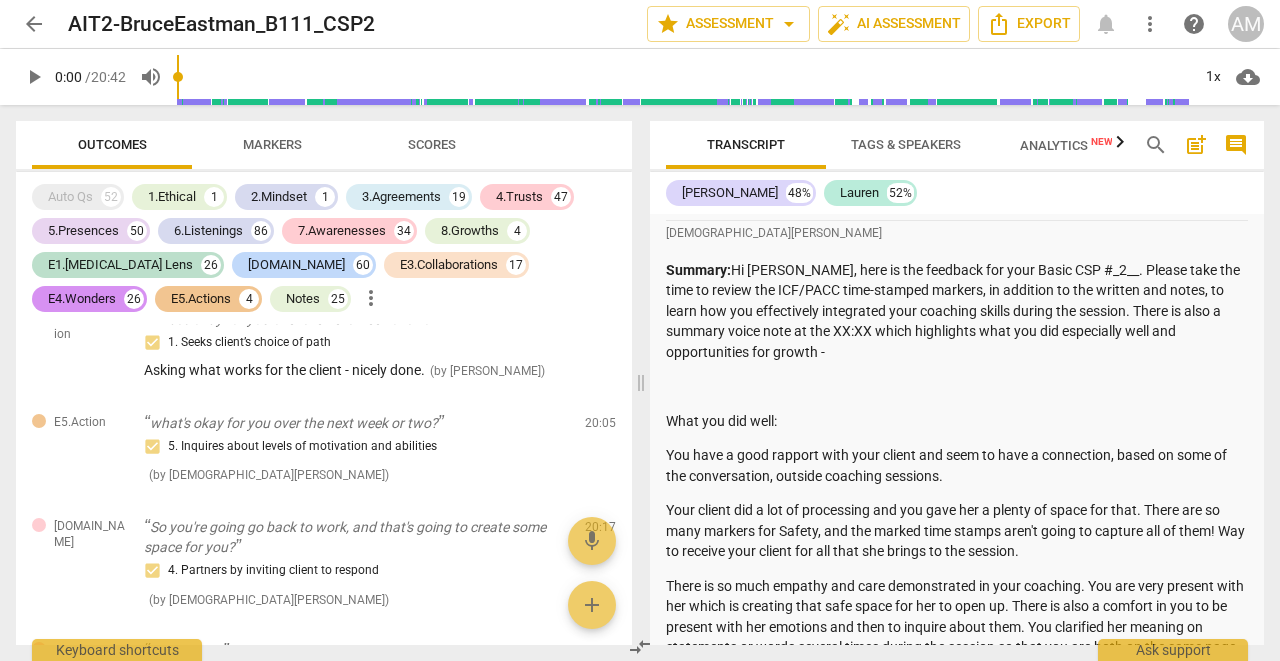 scroll, scrollTop: 1852, scrollLeft: 0, axis: vertical 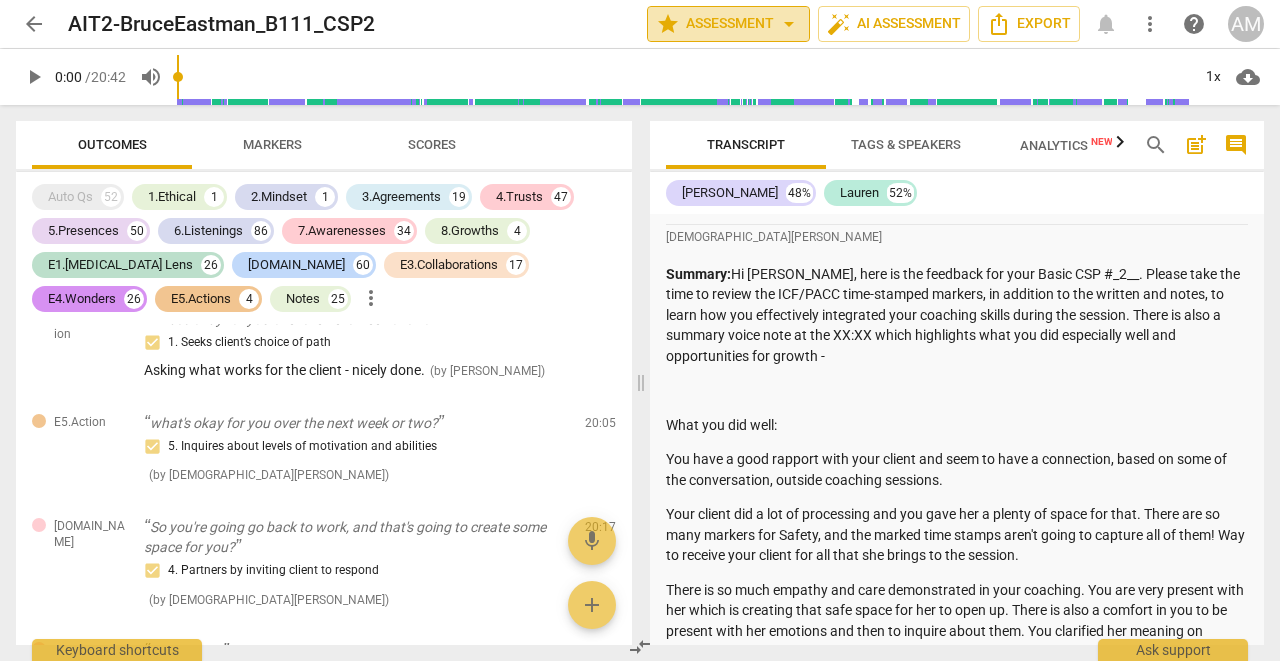 click on "arrow_drop_down" at bounding box center [789, 24] 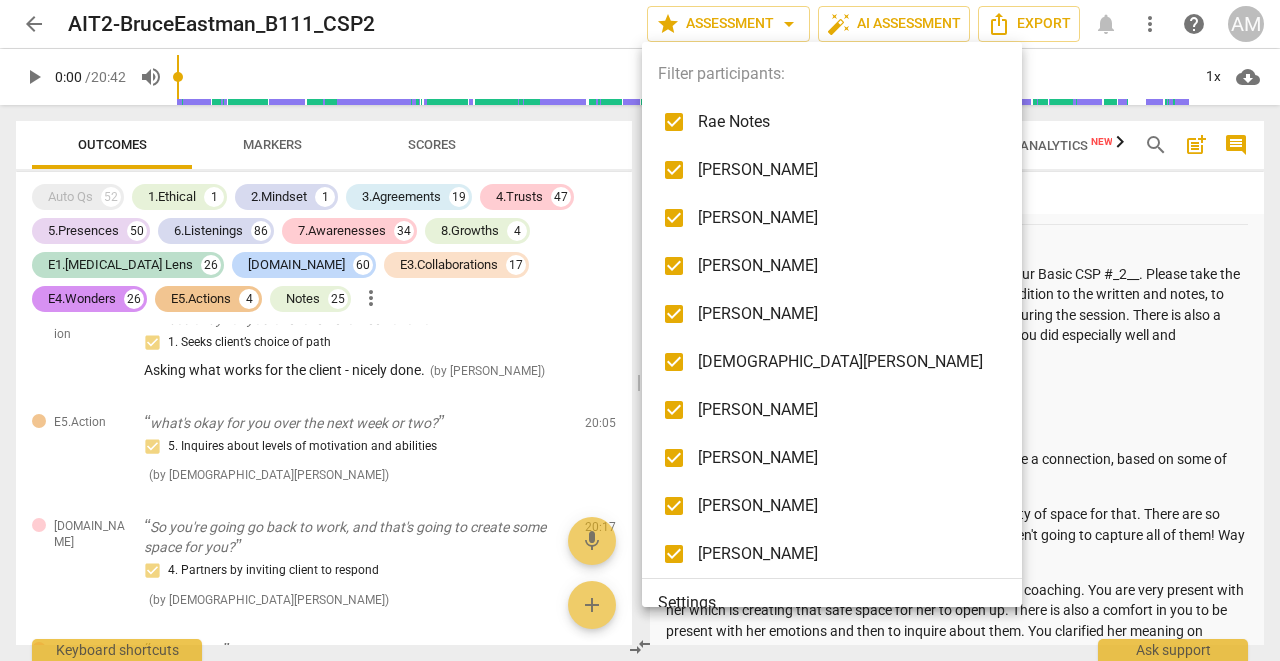click on "Rae Notes" at bounding box center (847, 122) 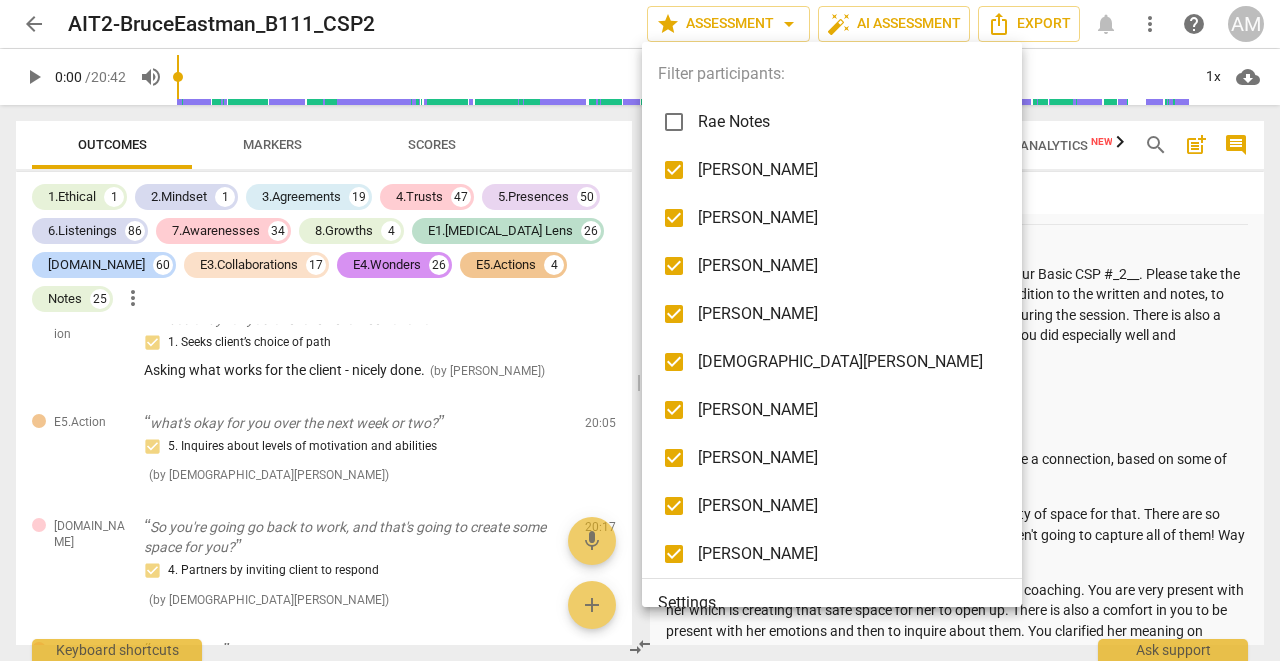 checkbox on "false" 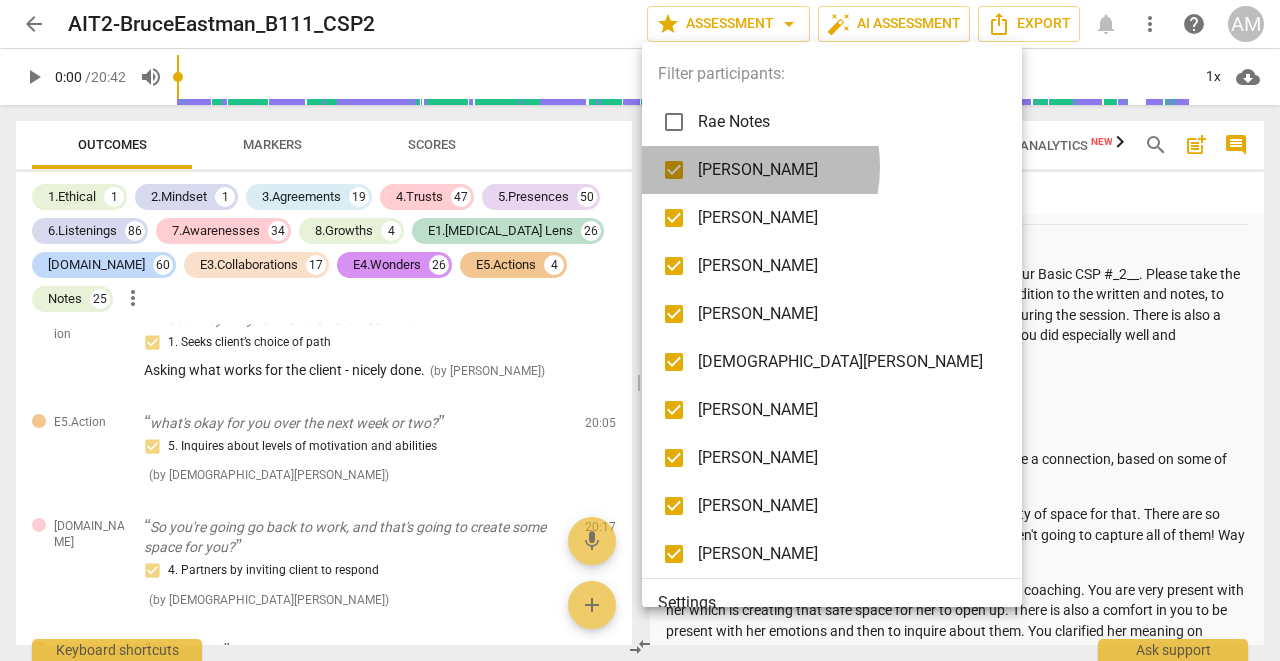 click on "[PERSON_NAME]" at bounding box center (847, 170) 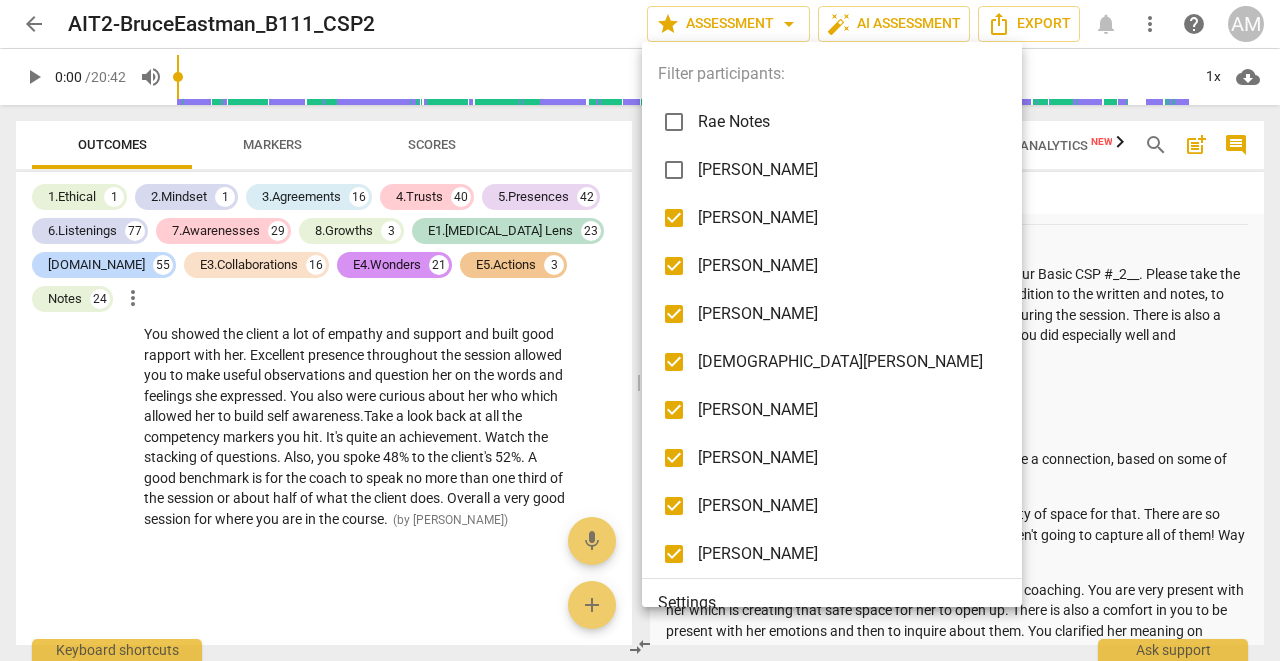 checkbox on "false" 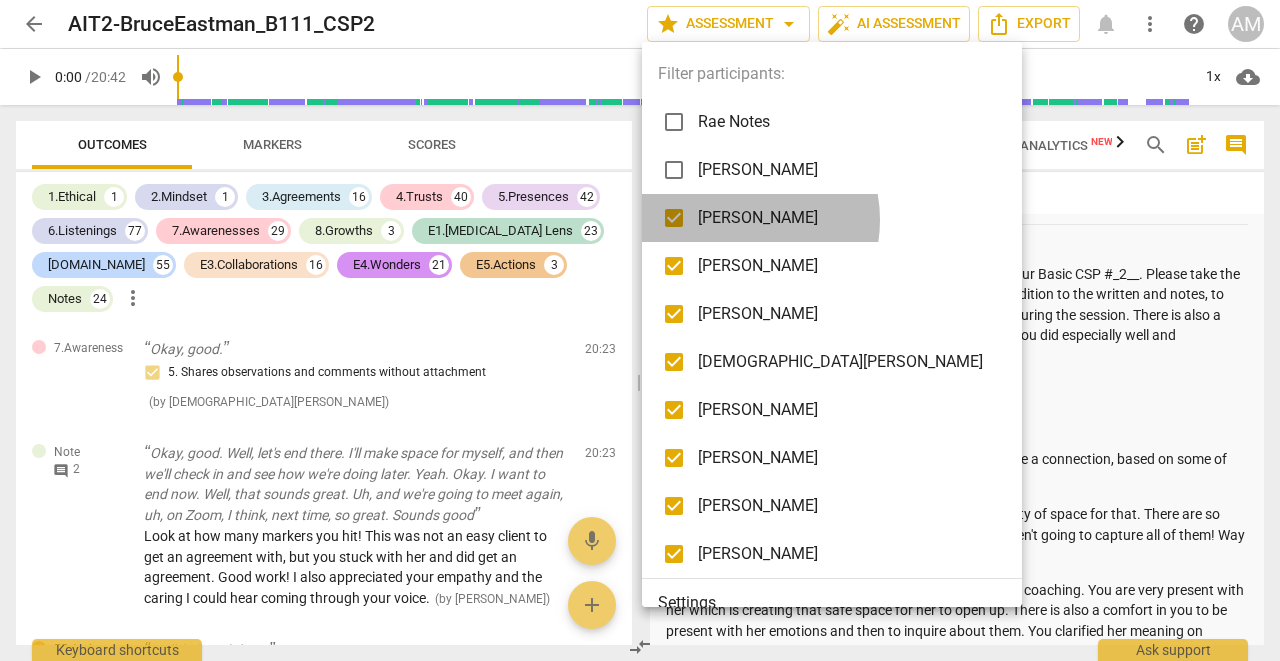 click on "[PERSON_NAME]" at bounding box center [847, 218] 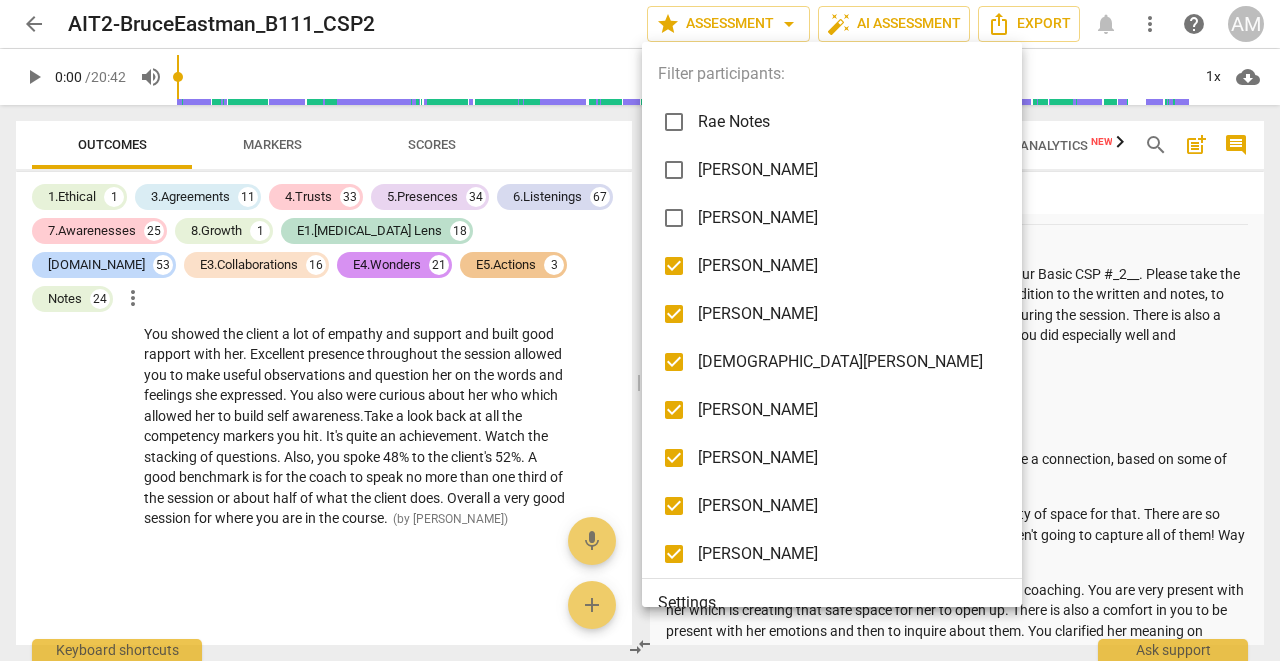 checkbox on "false" 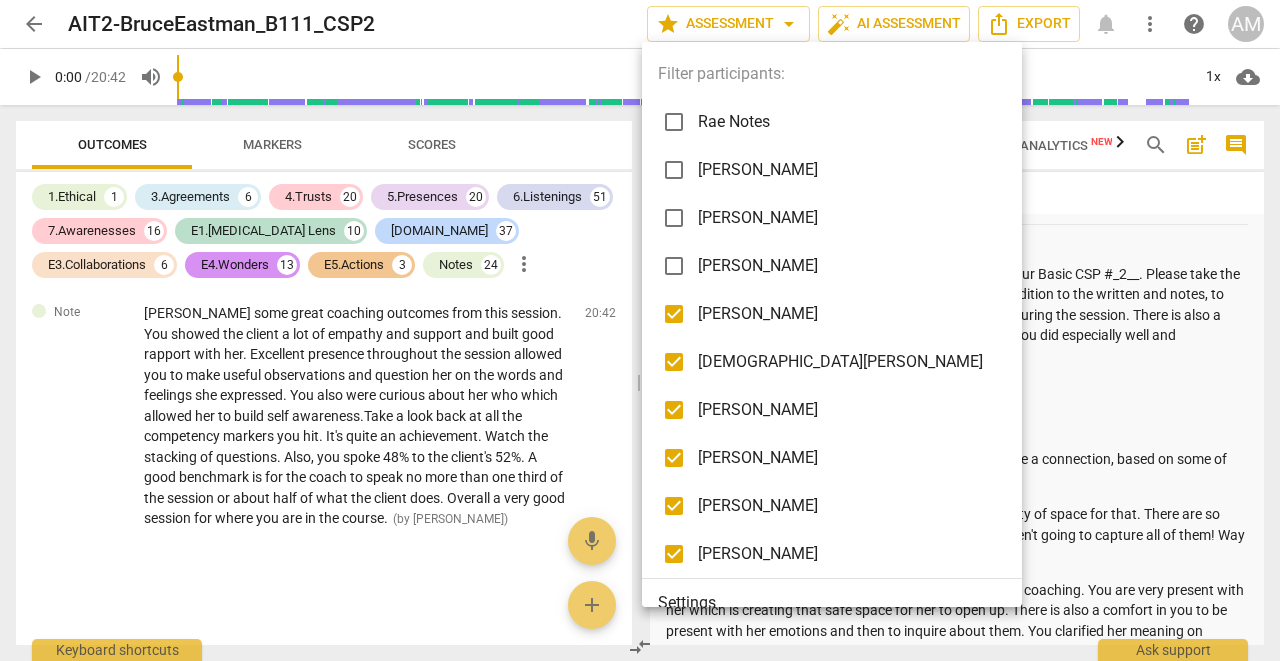 checkbox on "false" 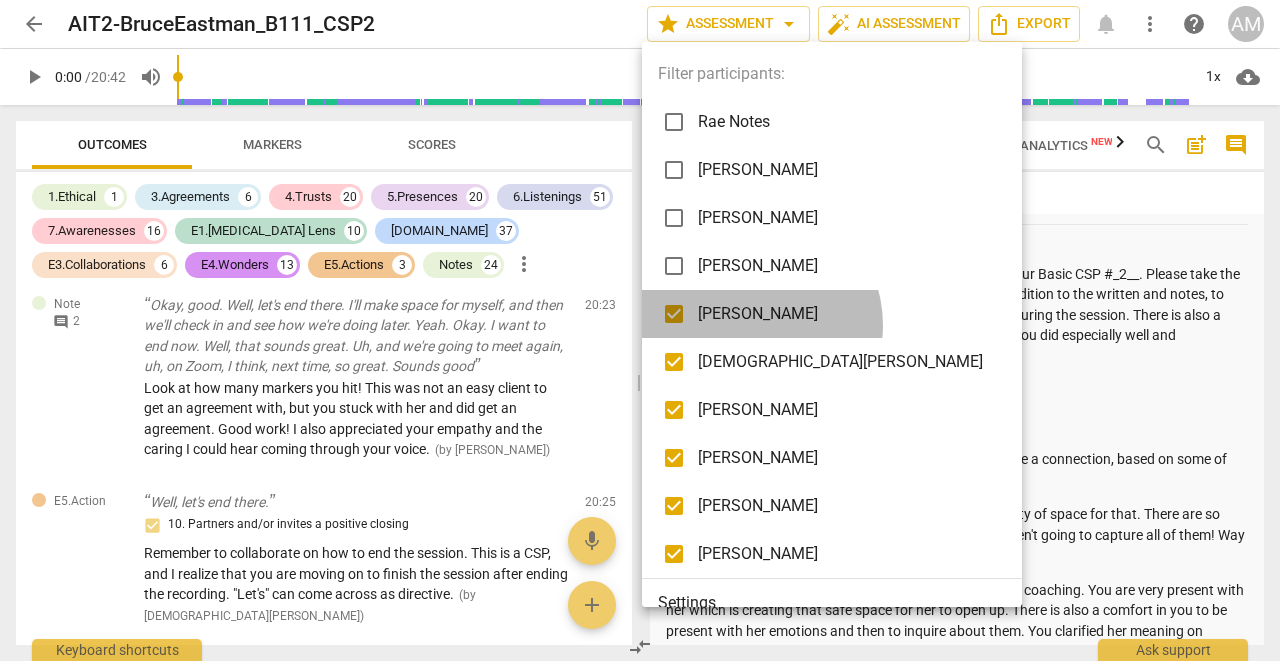 click on "[PERSON_NAME]" at bounding box center (847, 314) 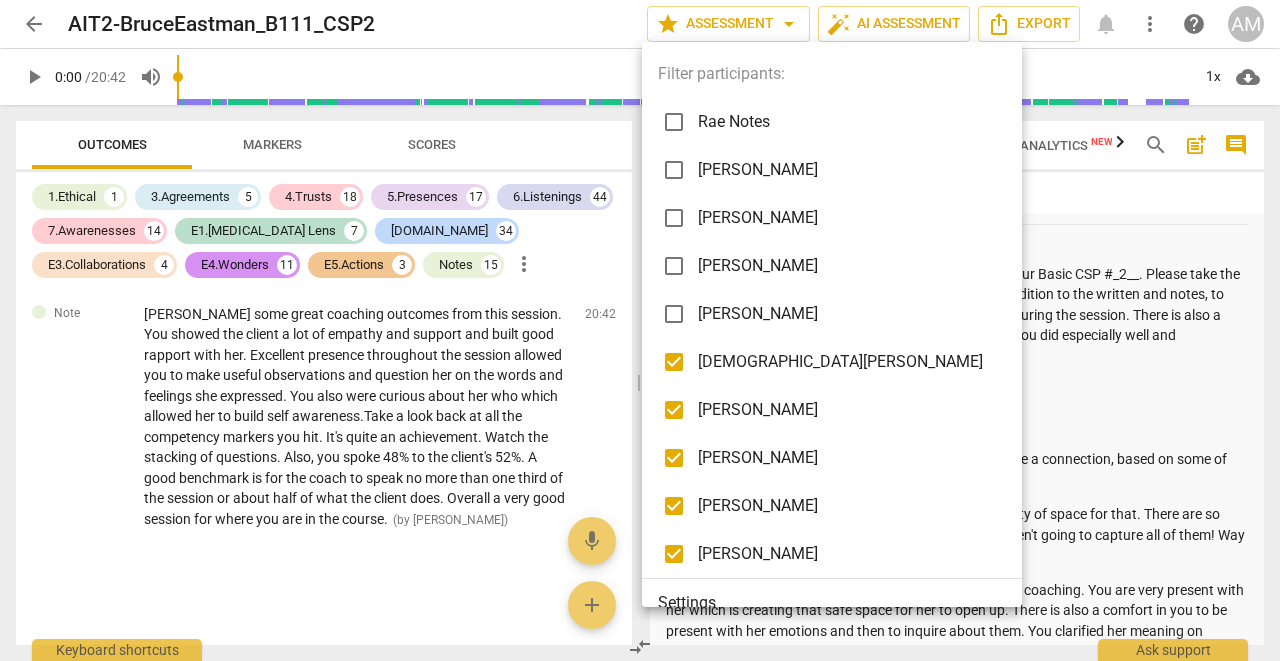checkbox on "false" 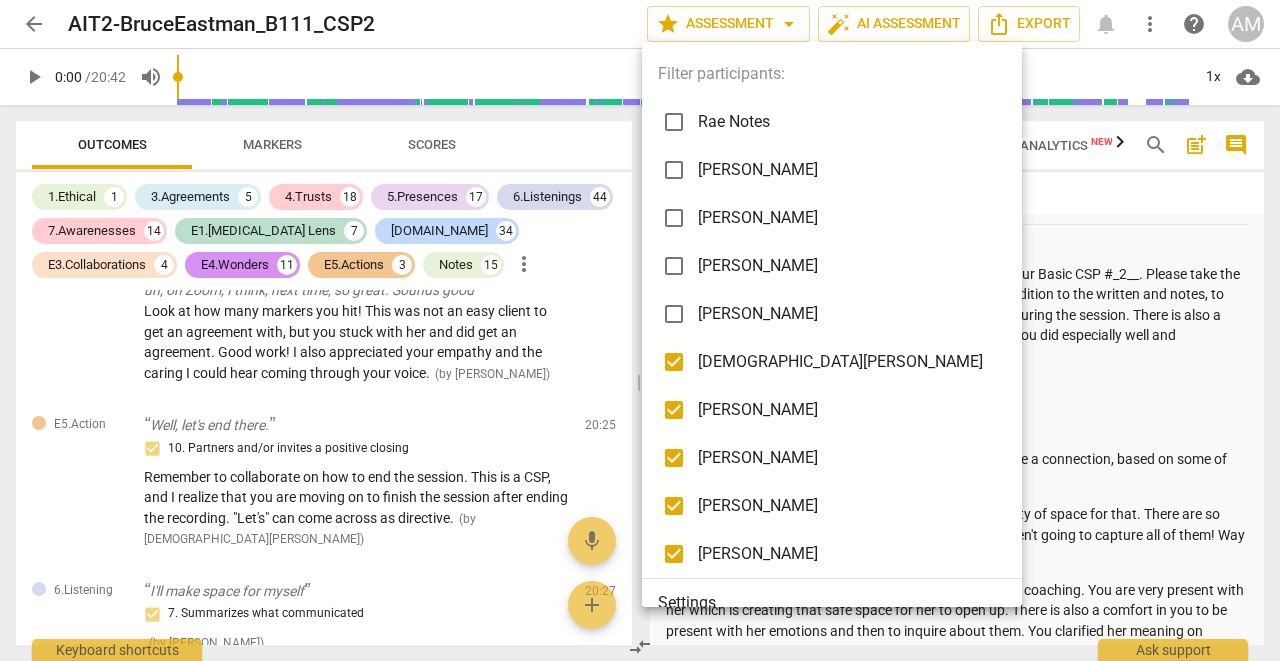 click on "[DEMOGRAPHIC_DATA][PERSON_NAME]" at bounding box center [847, 362] 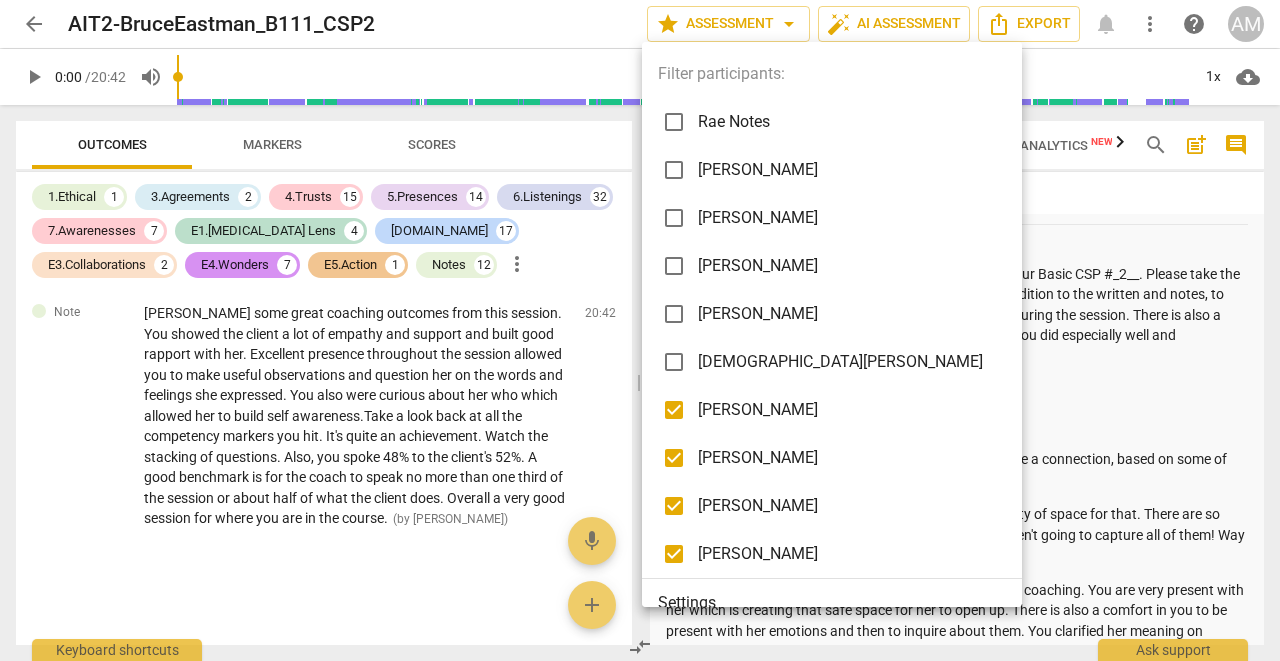 checkbox on "false" 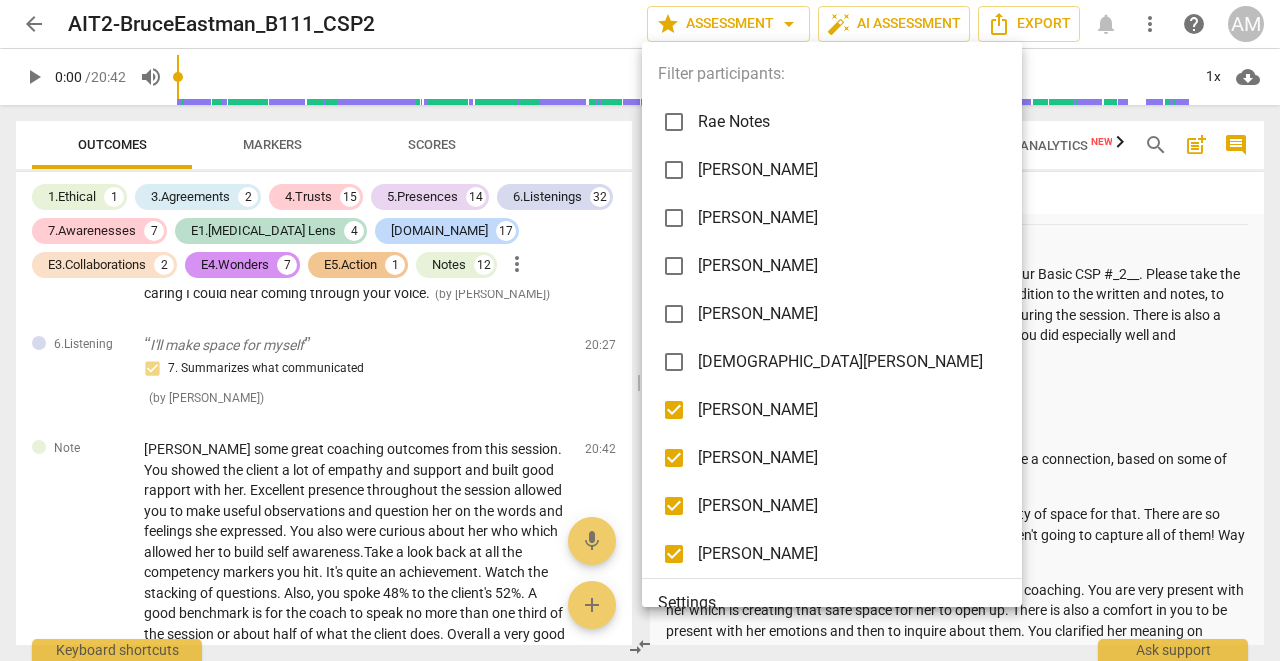 click on "[PERSON_NAME]" at bounding box center (847, 410) 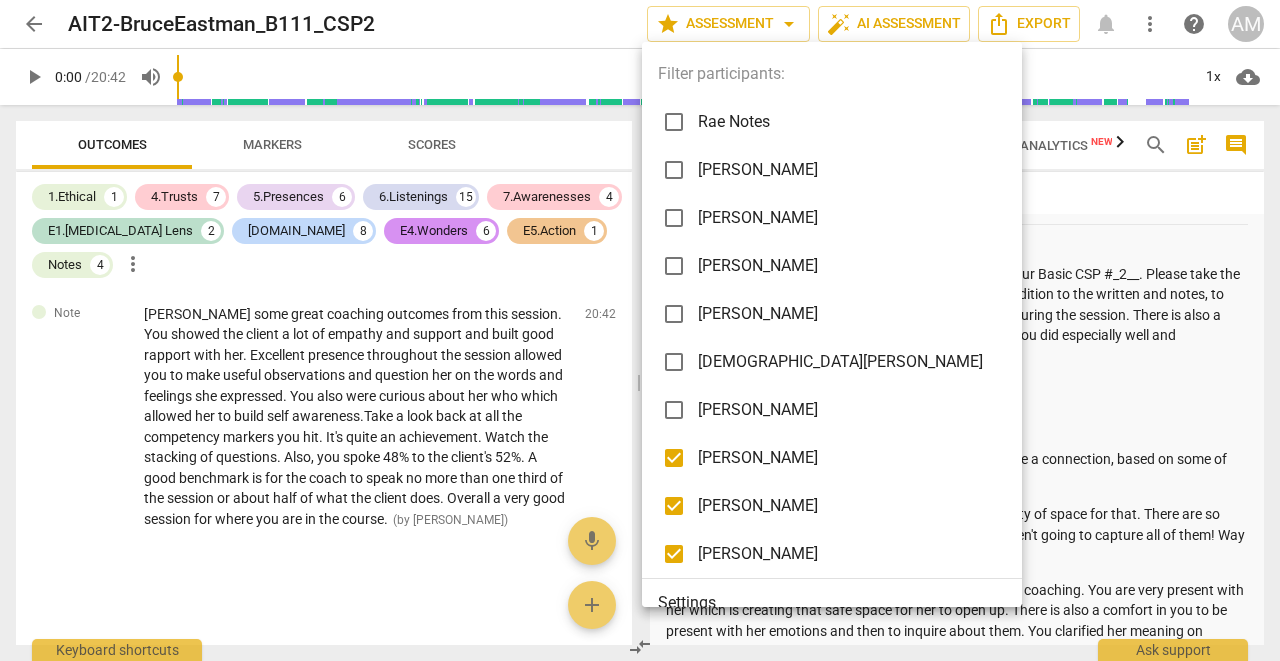 checkbox on "false" 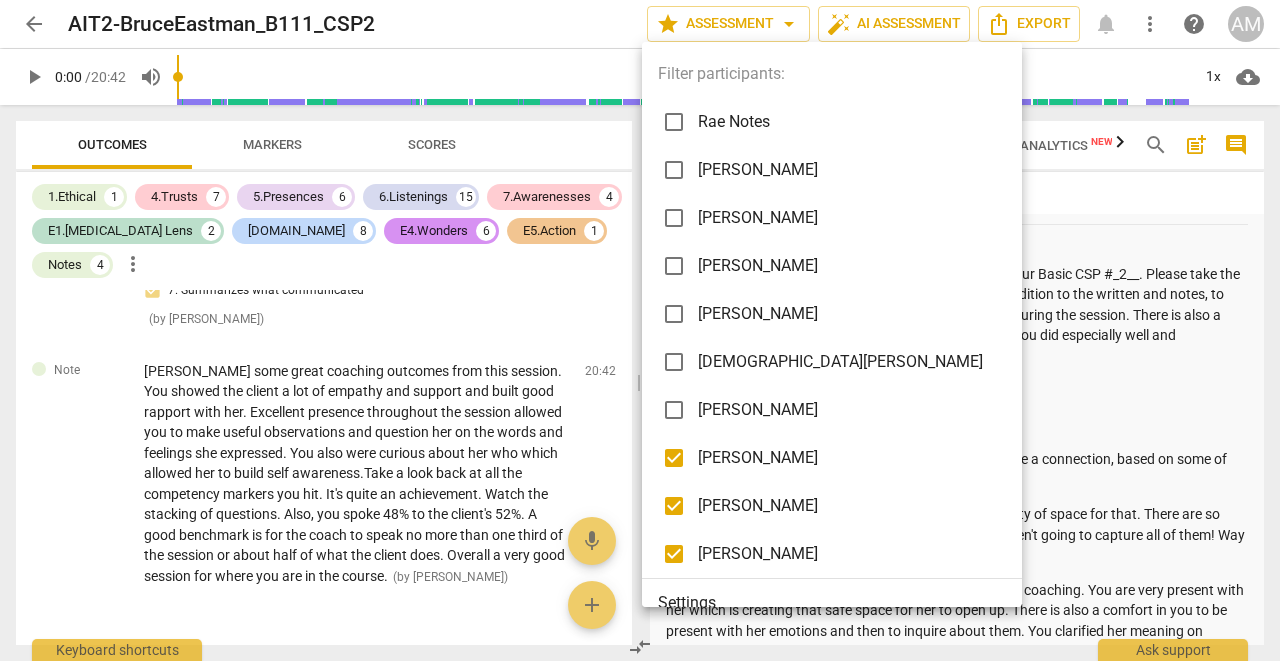 click on "[PERSON_NAME]" at bounding box center [847, 458] 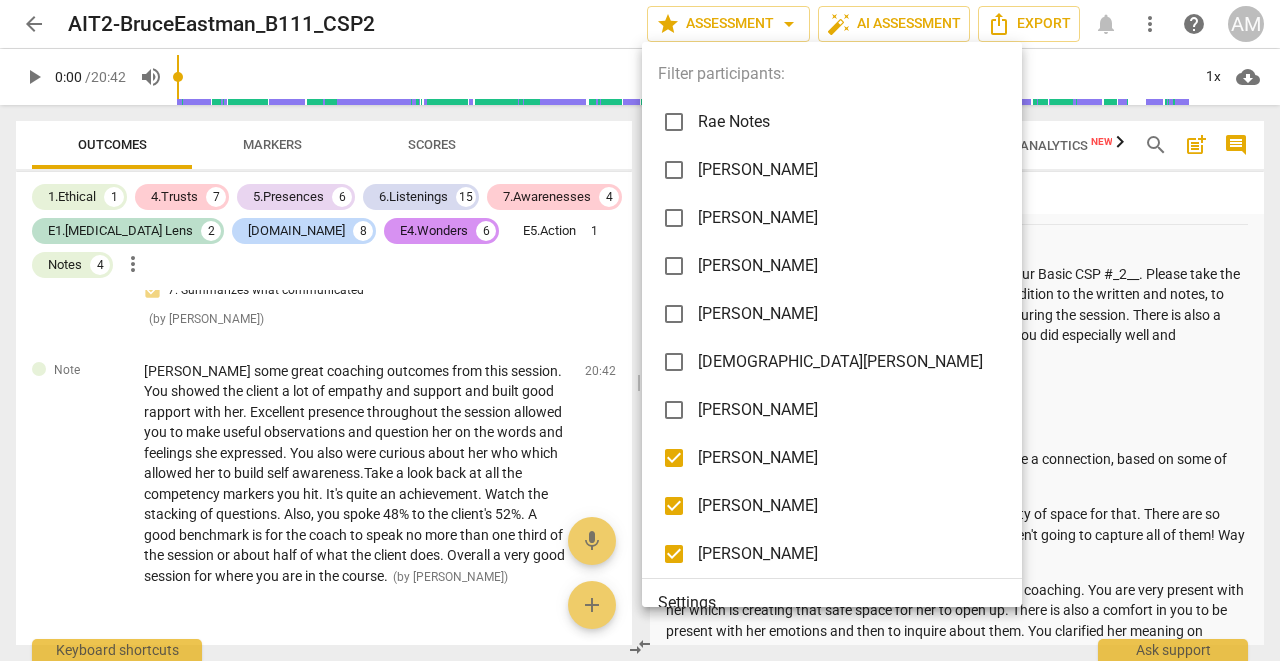 checkbox on "false" 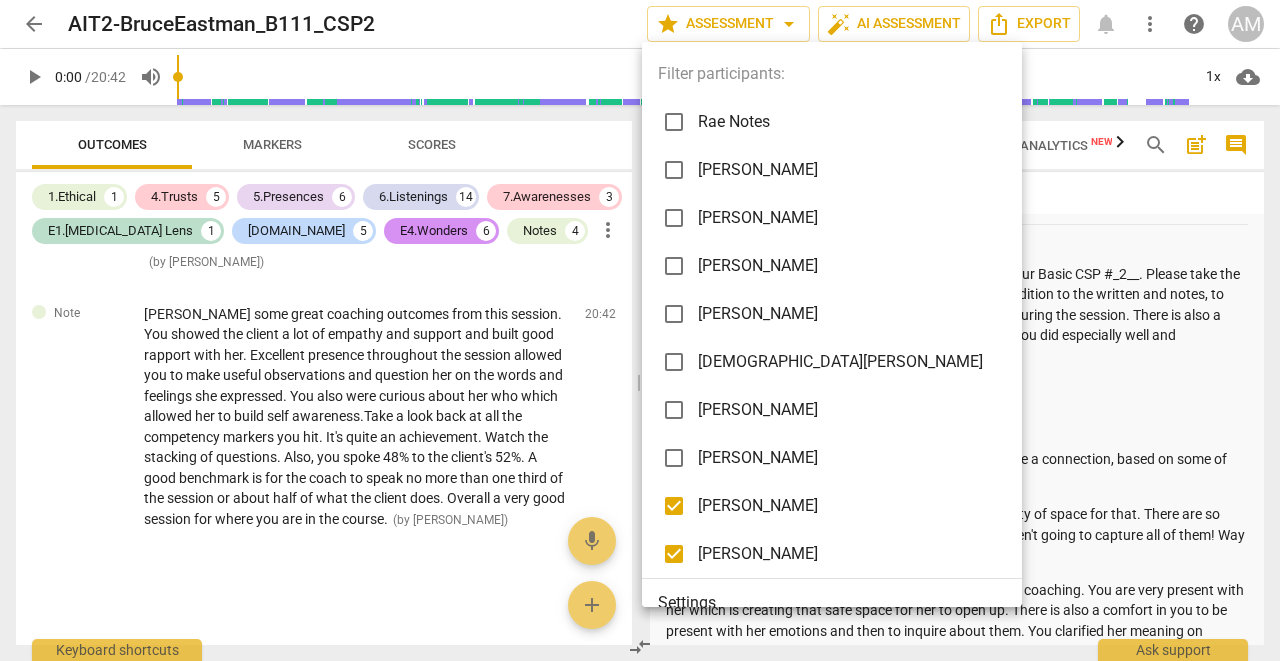 scroll, scrollTop: 7771, scrollLeft: 0, axis: vertical 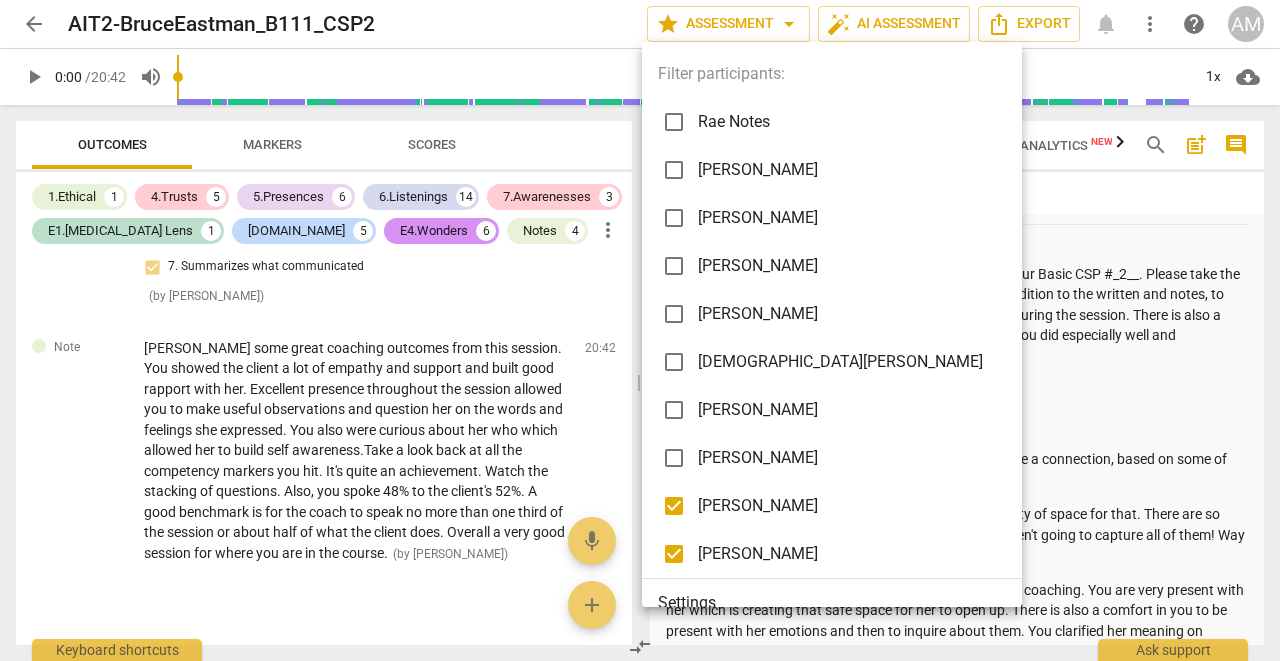 click on "[PERSON_NAME]" at bounding box center (847, 554) 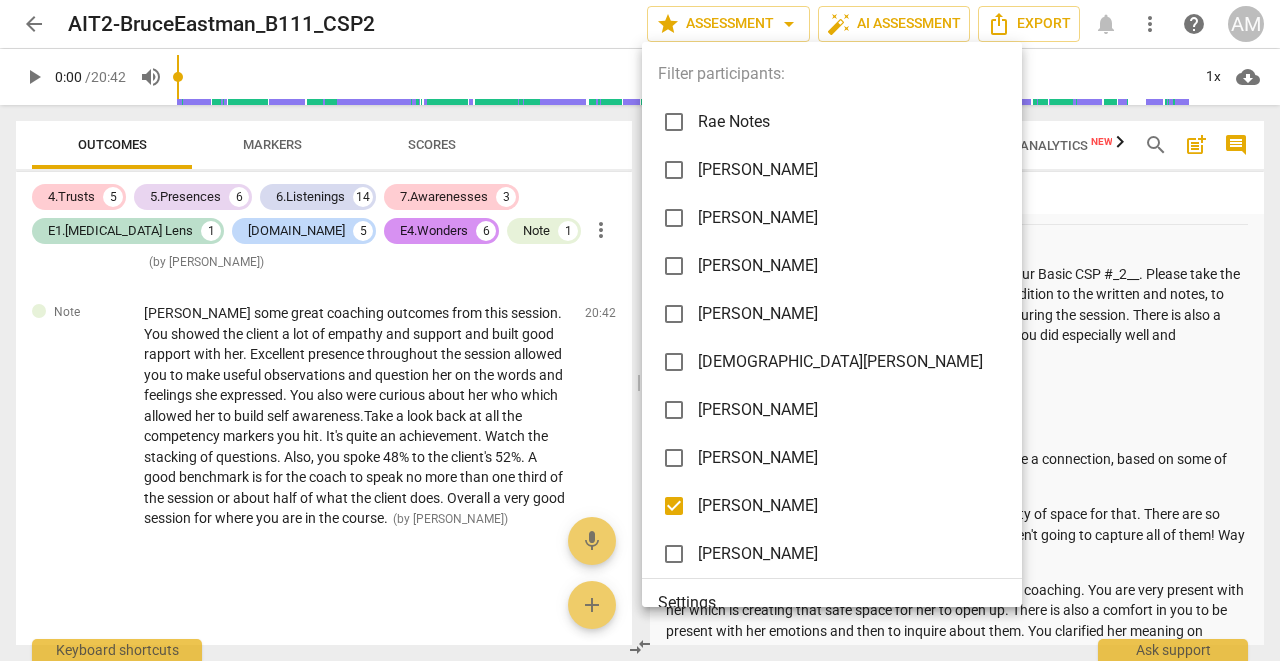 checkbox on "false" 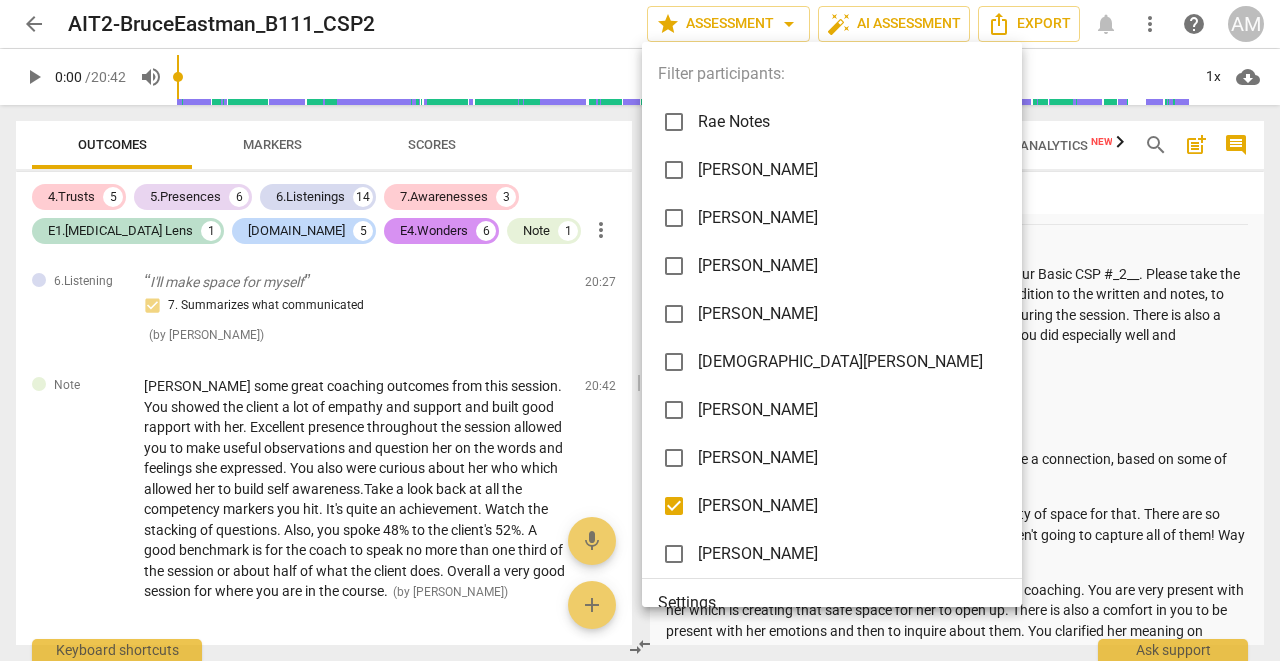 click at bounding box center (640, 330) 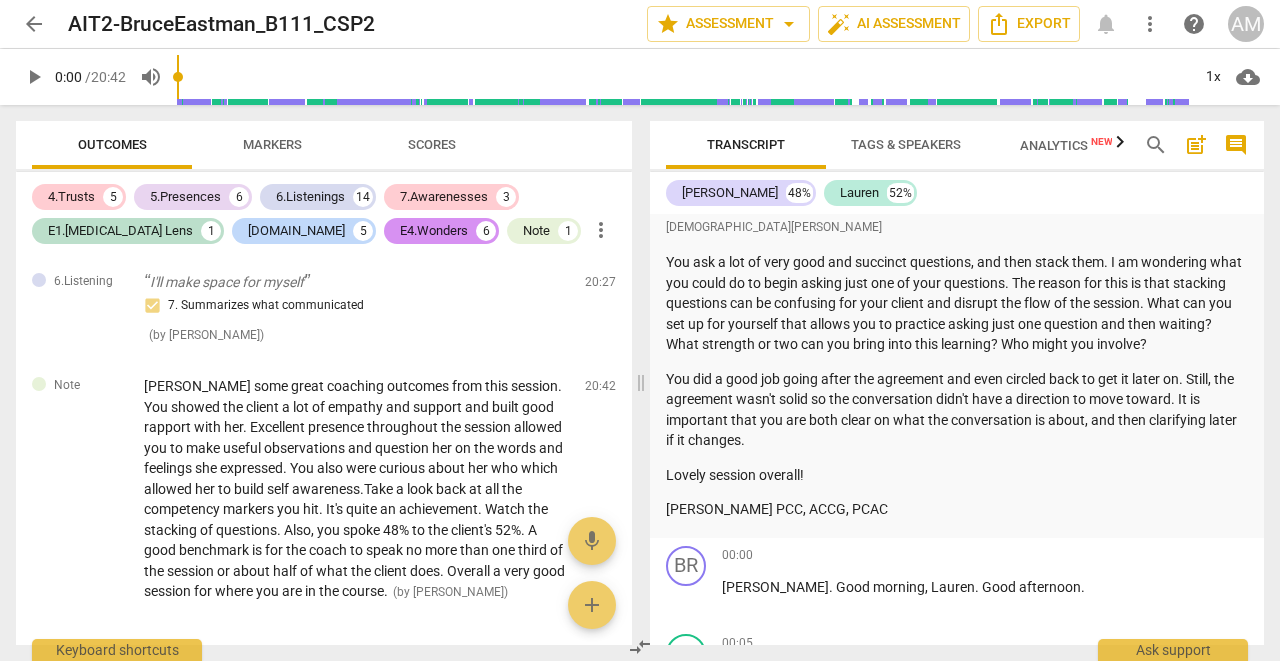scroll, scrollTop: 2369, scrollLeft: 0, axis: vertical 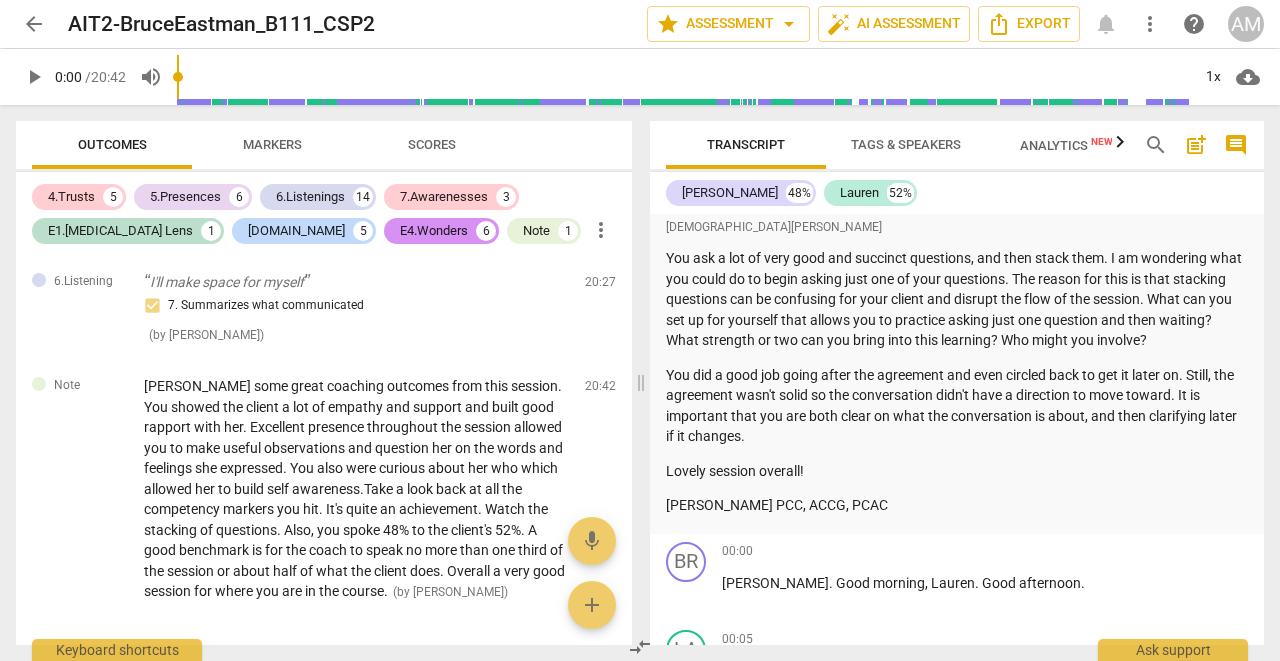 click on "[PERSON_NAME] PCC, ACCG, PCAC" at bounding box center [957, 505] 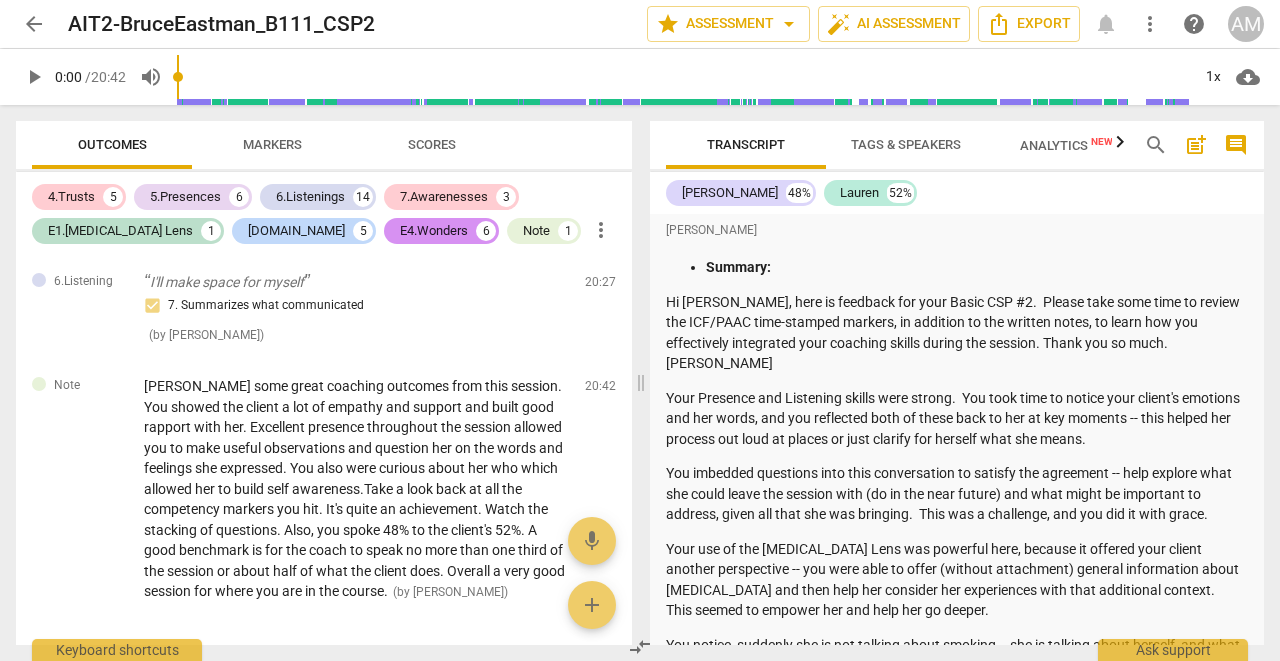 scroll, scrollTop: 0, scrollLeft: 0, axis: both 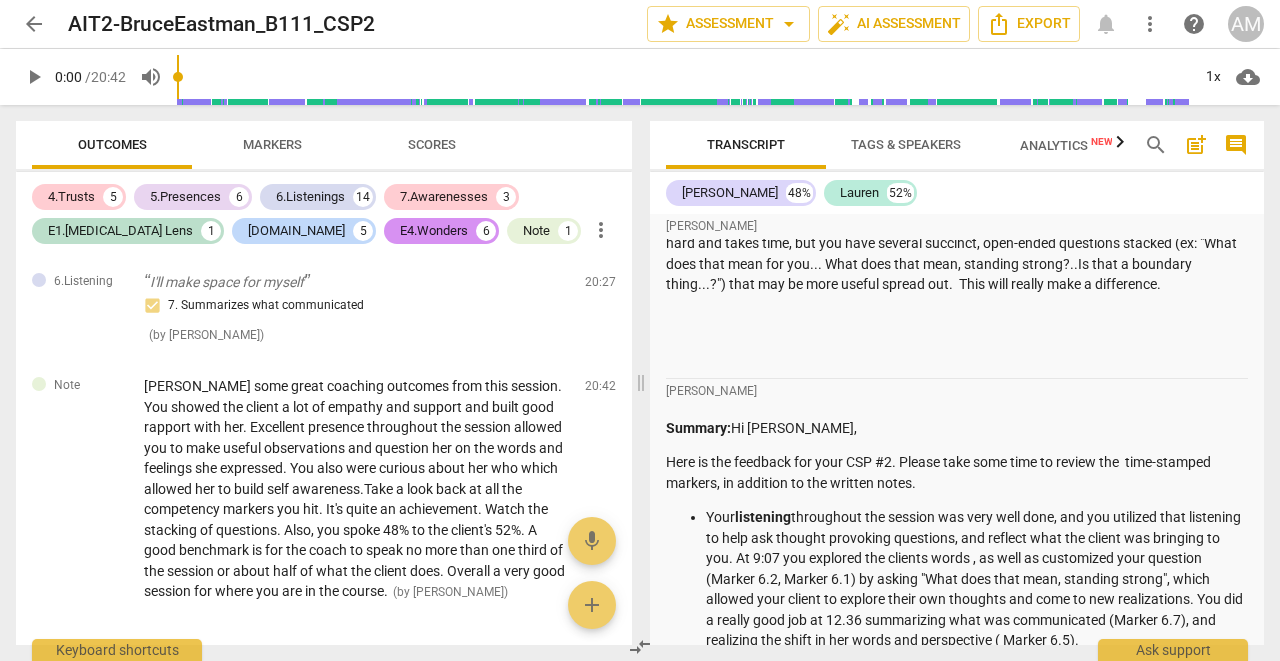 drag, startPoint x: 1184, startPoint y: 330, endPoint x: 1150, endPoint y: 330, distance: 34 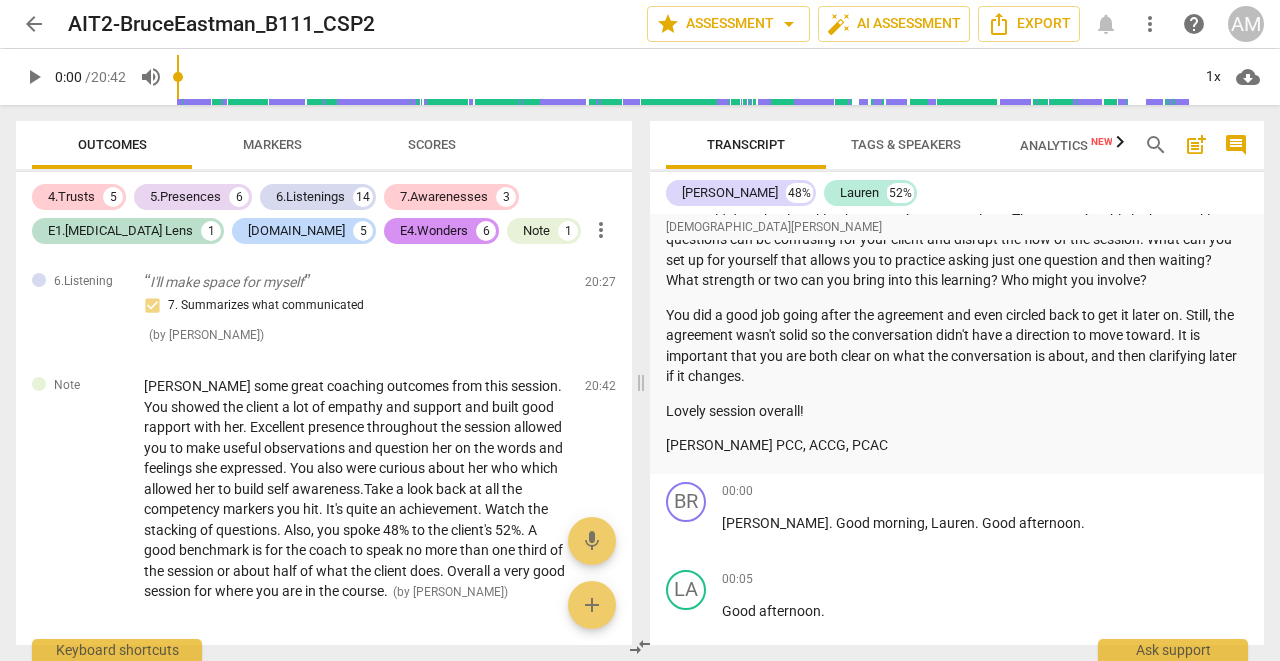 scroll, scrollTop: 2430, scrollLeft: 0, axis: vertical 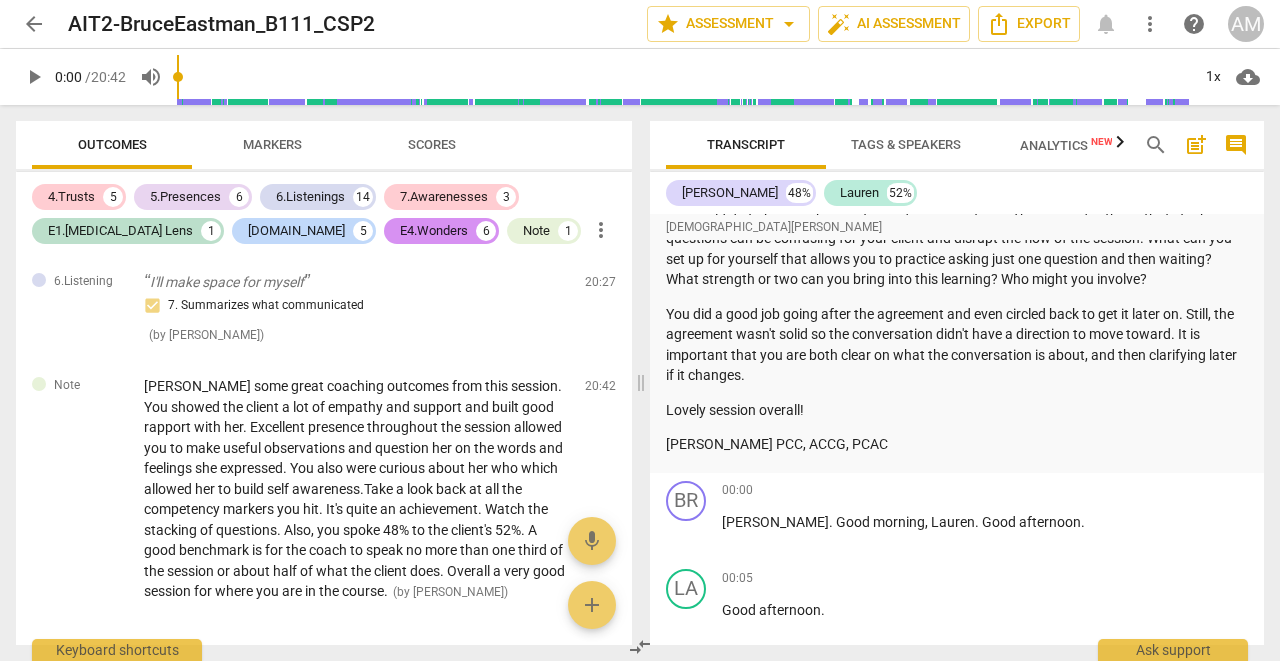 click on "more_vert" at bounding box center [1150, 24] 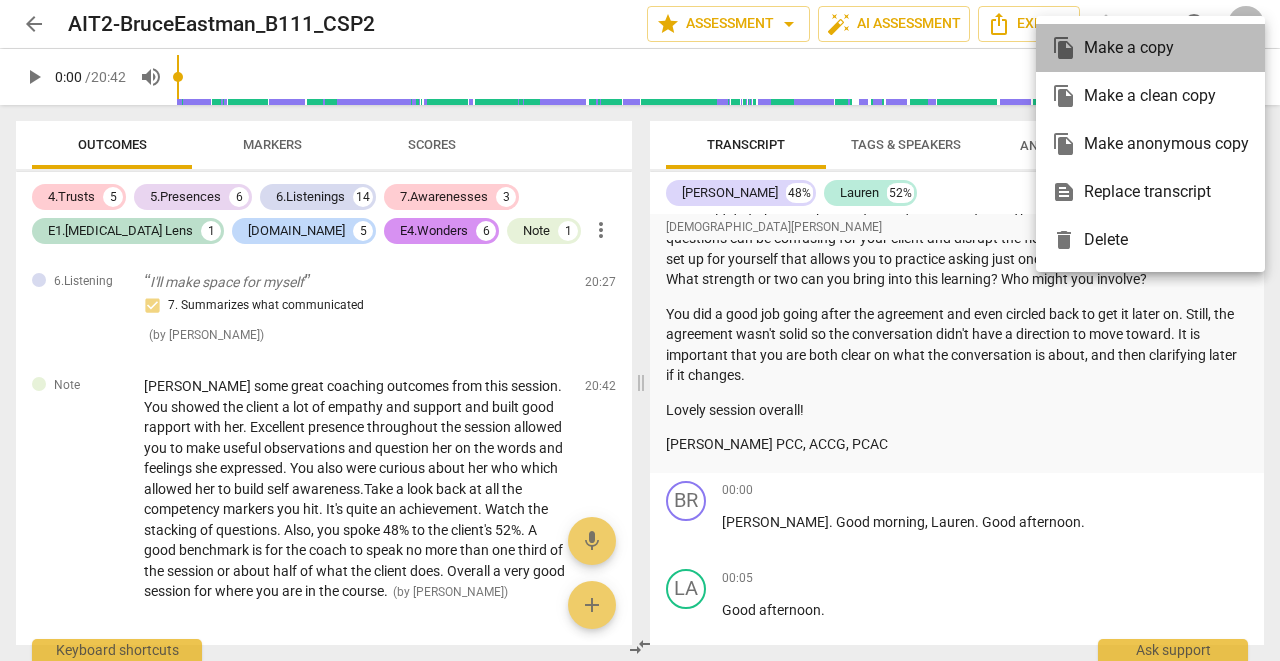 click on "file_copy    Make a copy" at bounding box center [1150, 48] 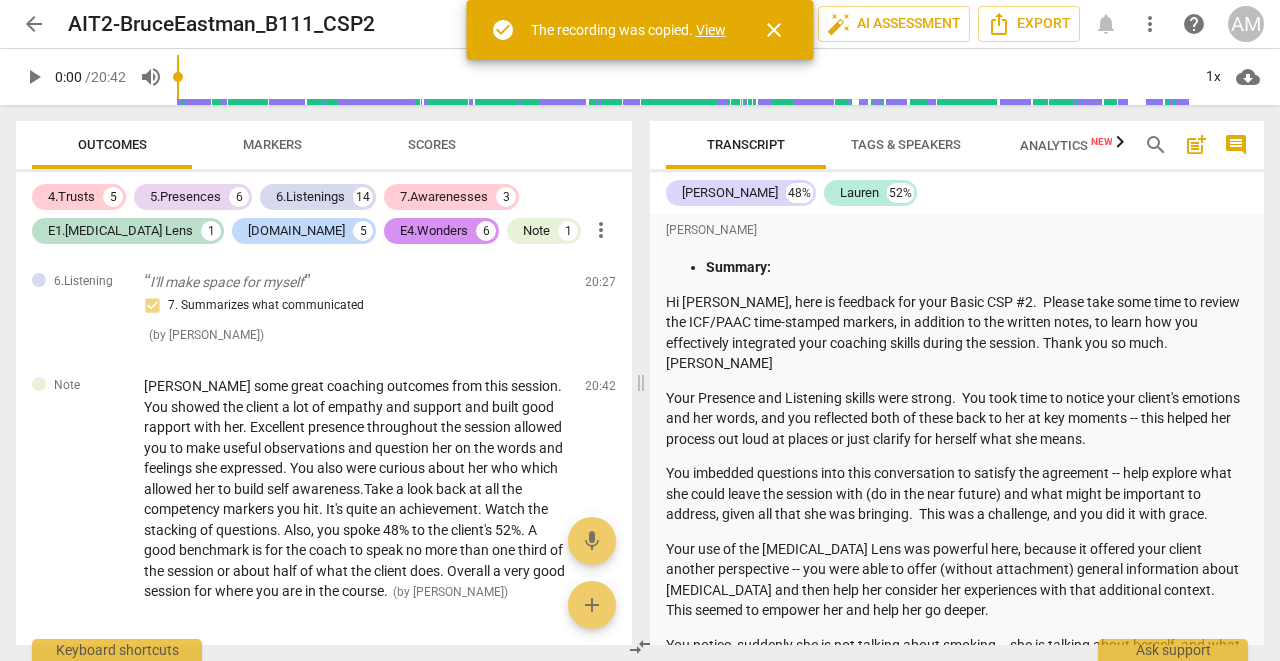 scroll, scrollTop: 0, scrollLeft: 0, axis: both 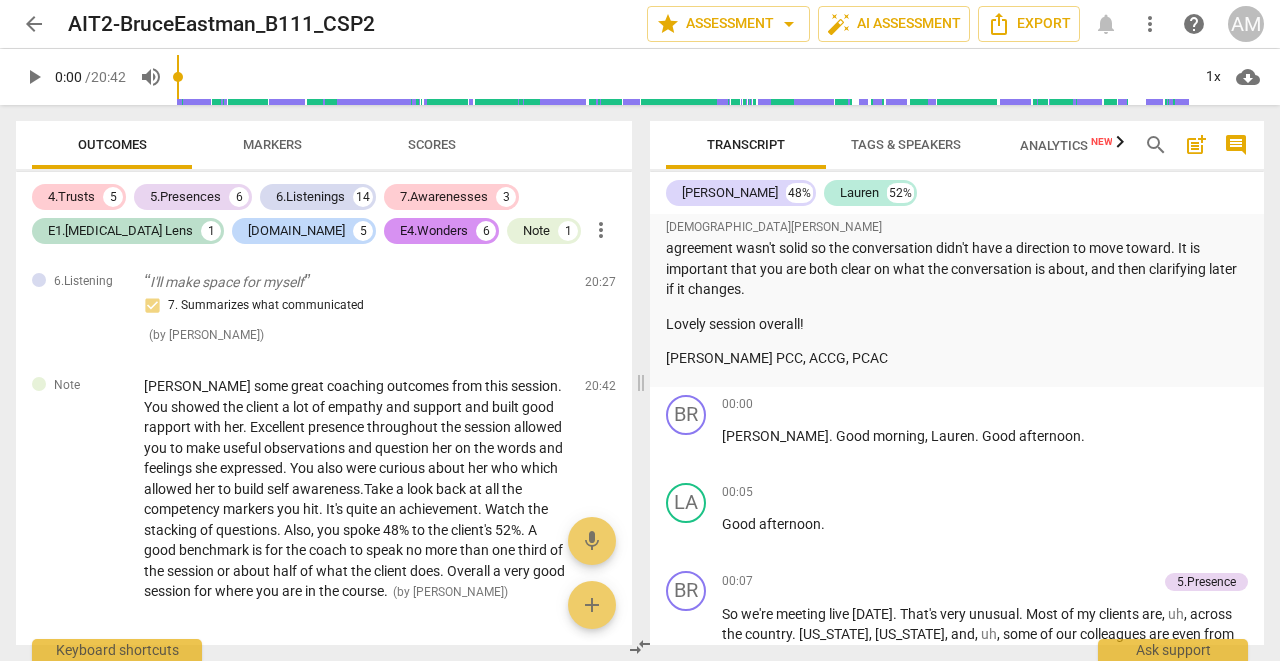 click on "Summary:   Hi [PERSON_NAME], here is the feedback for your Basic CSP #_2__. Please take the time to review the ICF/PACC time-stamped markers, in addition to the written and notes, to learn how you effectively integrated your coaching skills during the session. There is also a summary voice note at the XX:XX which highlights what you did especially well and opportunities for growth -  What you did well: You have a good rapport with your client and seem to have a connection, based on some of the conversation, outside coaching sessions.  Your client did a lot of processing and you gave her a plenty of space for that. There are so many markers for Safety, and the marked time stamps aren't going to capture all of them! Way to receive your client for all that she brings to the session. You have good use of your [MEDICAL_DATA] lens and clearly want to contribute what you know to your client. Be sure to ask before sharing your [MEDICAL_DATA] knowledge. Opportunities for growth:  Lovely session overall! [PERSON_NAME] PCC, ACCG, PCAC" at bounding box center (957, -16) 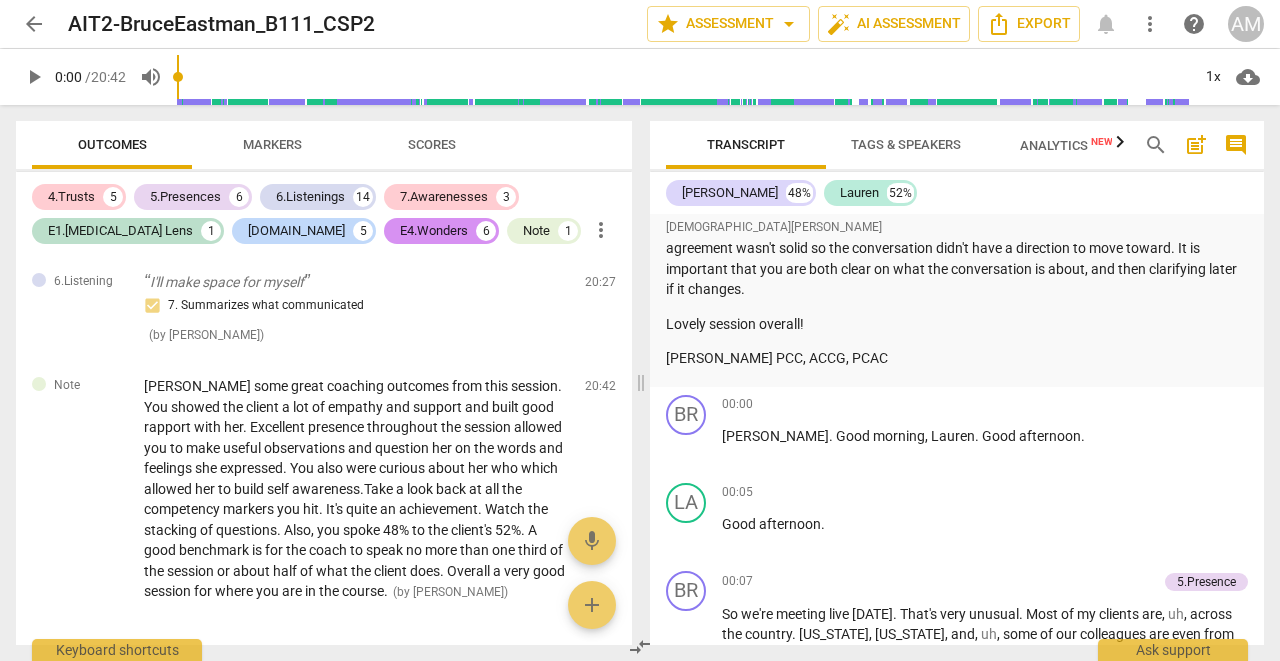 click on "[PERSON_NAME] PCC, ACCG, PCAC" at bounding box center (957, 358) 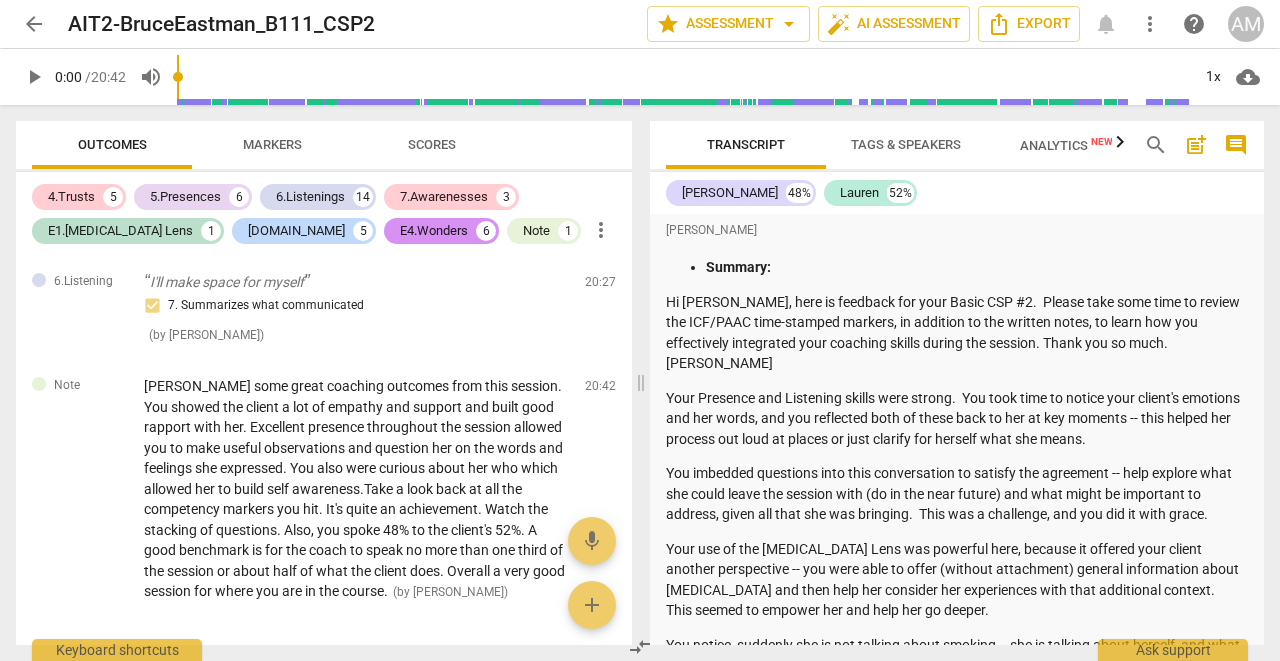scroll, scrollTop: 0, scrollLeft: 0, axis: both 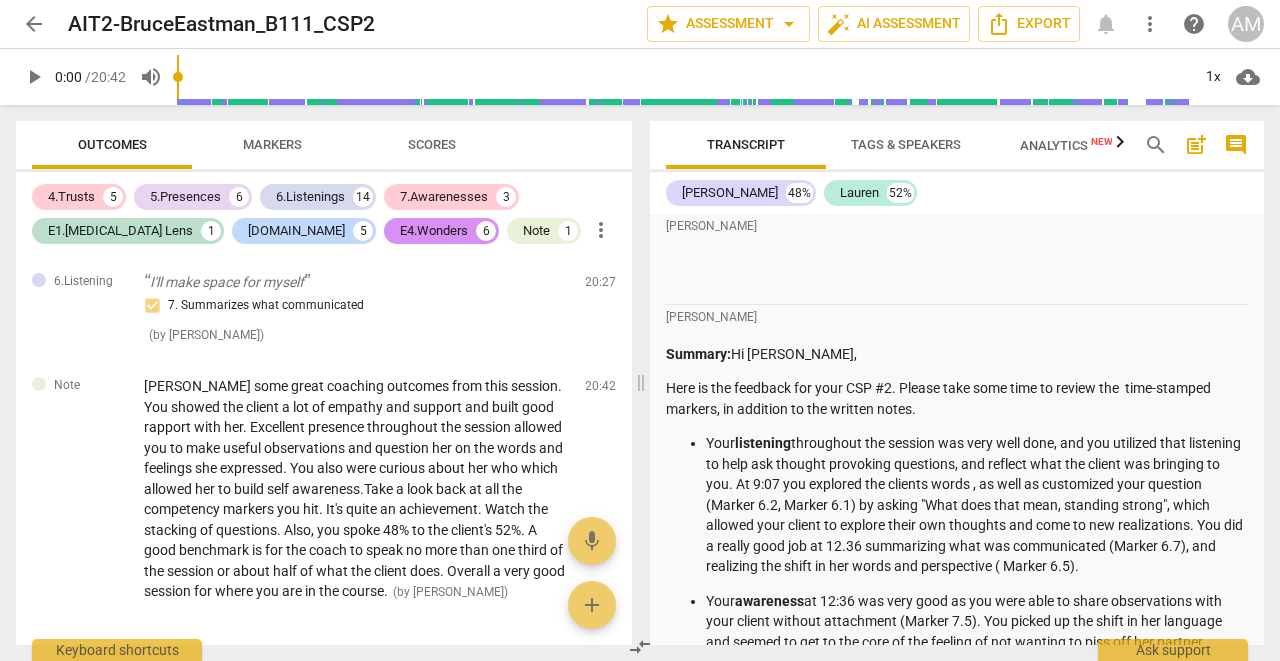click on "[PERSON_NAME] Summary:   Hi [PERSON_NAME],  Here is the feedback for your CSP #2. Please take some time to review the  time-stamped markers, in addition to the written notes. Your  listening  throughout the session was very well done, and you utilized that listening to help ask thought provoking questions, and reflect what the client was bringing to you. At 9:07 you explored the clients words , as well as customized your question (Marker 6.2, Marker 6.1) by asking "What does that mean, standing strong", which allowed your client to explore their own thoughts and come to new realizations. You did a really good job at 12.36 summarizing what was communicated (Marker 6.7), and realizing the shift in her words and perspective ( Marker 6.5). Your  awareness  at 12:36 was very good as you were able to share observations with your client without attachment (Marker 7.5). You picked up the shift in her language and seemed to get to the core of the feeling of not wanting to piss off her partner.  Your  [MEDICAL_DATA] lens Great job," at bounding box center [957, 846] 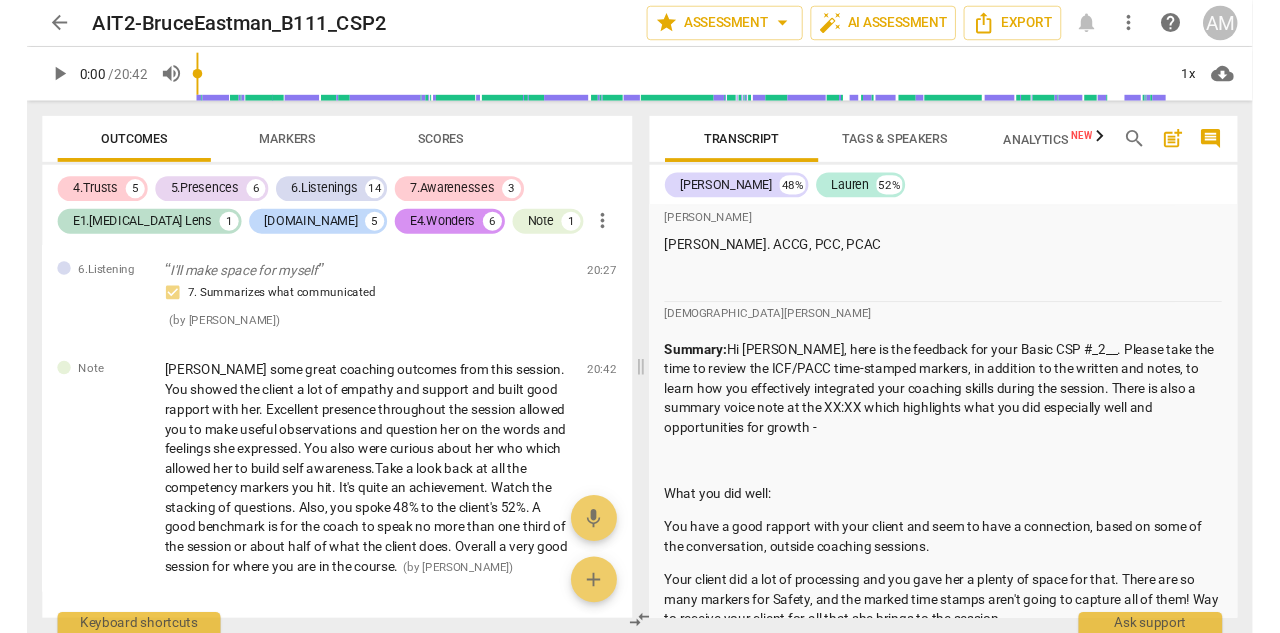scroll, scrollTop: 1765, scrollLeft: 0, axis: vertical 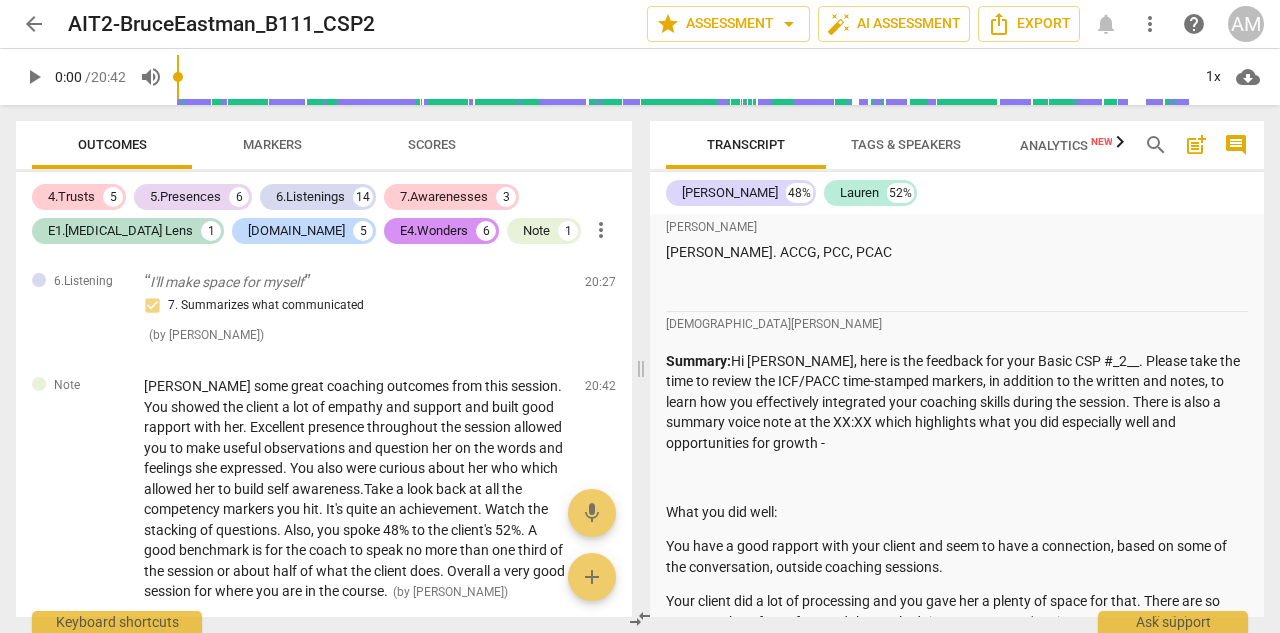 click on "Summary:" at bounding box center [698, 361] 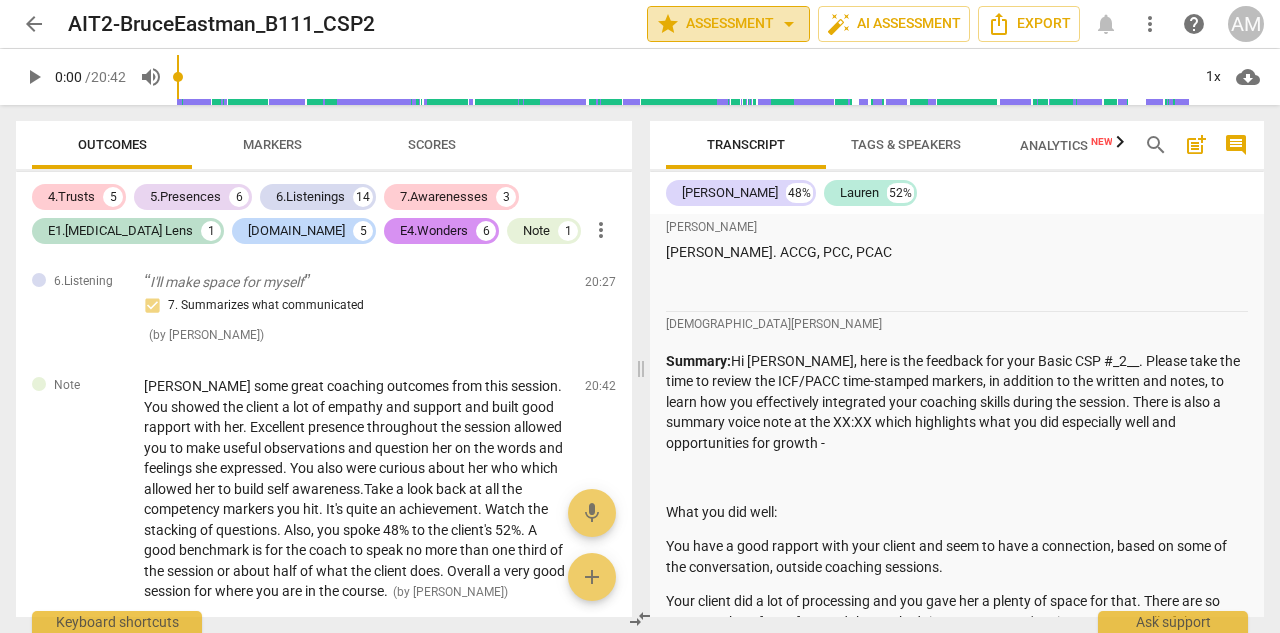 click on "arrow_drop_down" at bounding box center [789, 24] 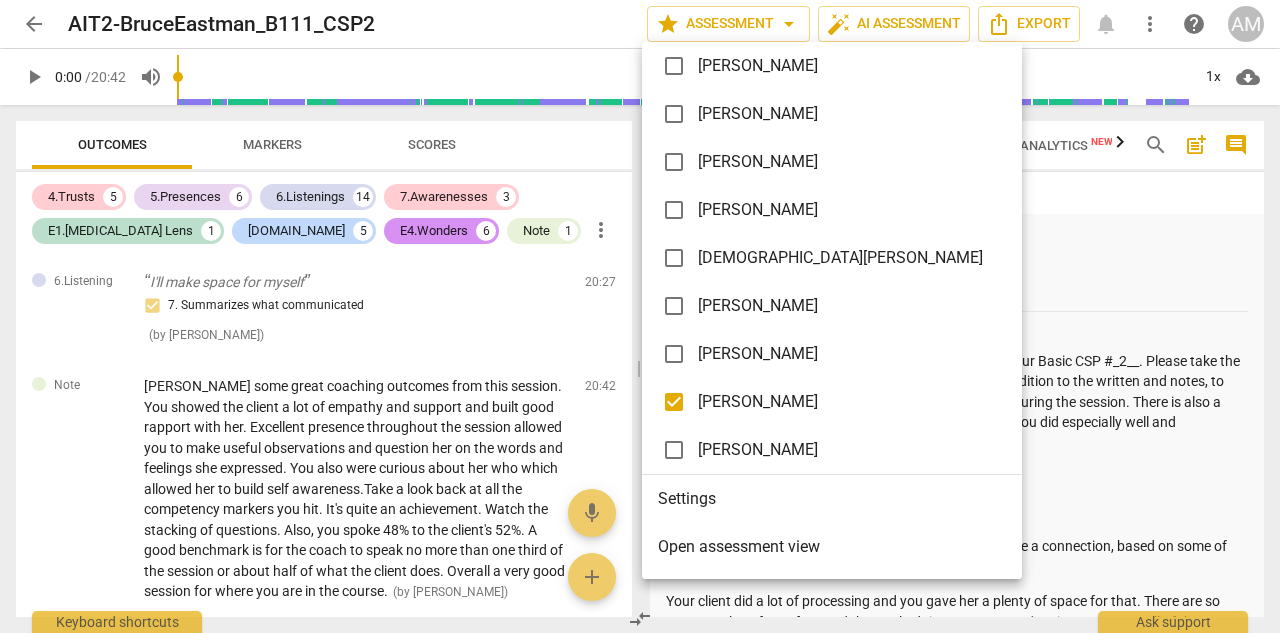 scroll, scrollTop: 104, scrollLeft: 0, axis: vertical 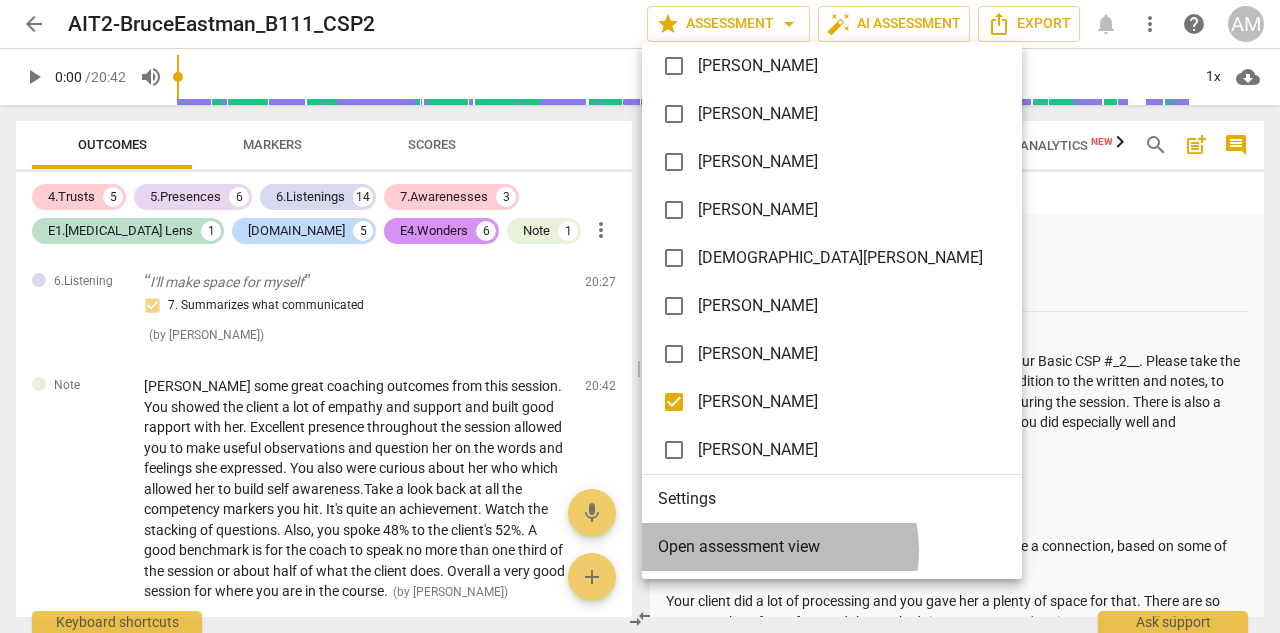 click on "Open assessment view" at bounding box center (739, 547) 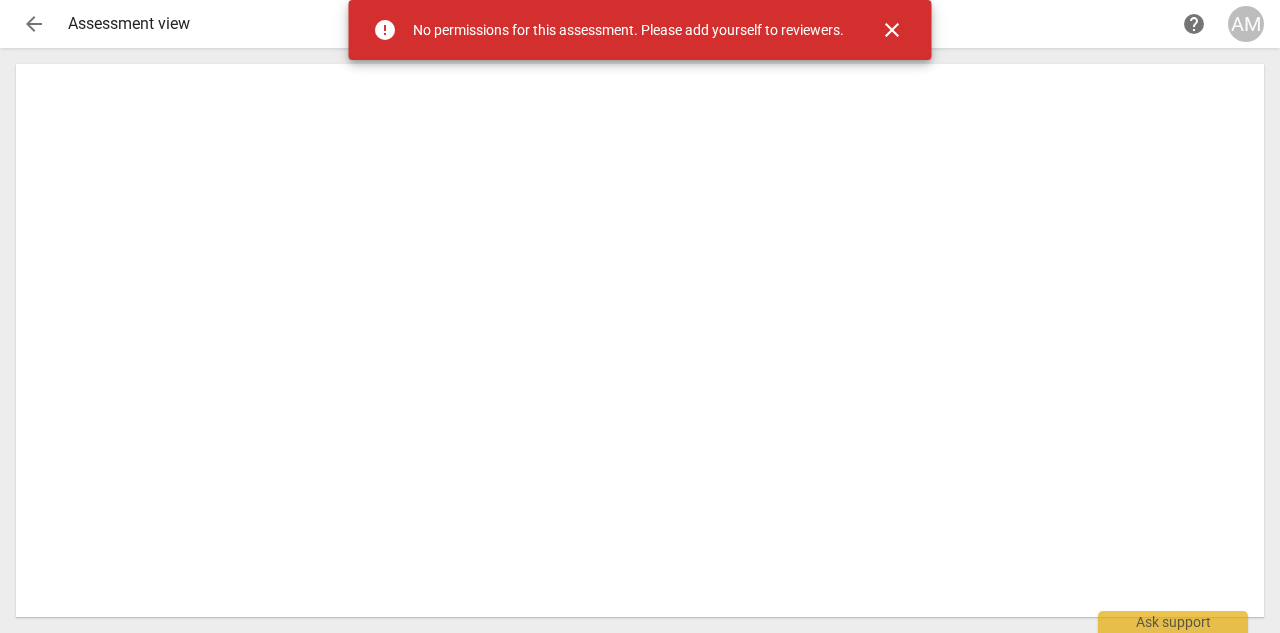 click on "close" at bounding box center [892, 30] 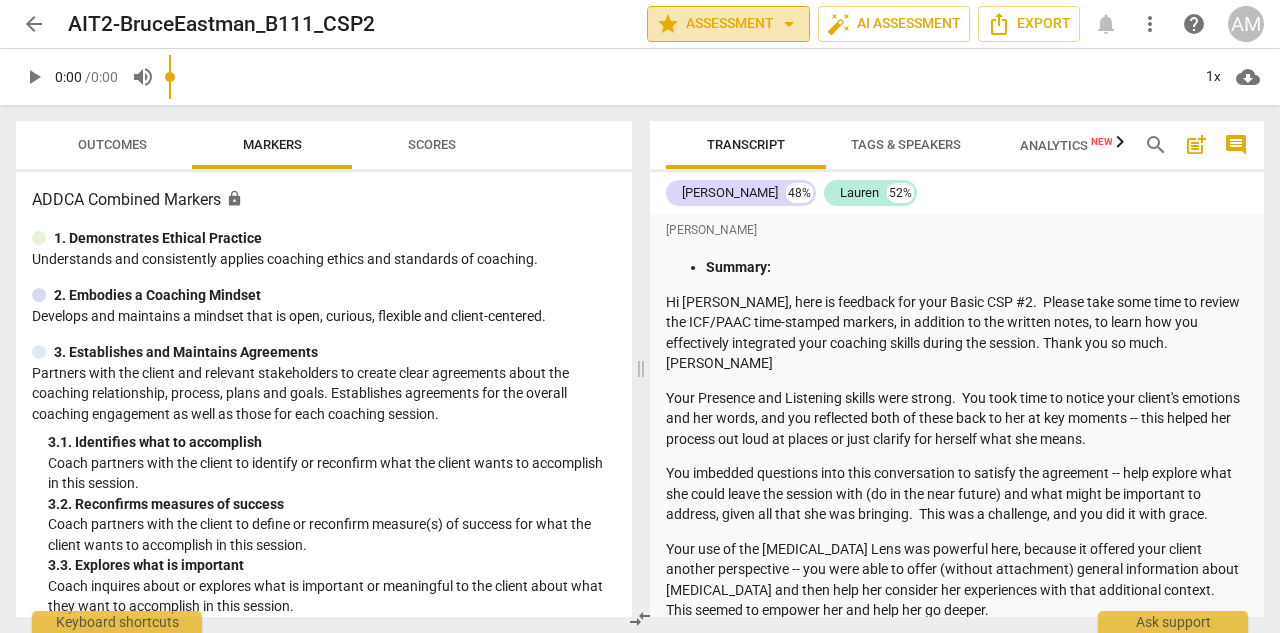click on "star    Assessment   arrow_drop_down" at bounding box center (728, 24) 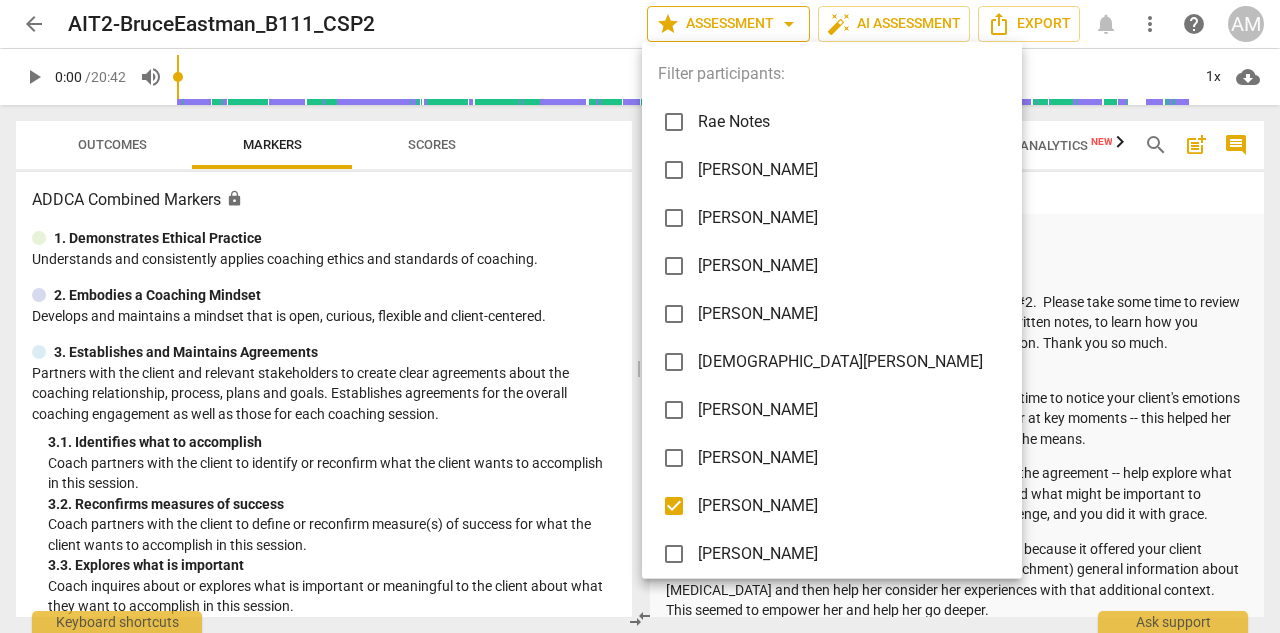 click at bounding box center [640, 316] 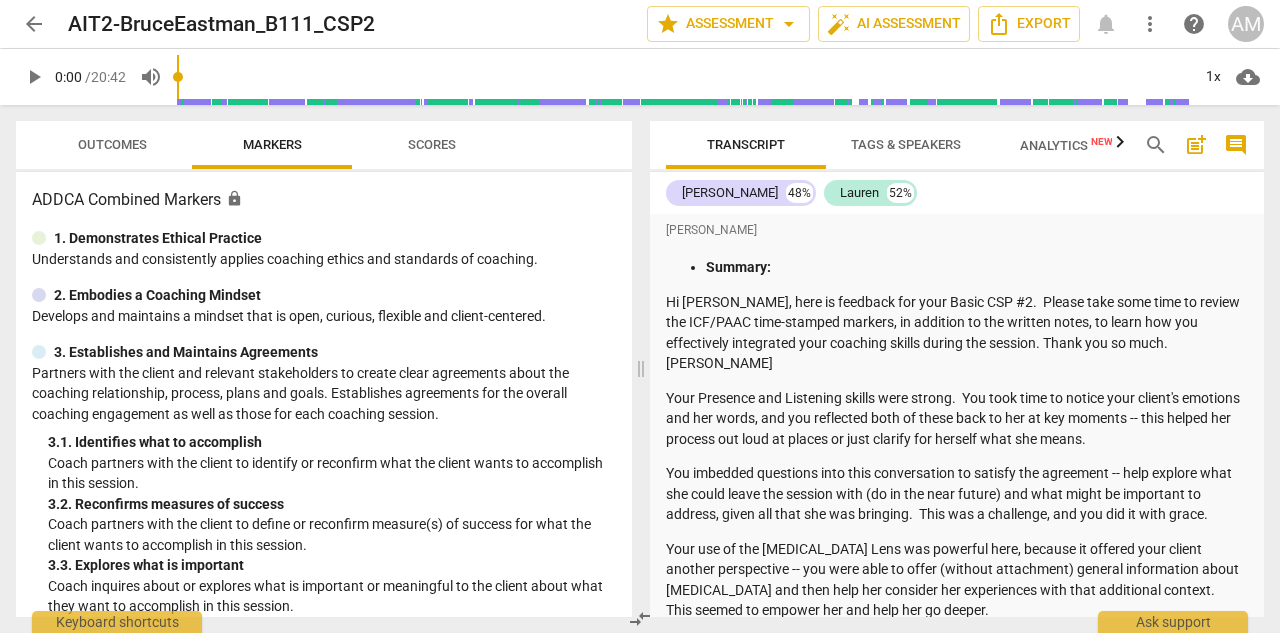 click 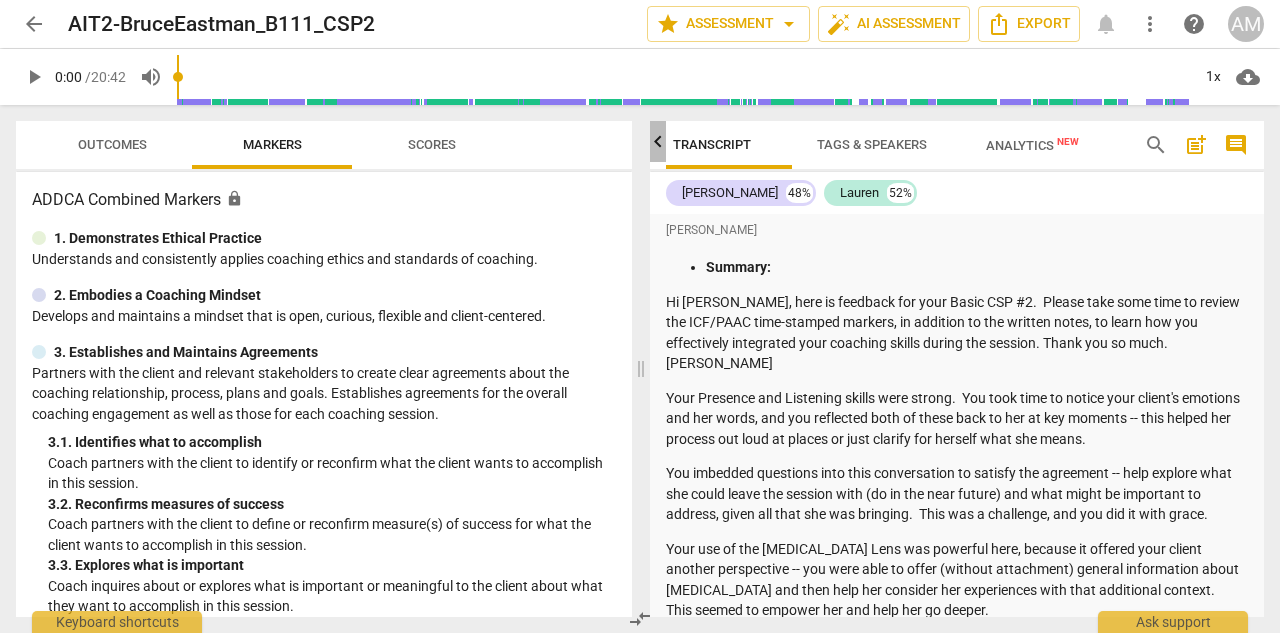 click 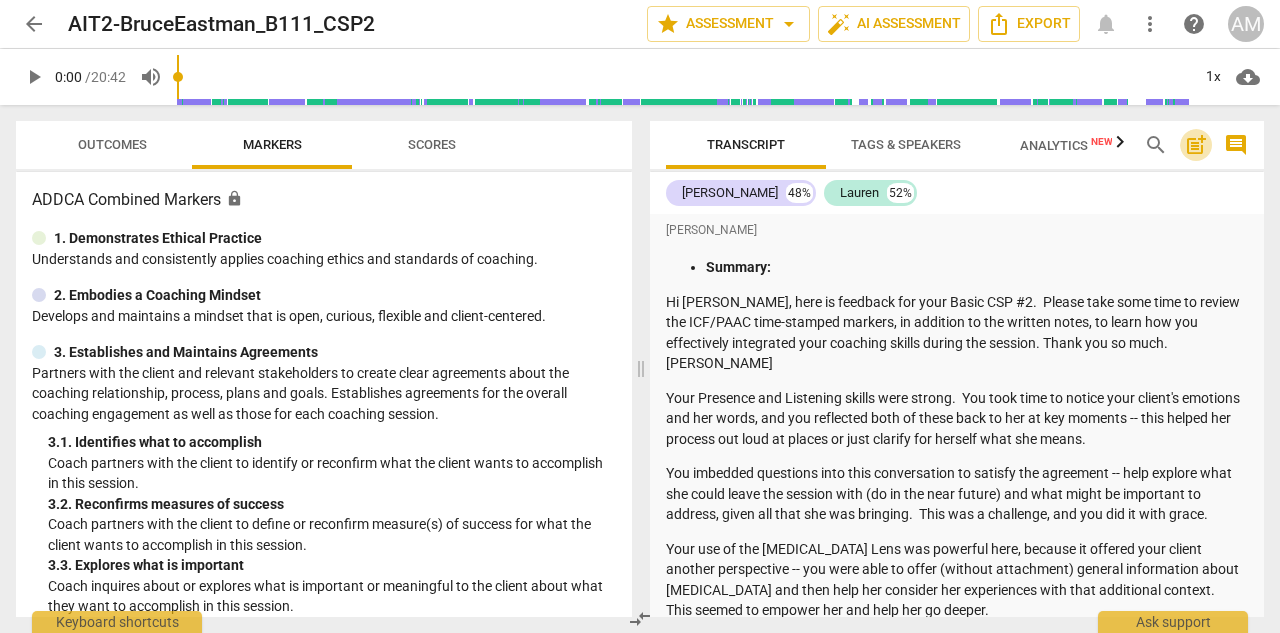 click on "post_add" at bounding box center [1196, 145] 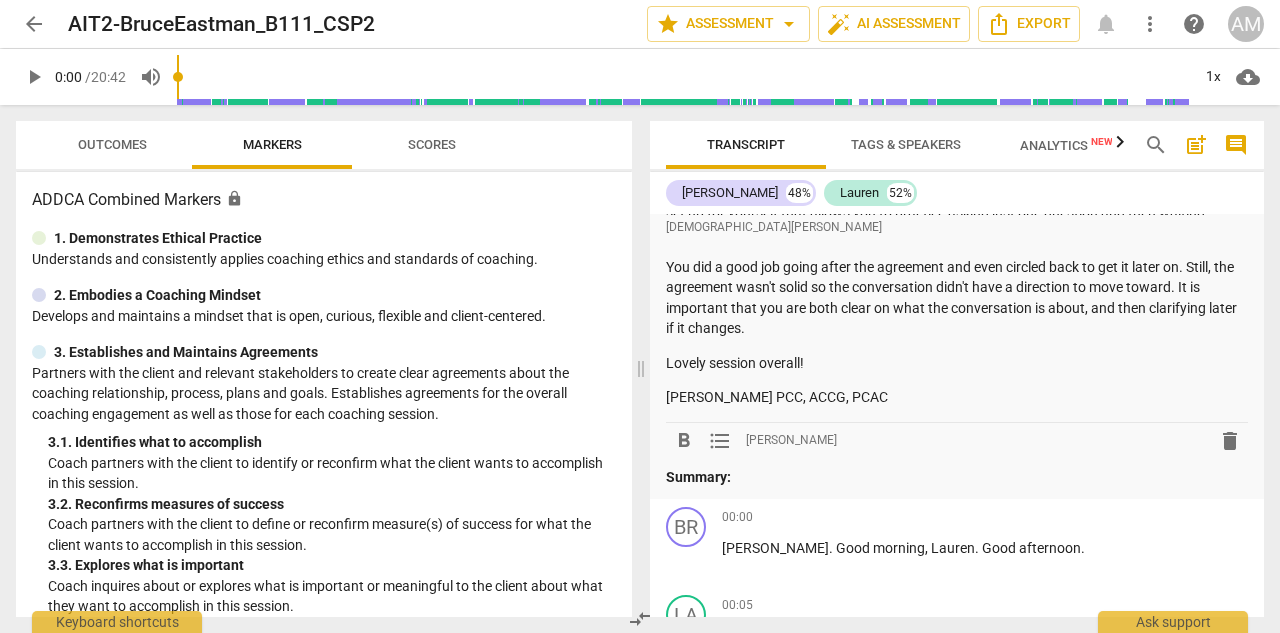 scroll, scrollTop: 2479, scrollLeft: 0, axis: vertical 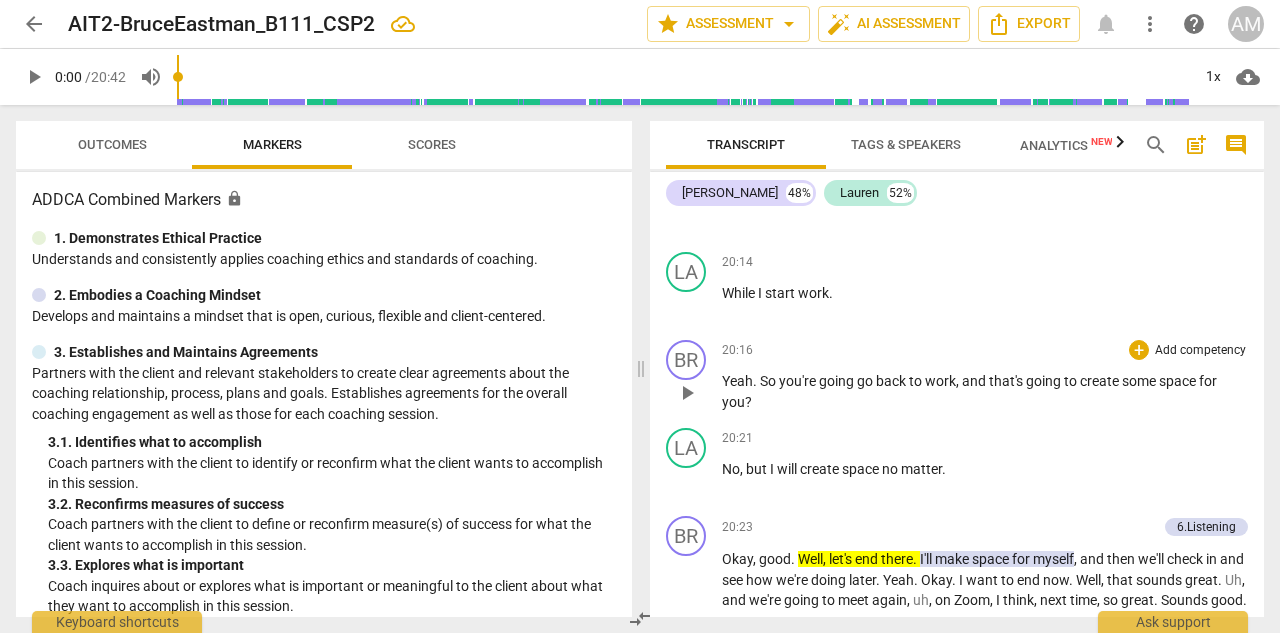 click on "BR play_arrow pause 20:16 + Add competency keyboard_arrow_right Yeah .   So   you're   going   go   back   to   work ,   and   that's   going   to   create   some   space   for   you ?" at bounding box center (957, 376) 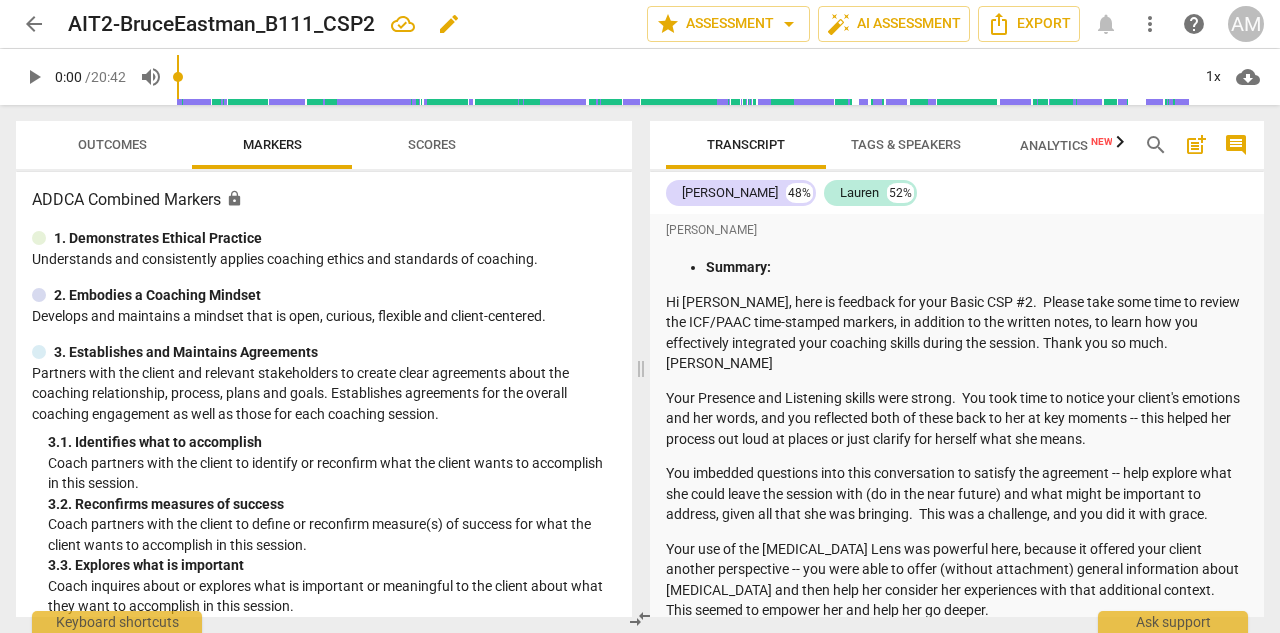 scroll, scrollTop: 0, scrollLeft: 0, axis: both 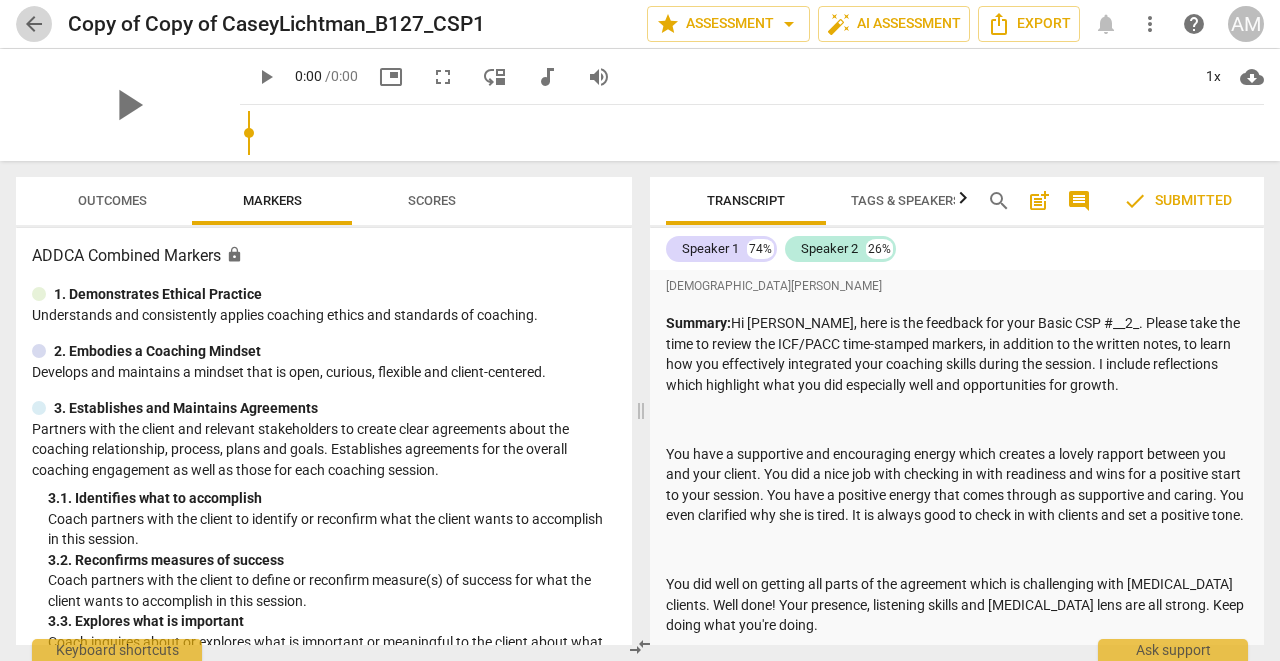 click on "arrow_back" at bounding box center [34, 24] 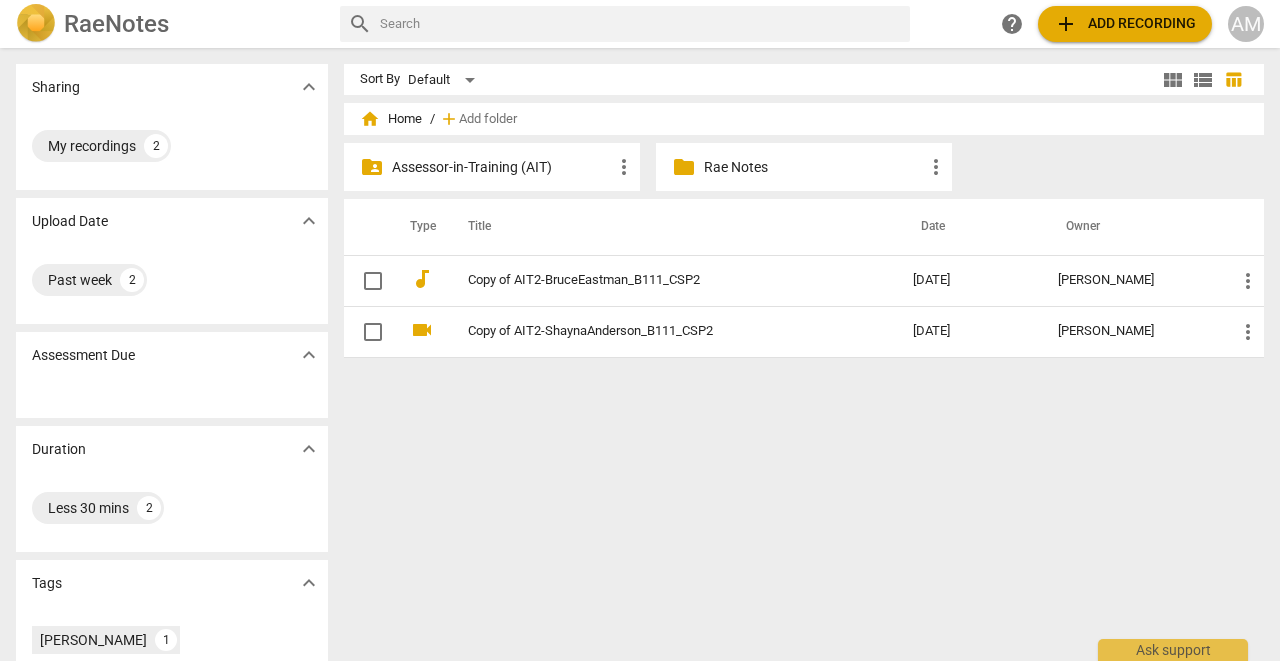 click on "Assessor-in-Training (AIT)" at bounding box center (502, 167) 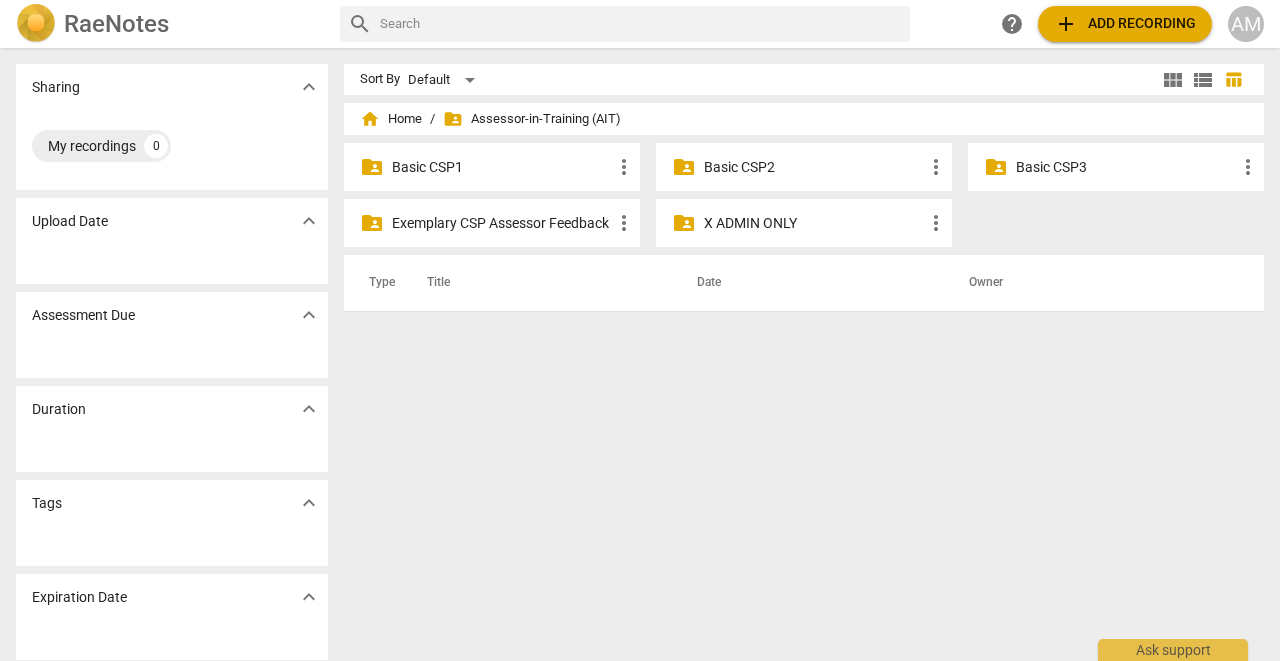 click on "Basic CSP2" at bounding box center (814, 167) 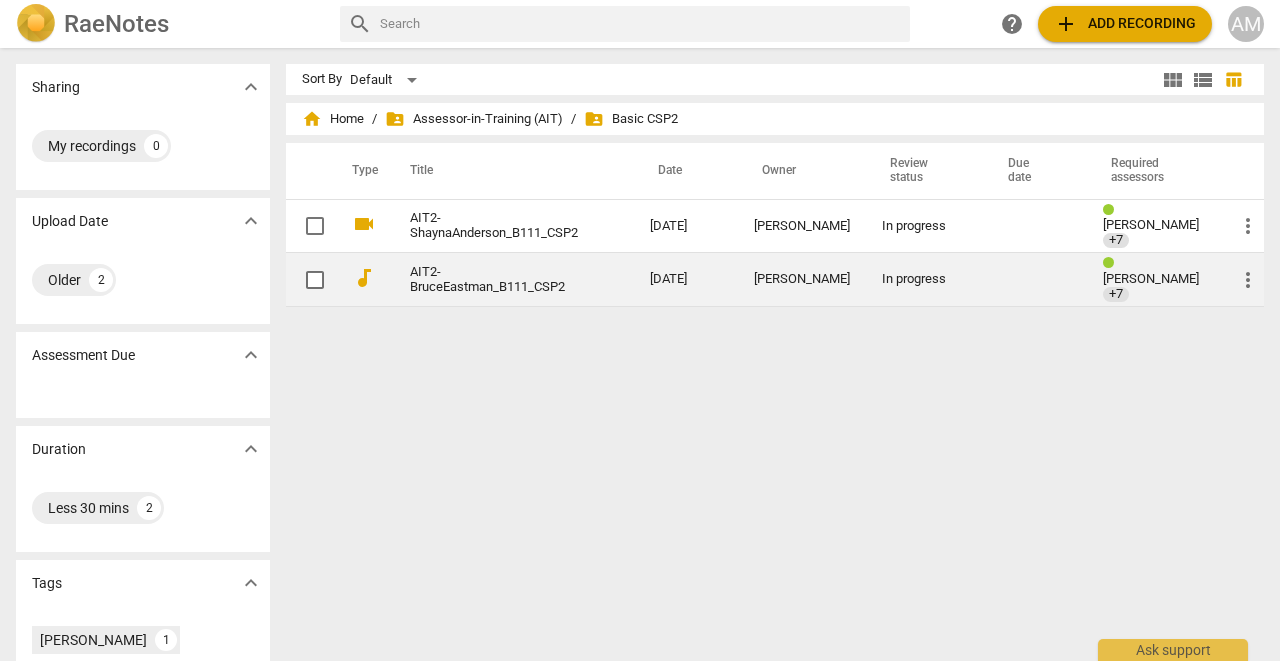 click on "AIT2-BruceEastman_B111_CSP2" at bounding box center (494, 280) 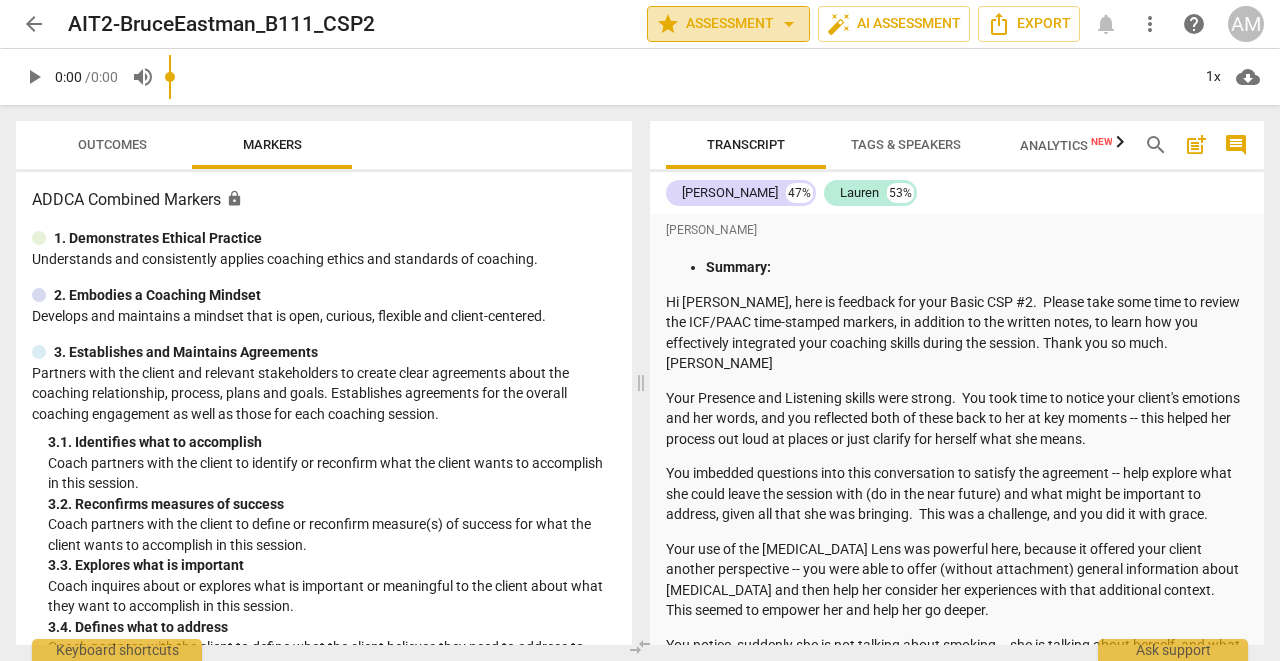click on "star    Assessment   arrow_drop_down" at bounding box center [728, 24] 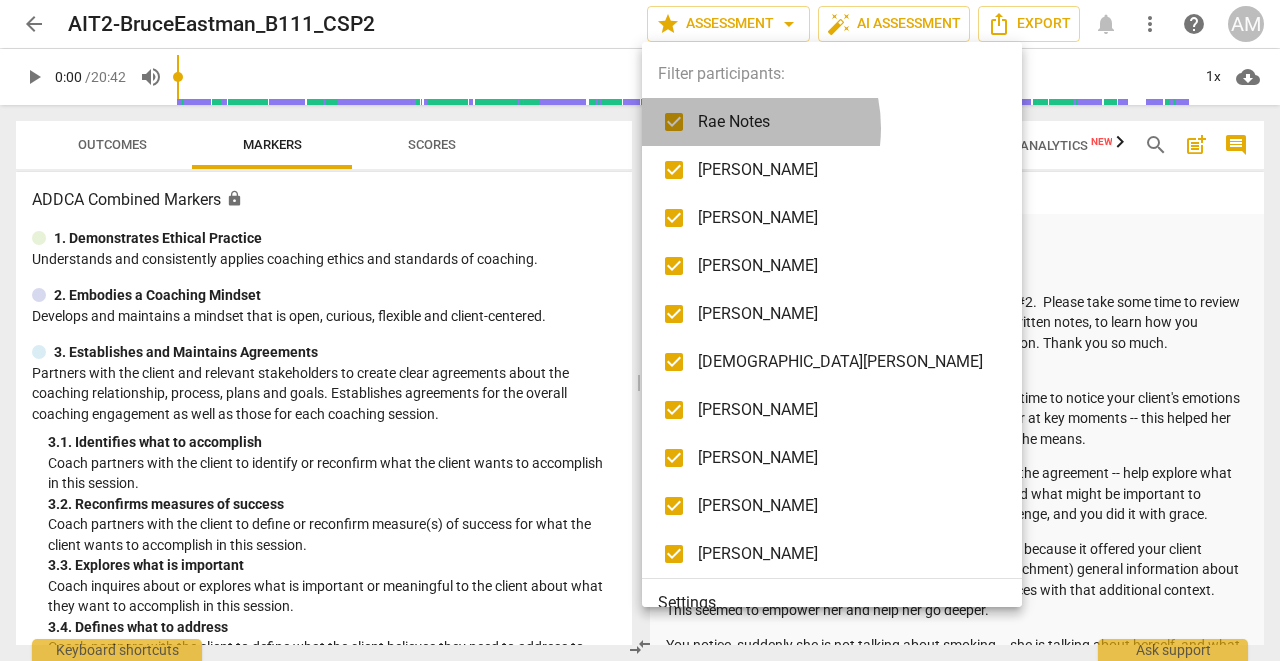 click on "Rae Notes" at bounding box center [847, 122] 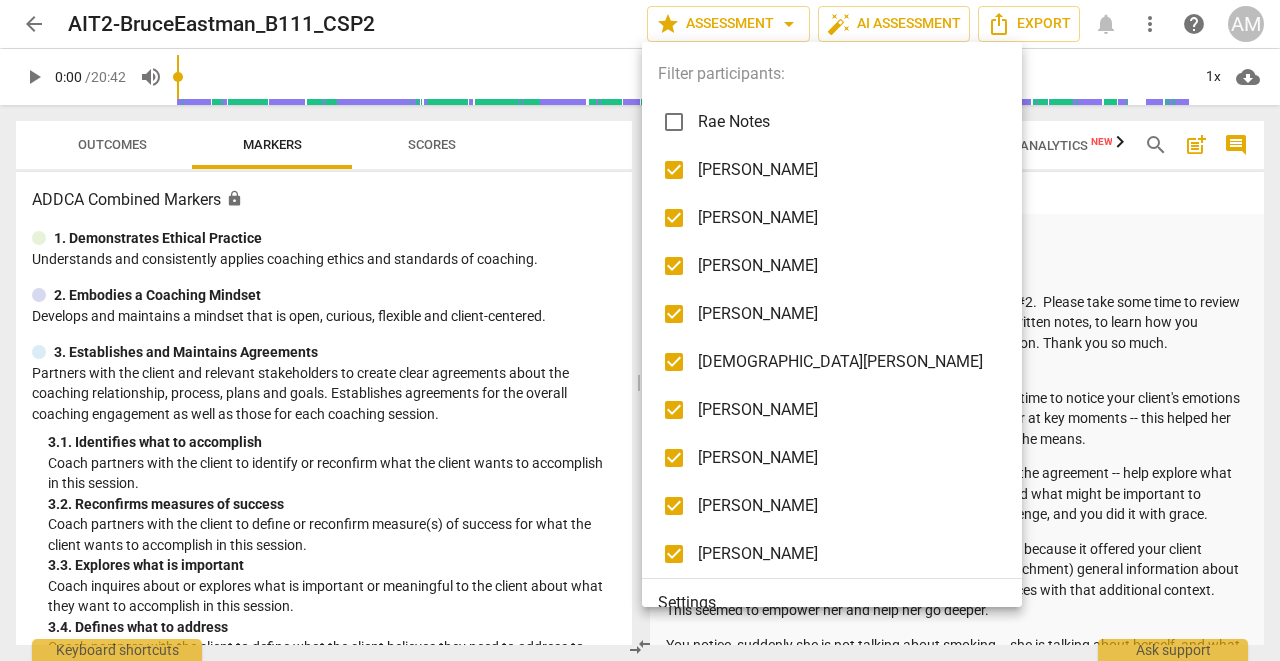 checkbox on "false" 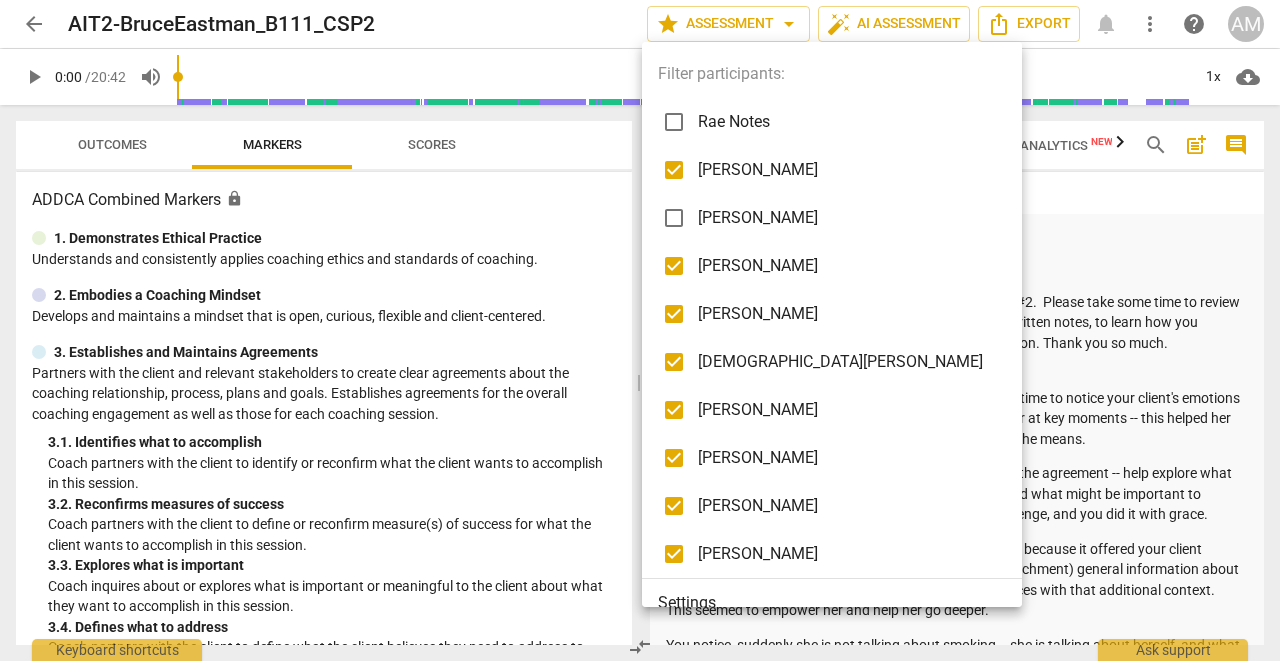checkbox on "false" 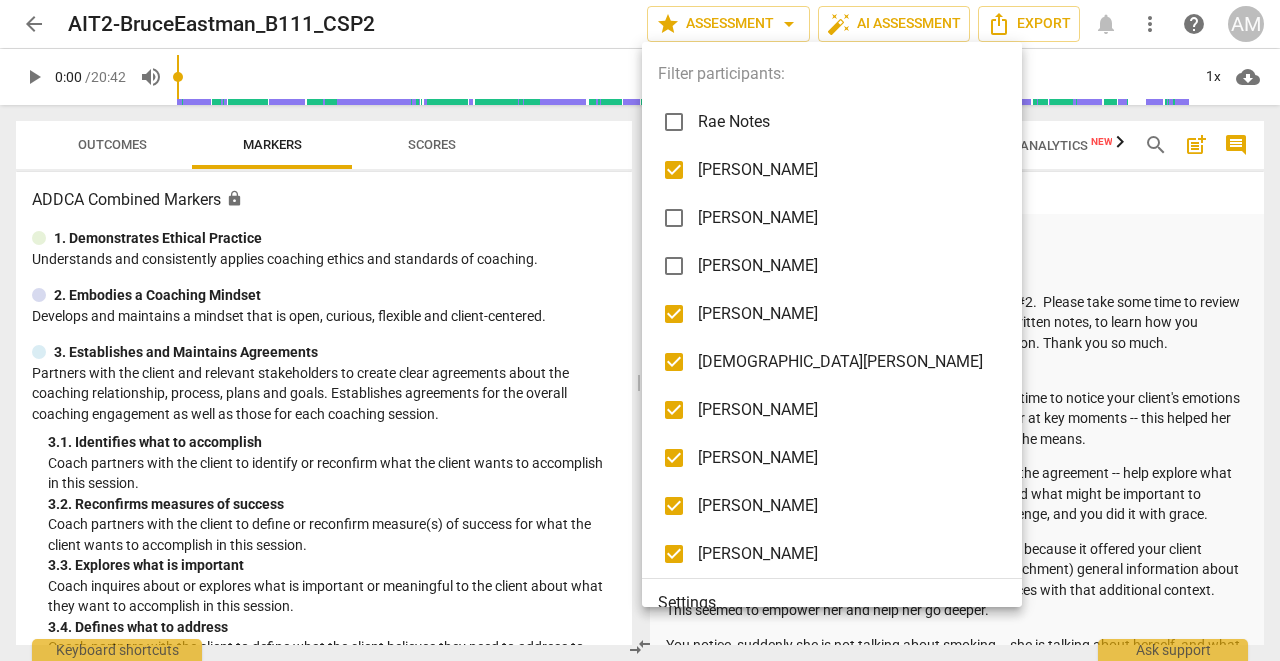 checkbox on "false" 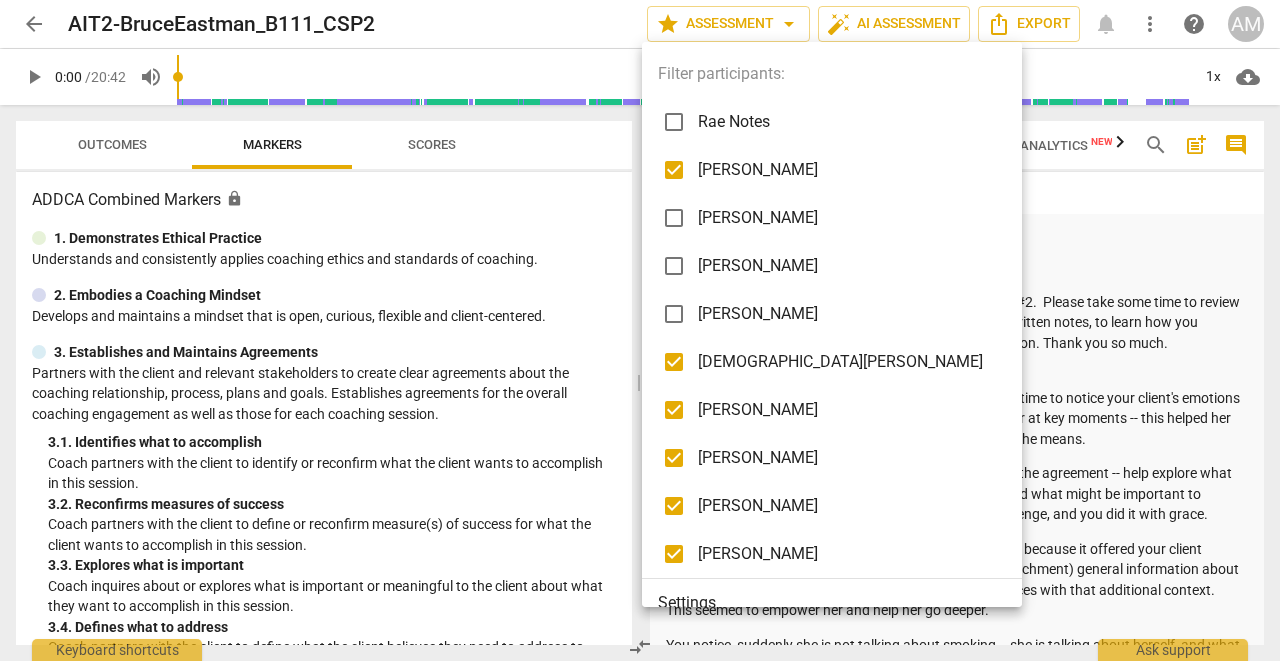 checkbox on "false" 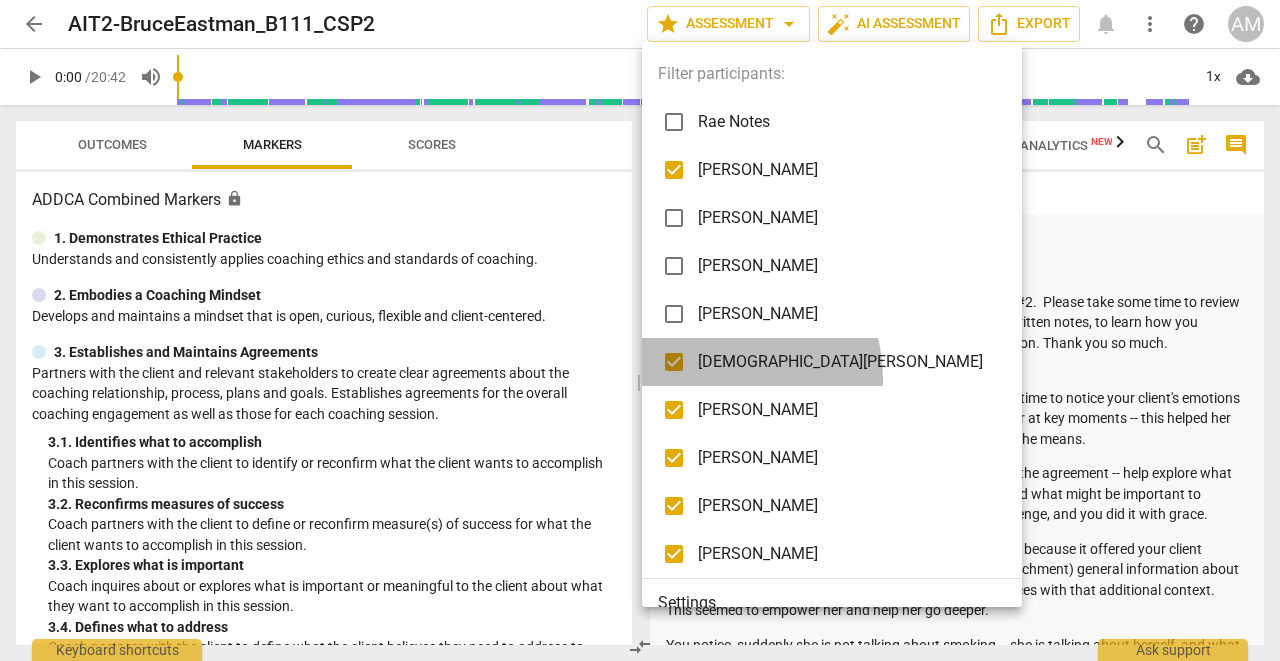 click on "[DEMOGRAPHIC_DATA][PERSON_NAME]" at bounding box center (835, 362) 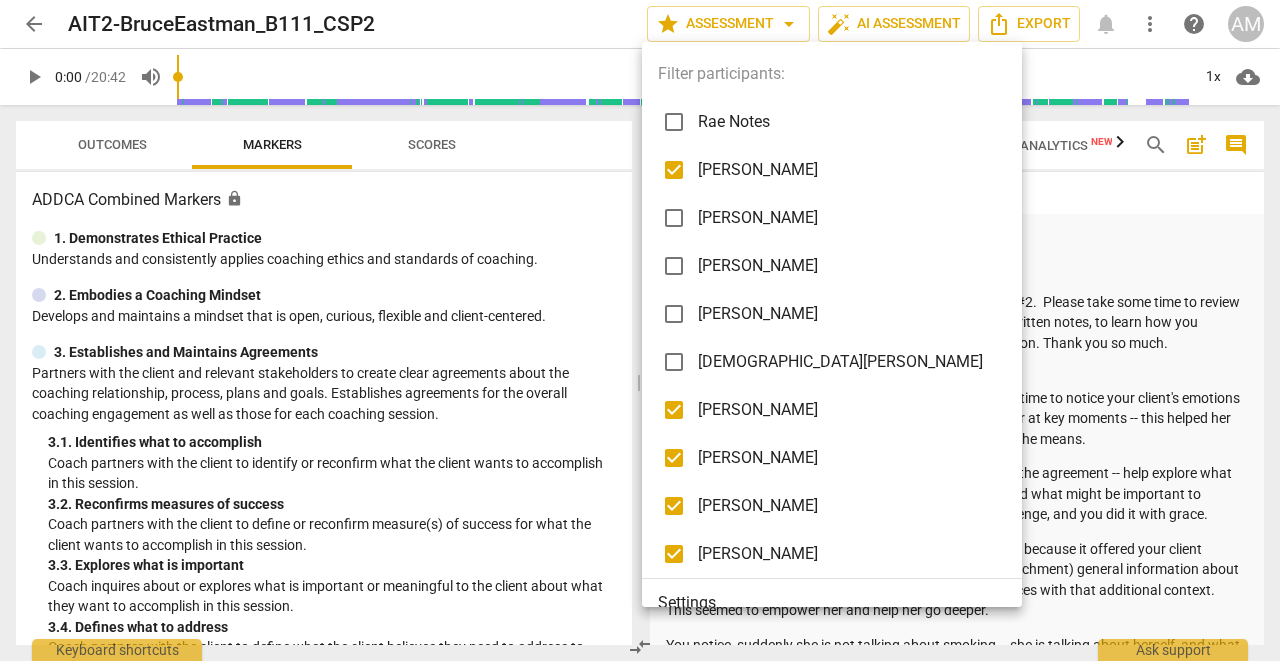 checkbox on "false" 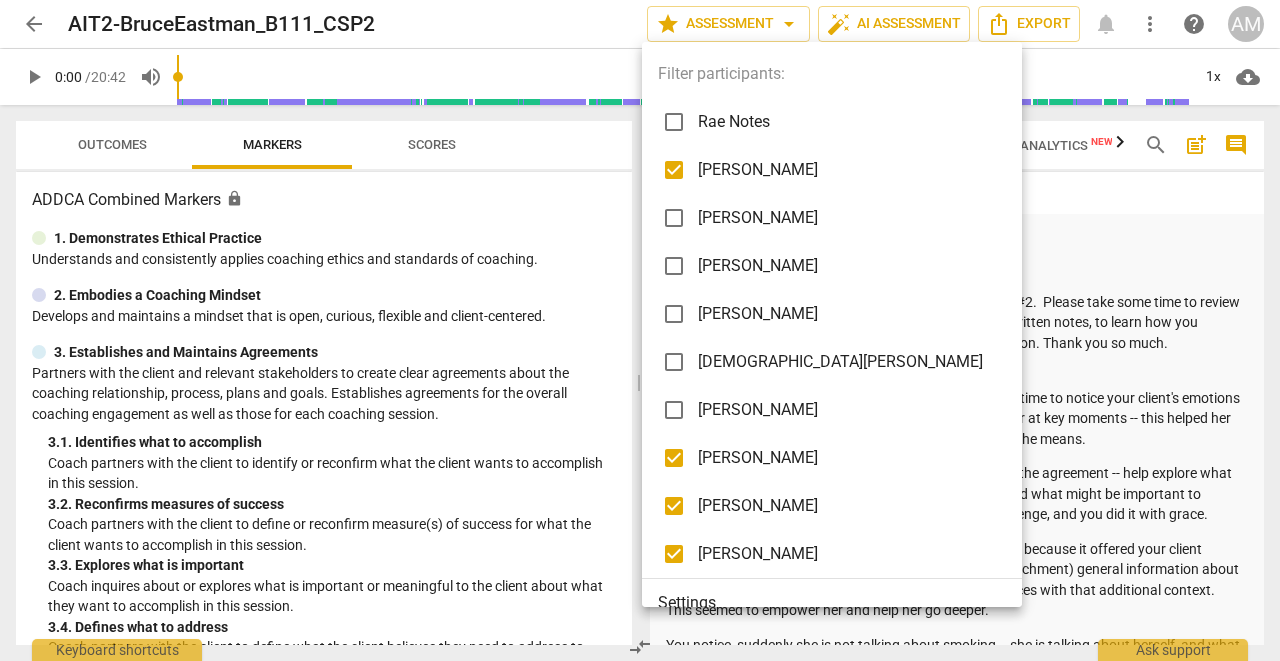 checkbox on "false" 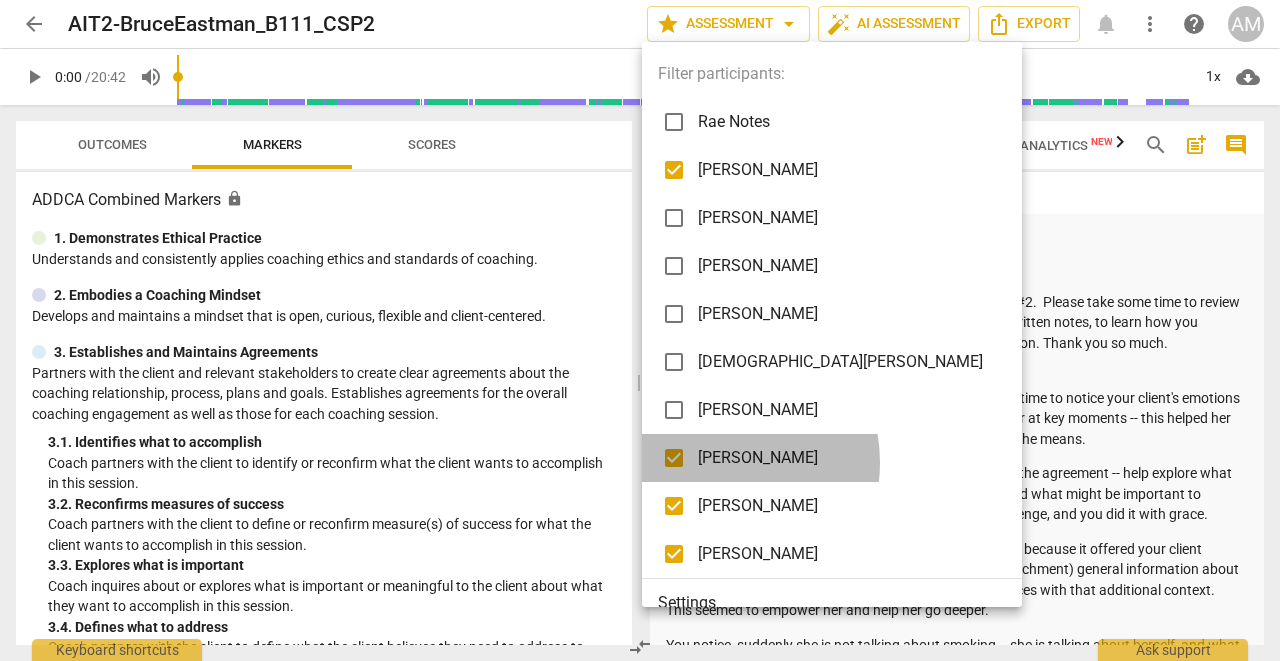 click on "[PERSON_NAME]" at bounding box center (847, 458) 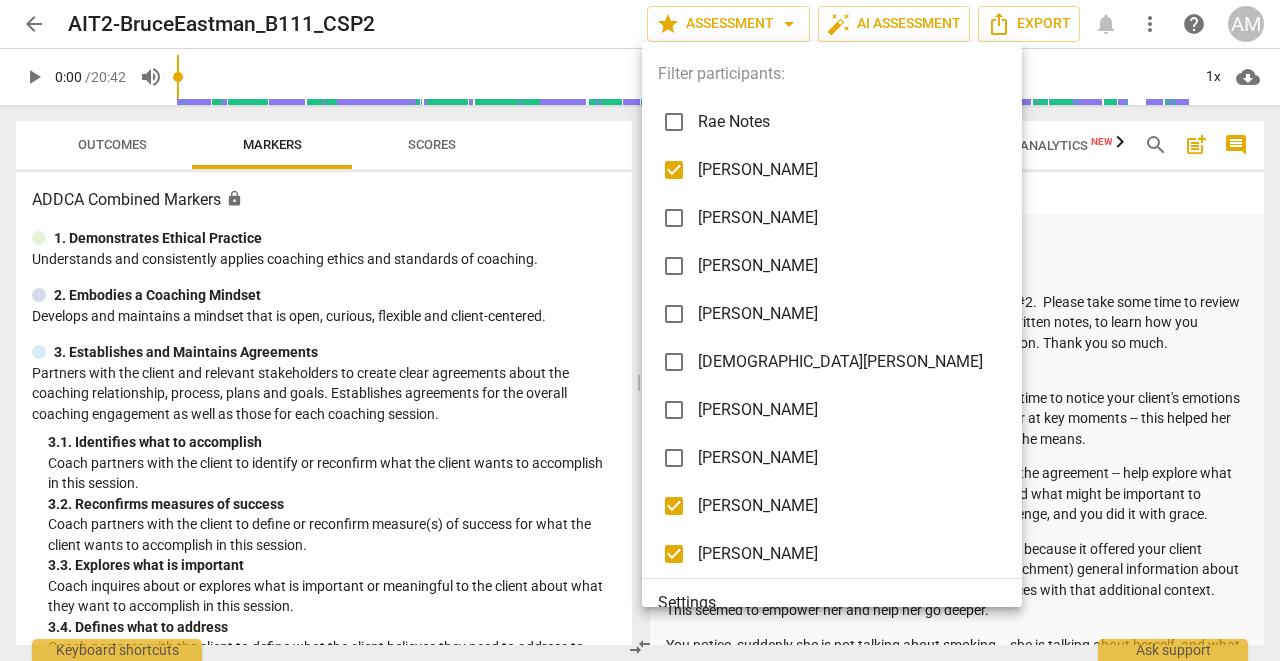 click on "[PERSON_NAME]" at bounding box center [847, 506] 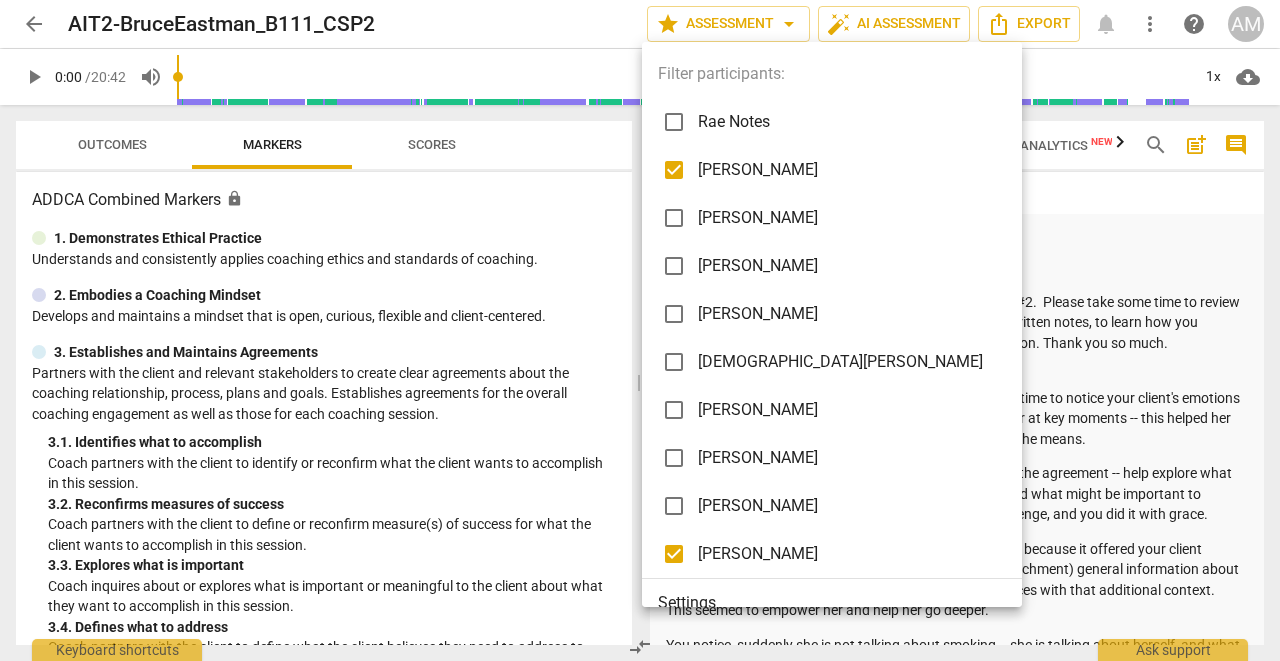 checkbox on "false" 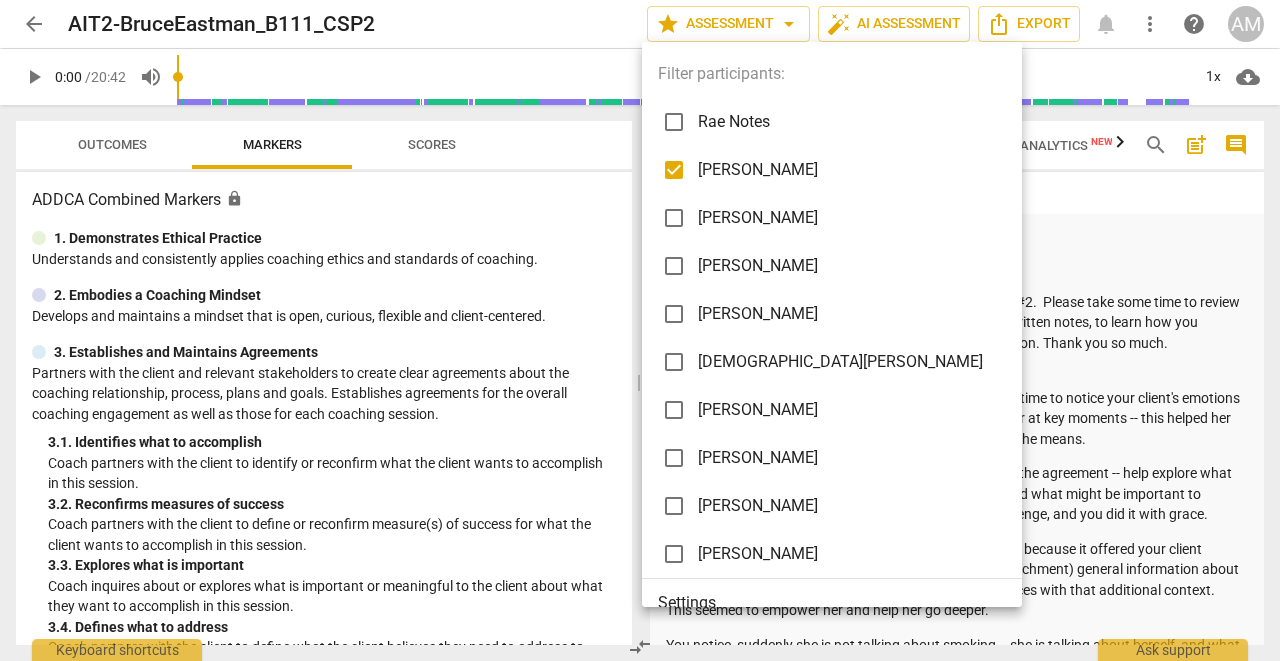 click at bounding box center [640, 330] 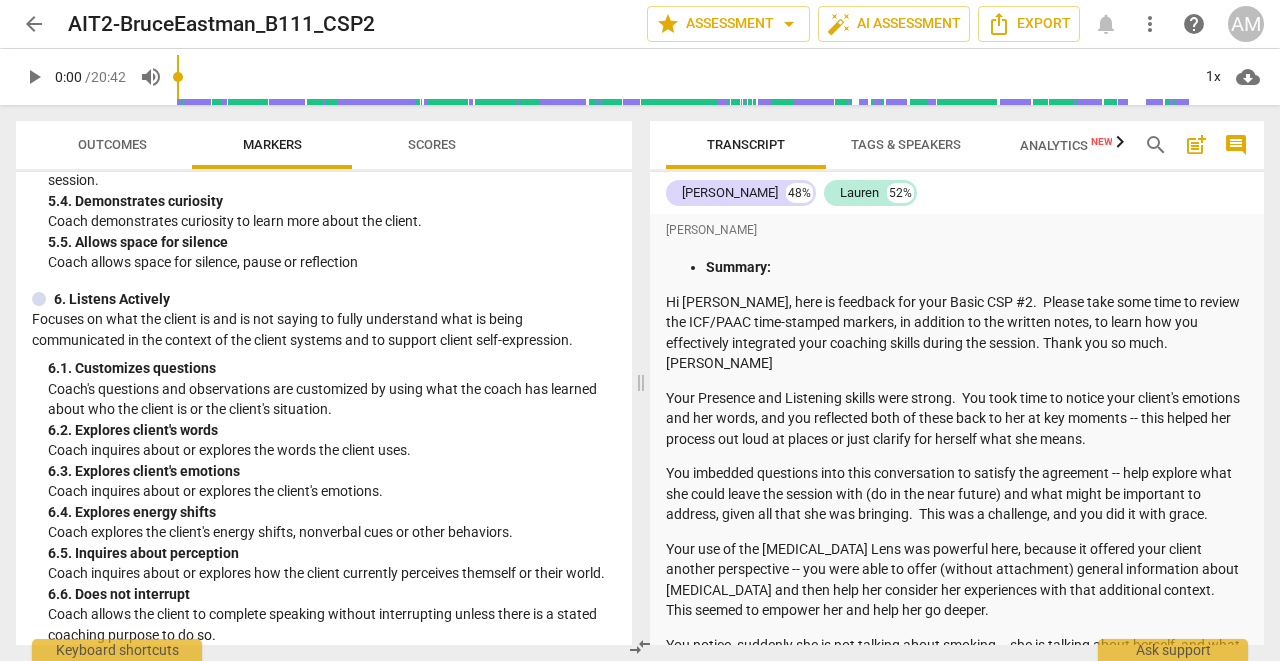 scroll, scrollTop: 1068, scrollLeft: 0, axis: vertical 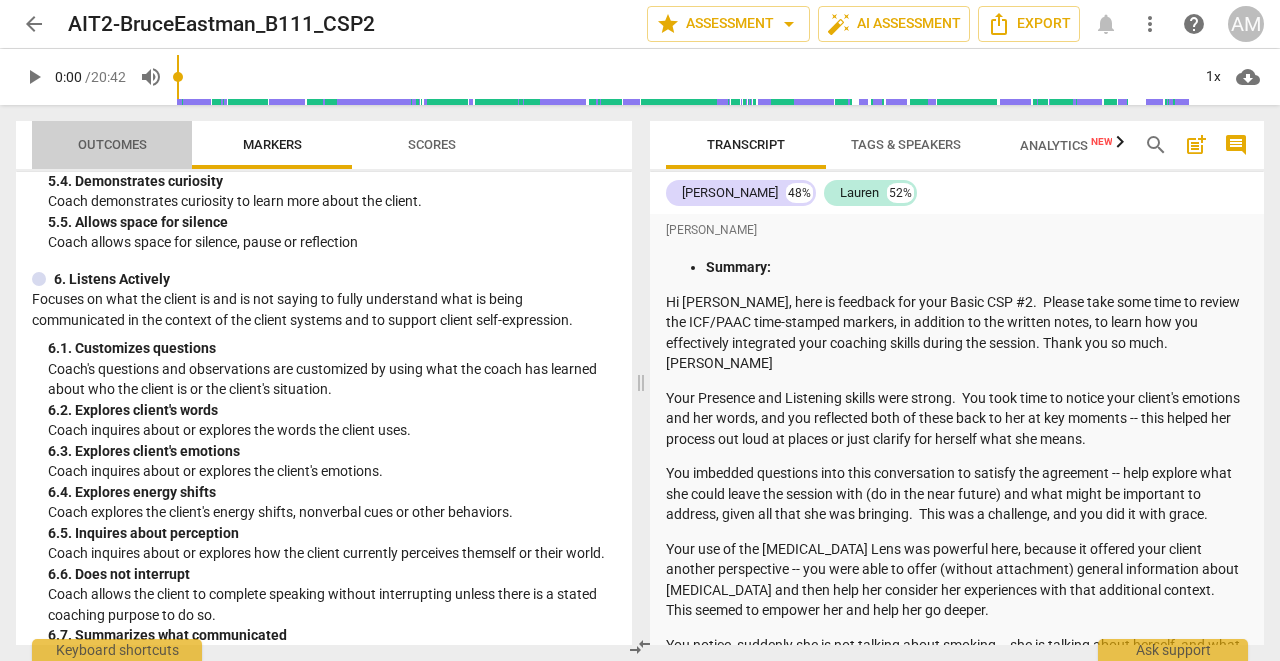 click on "Outcomes" at bounding box center (112, 144) 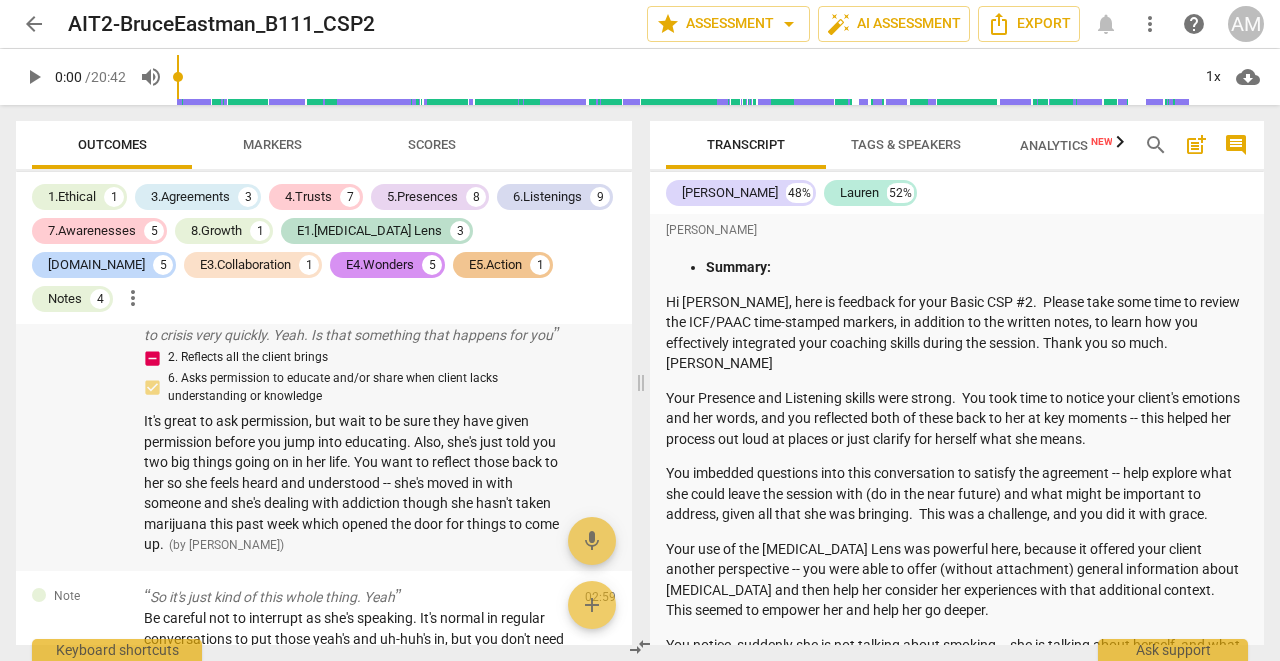 scroll, scrollTop: 1180, scrollLeft: 0, axis: vertical 